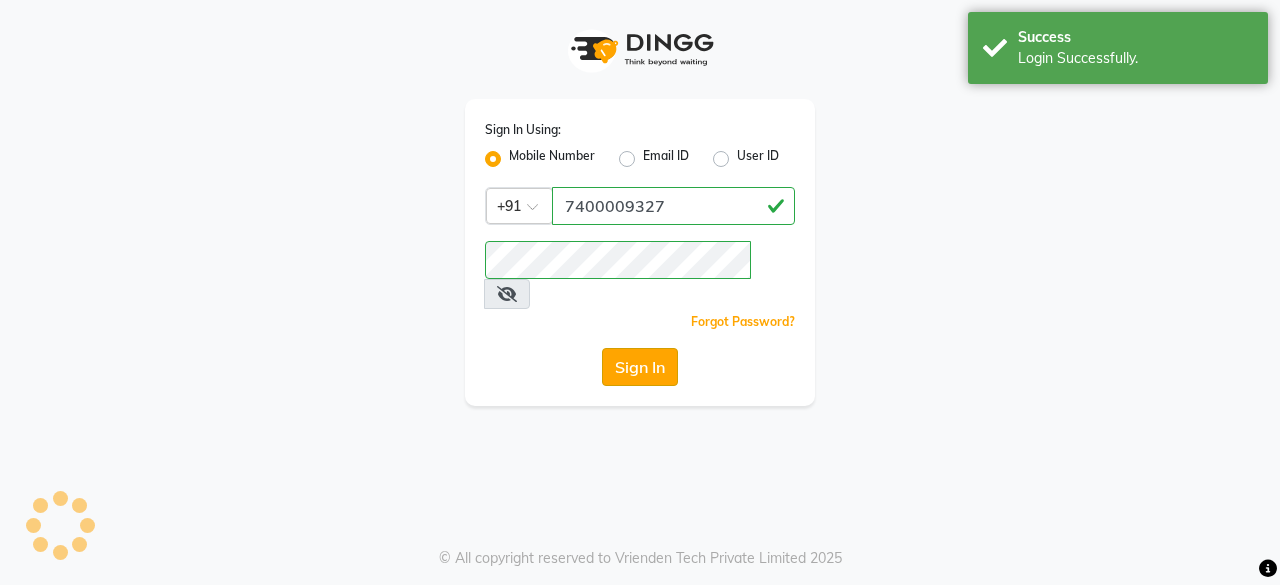 scroll, scrollTop: 0, scrollLeft: 0, axis: both 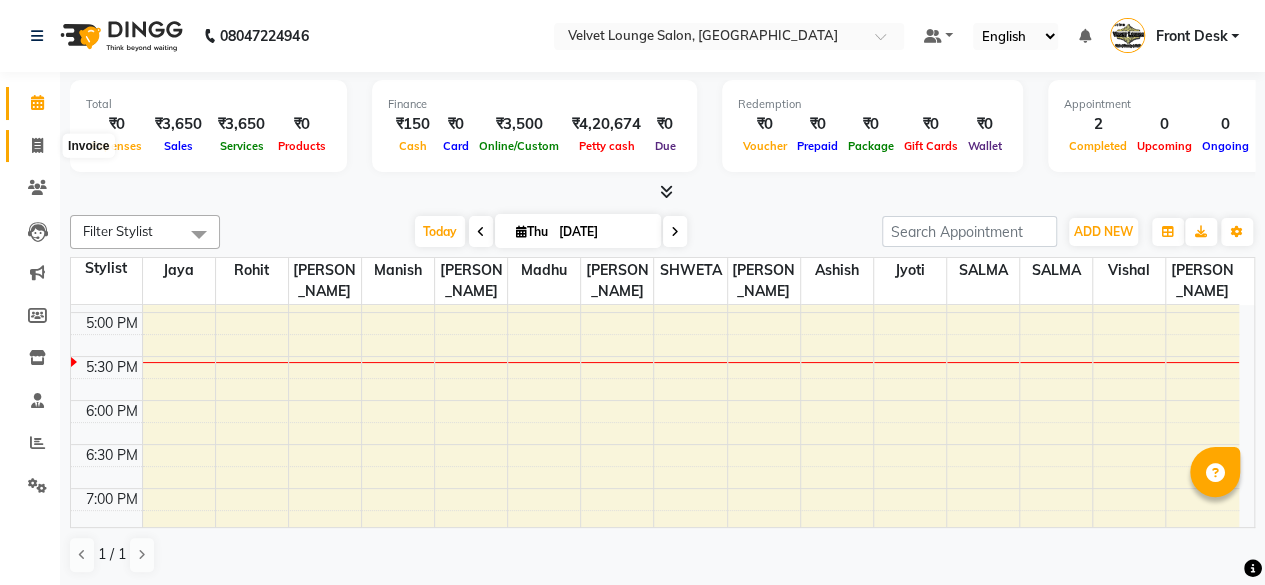 click 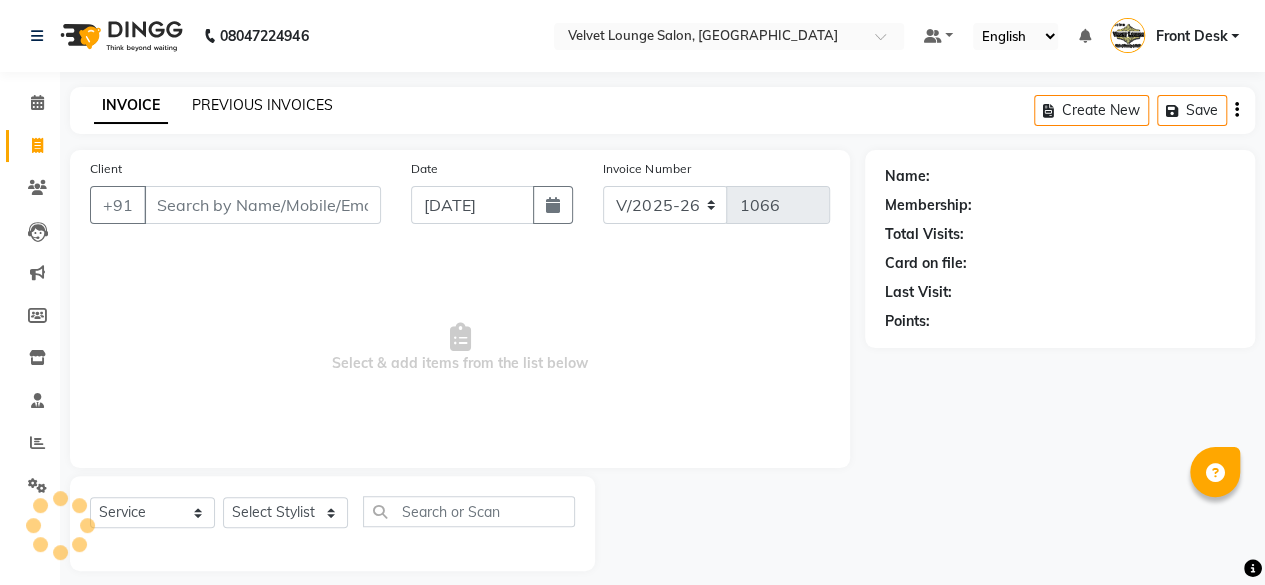 click on "PREVIOUS INVOICES" 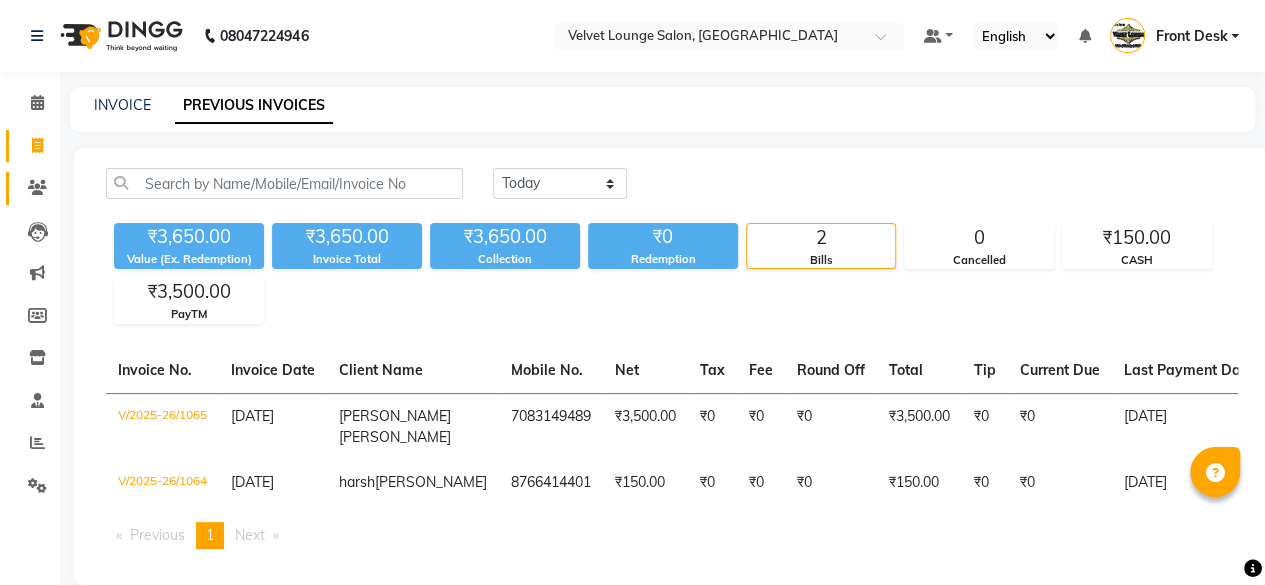click on "Clients" 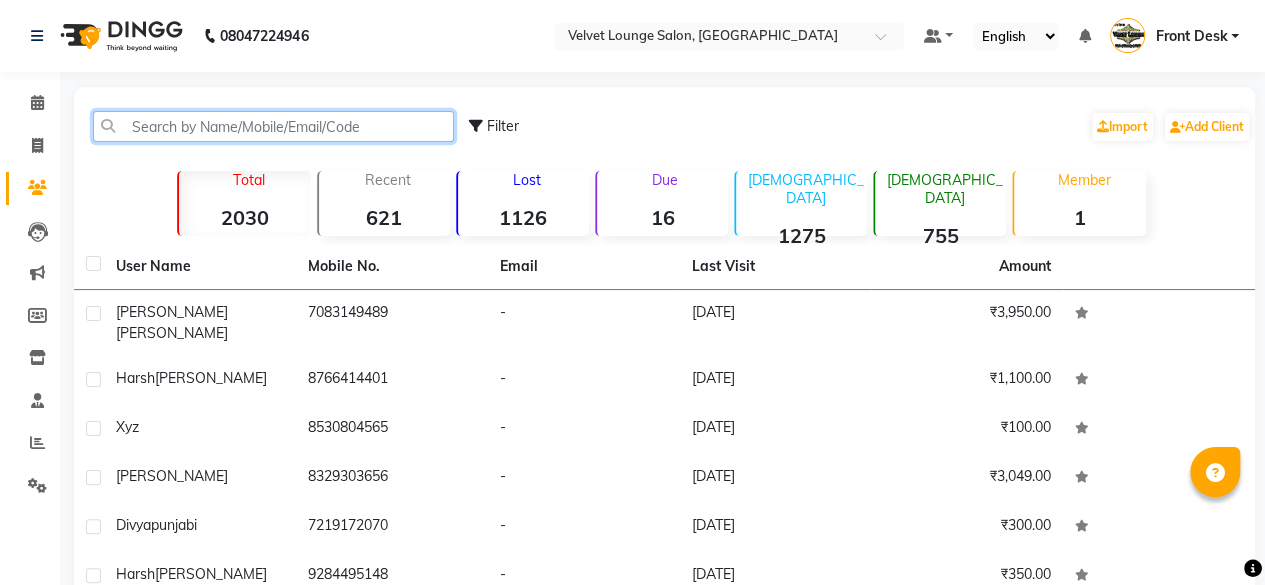 click 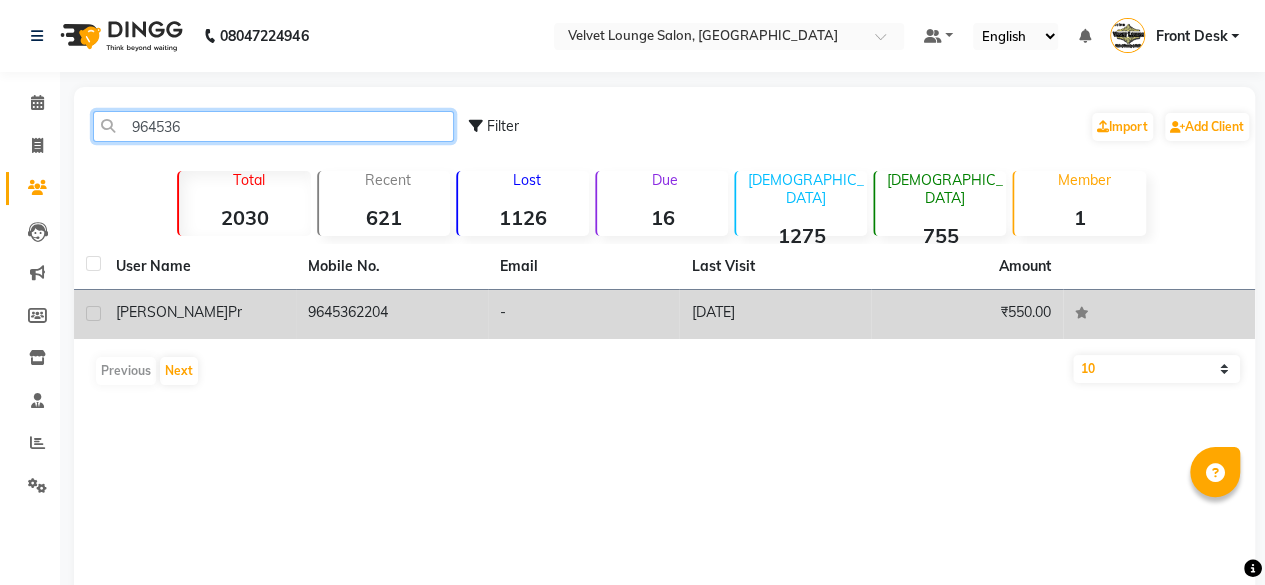 type on "964536" 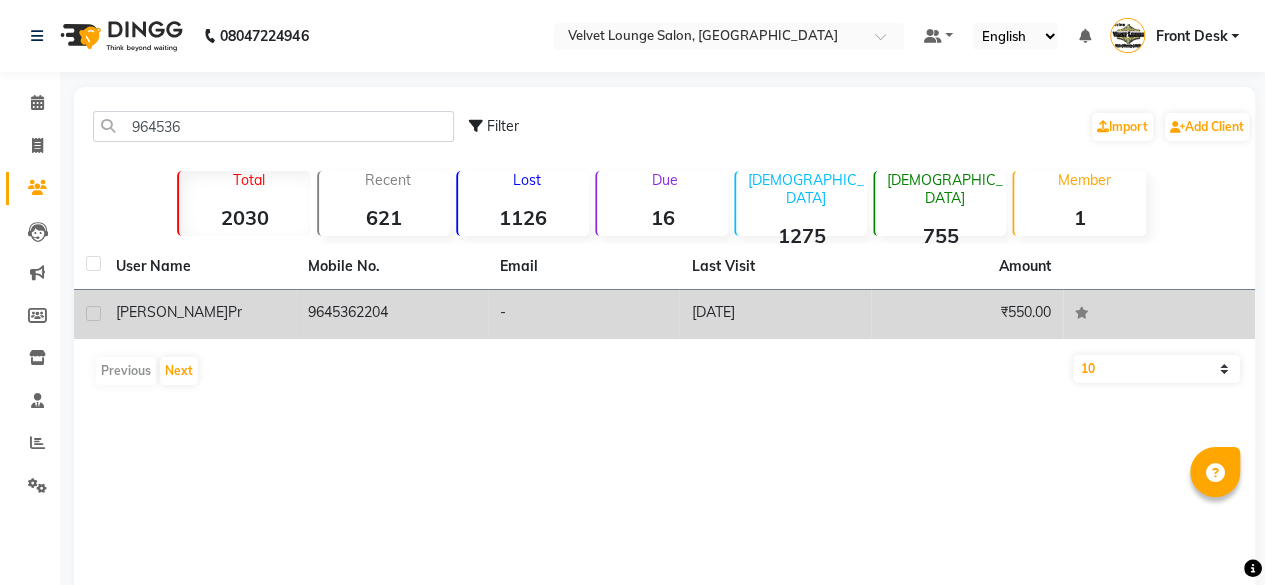 click on "-" 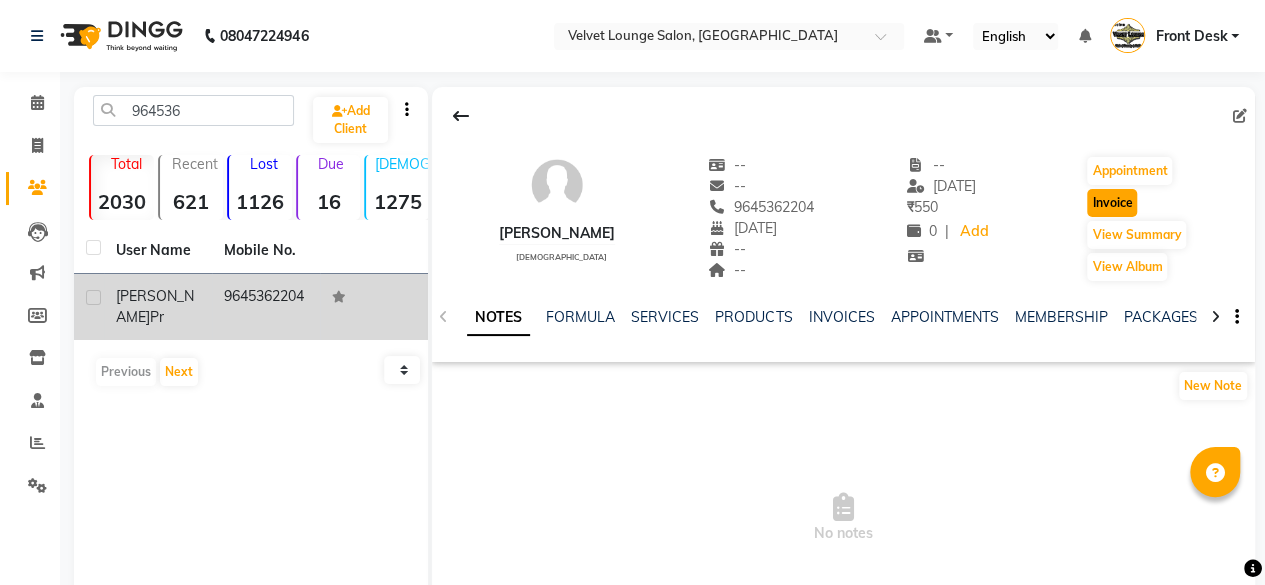 click on "Invoice" 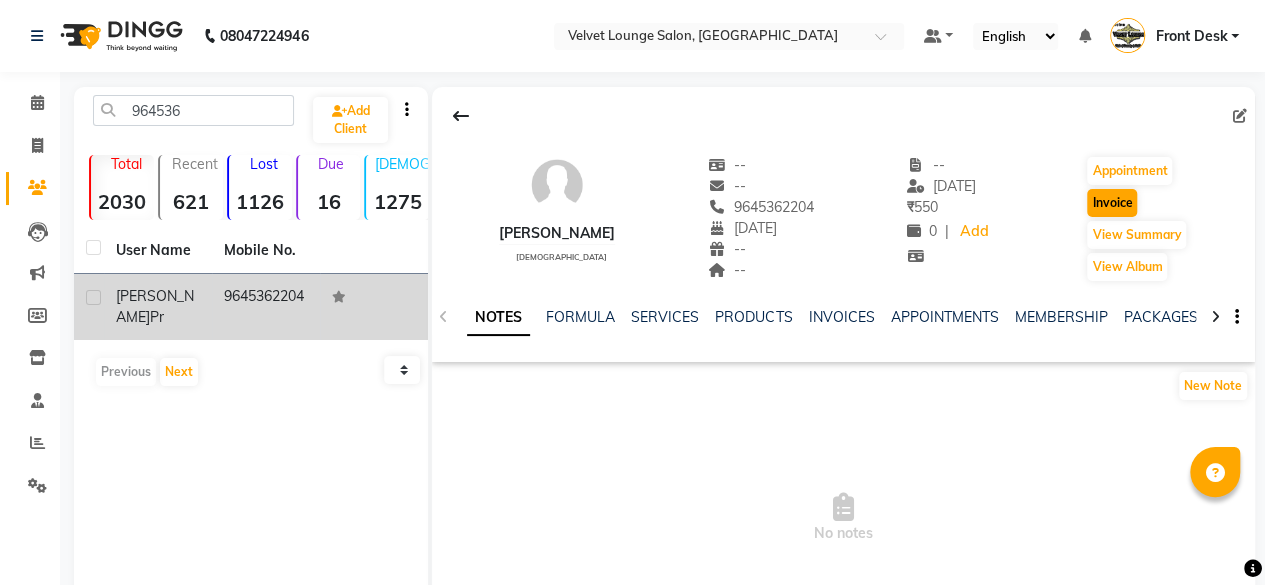 scroll, scrollTop: 15, scrollLeft: 0, axis: vertical 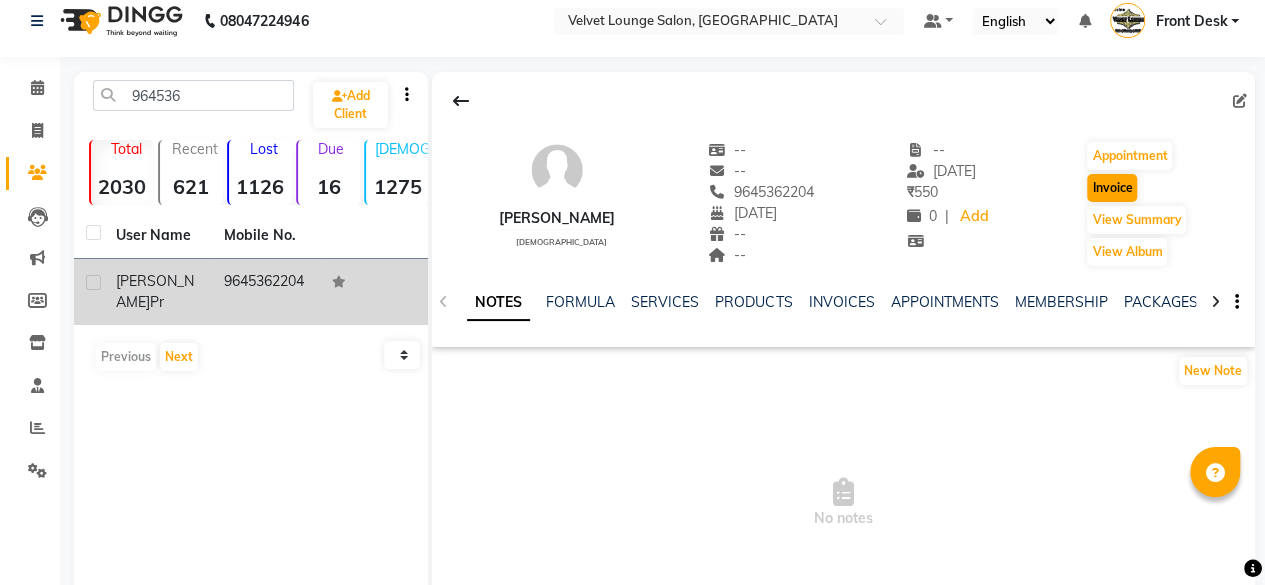 select on "service" 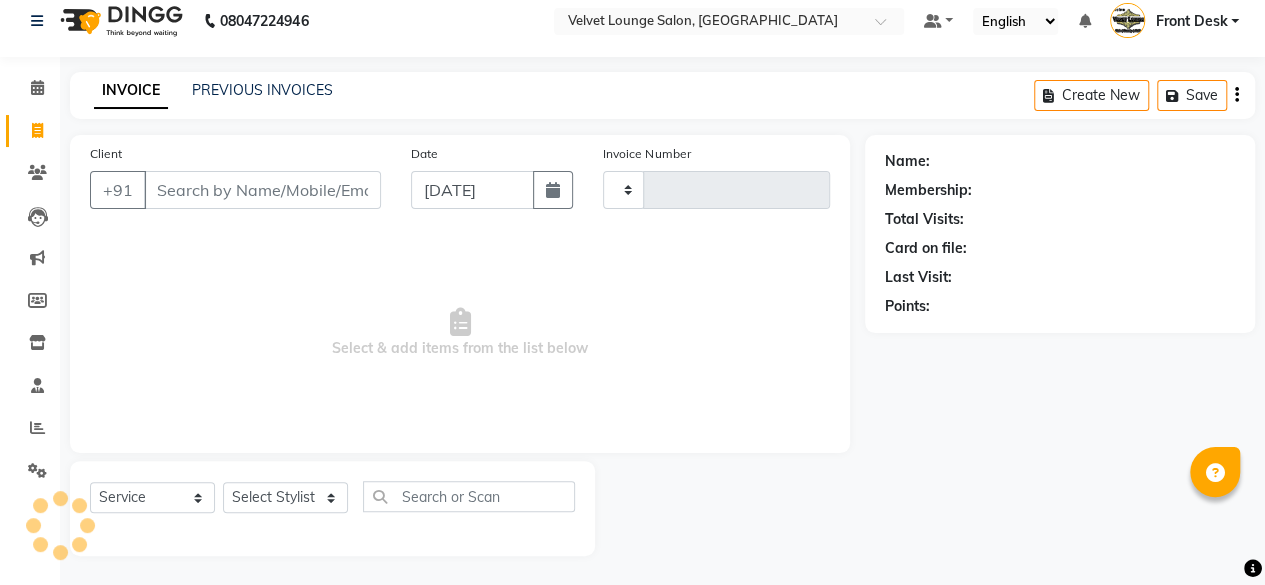 type on "1066" 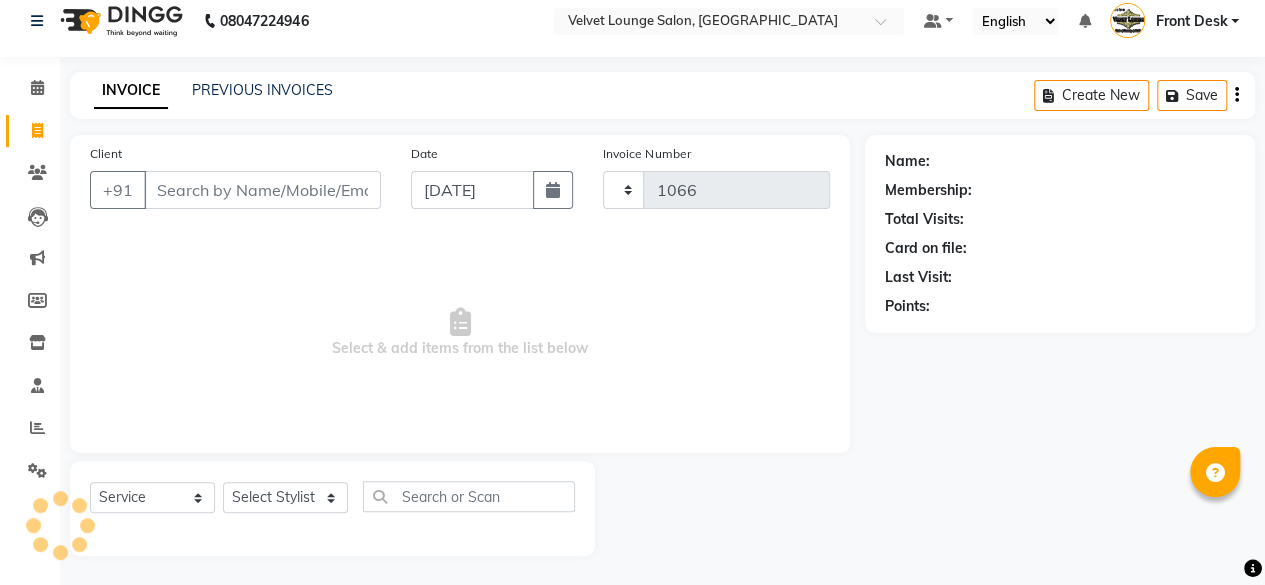 select on "5962" 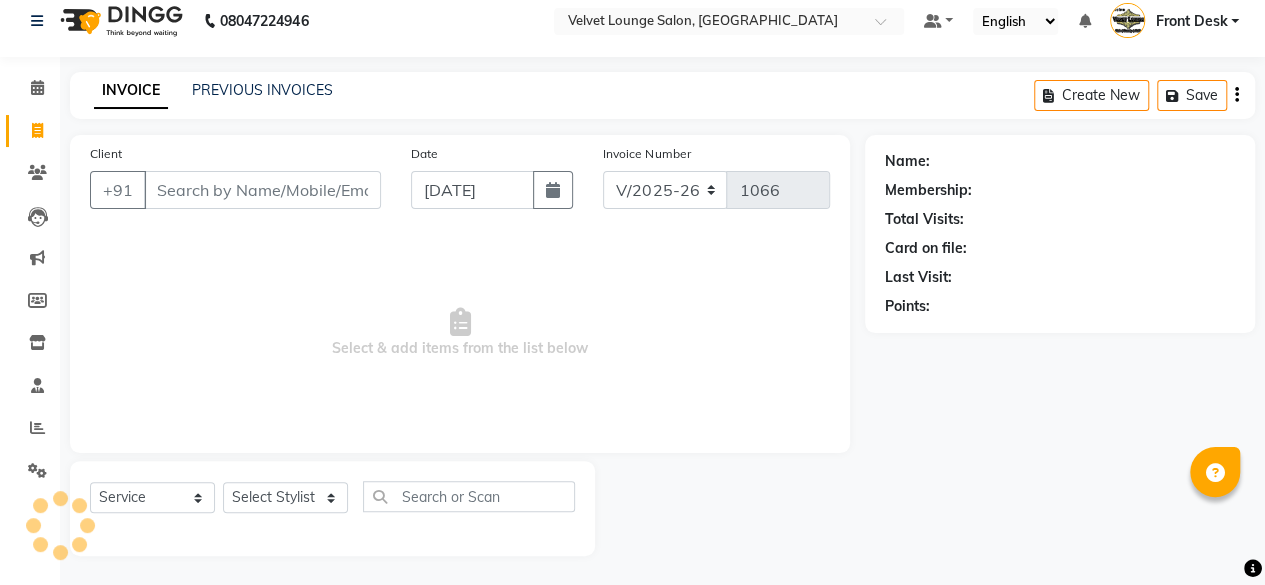 type on "9645362204" 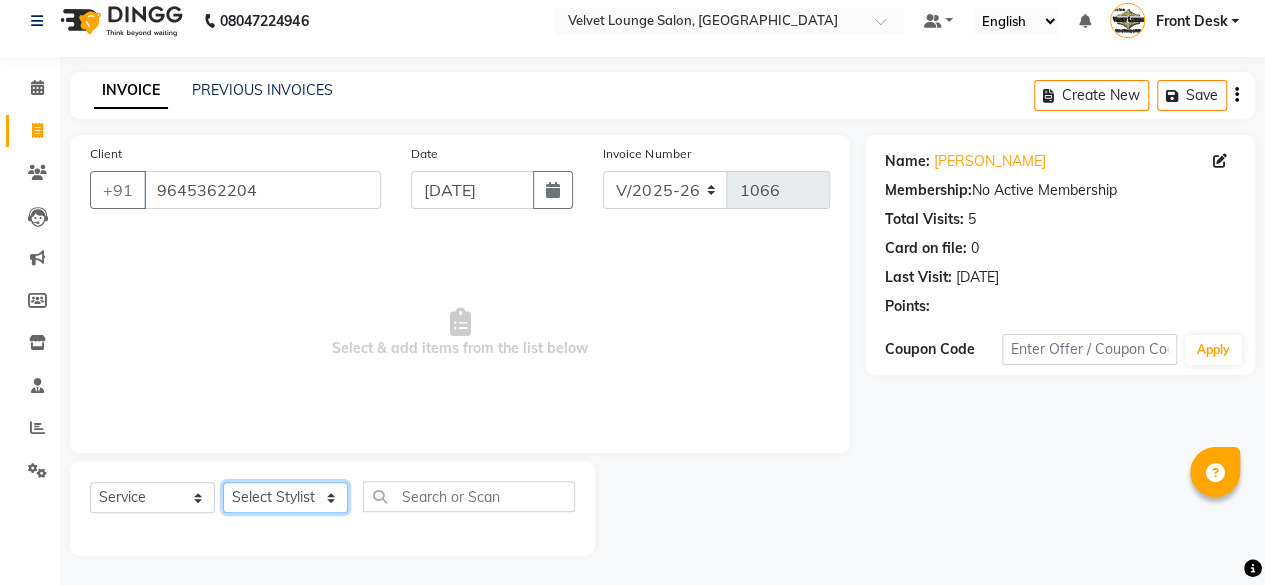 click on "Select Stylist [PERSON_NAME]  [PERSON_NAME] Front Desk Jaya jyoti madhu [PERSON_NAME] [PERSON_NAME] Rohit SALMA SALMA [PERSON_NAME] SHWETA vishal" 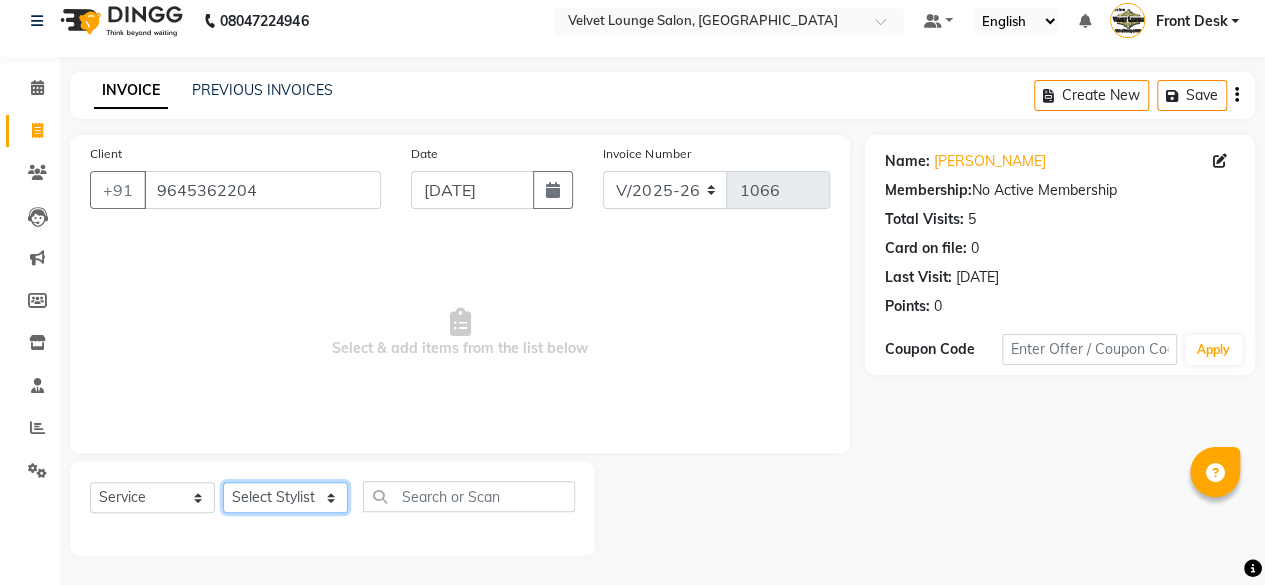 select on "83580" 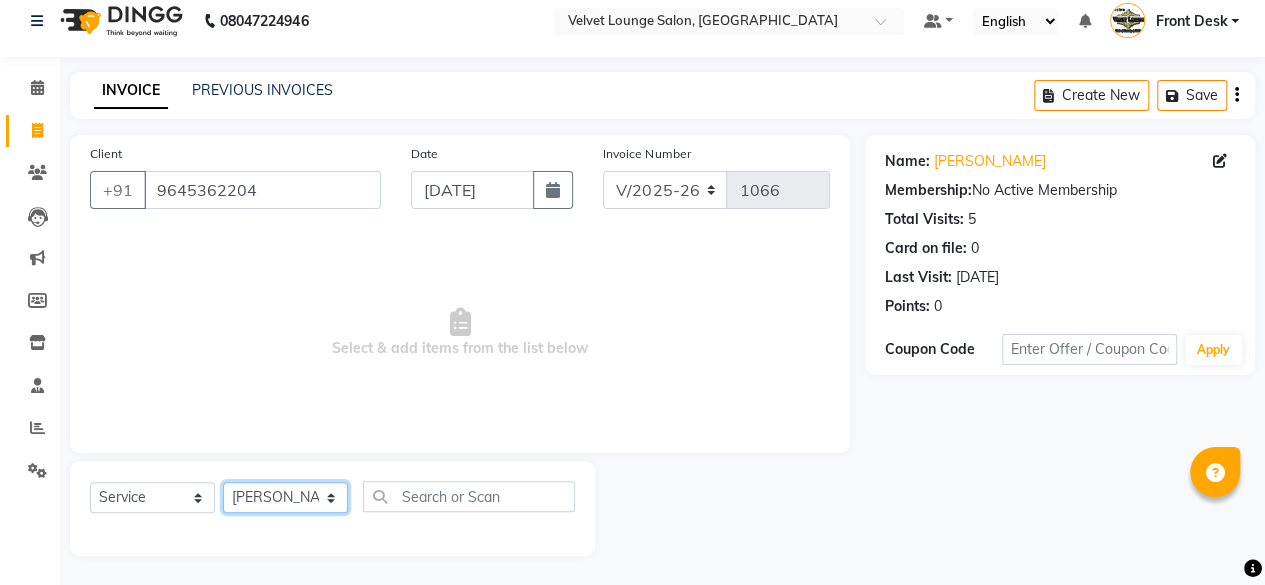 click on "Select Stylist [PERSON_NAME]  [PERSON_NAME] Front Desk Jaya jyoti madhu [PERSON_NAME] [PERSON_NAME] Rohit SALMA SALMA [PERSON_NAME] SHWETA vishal" 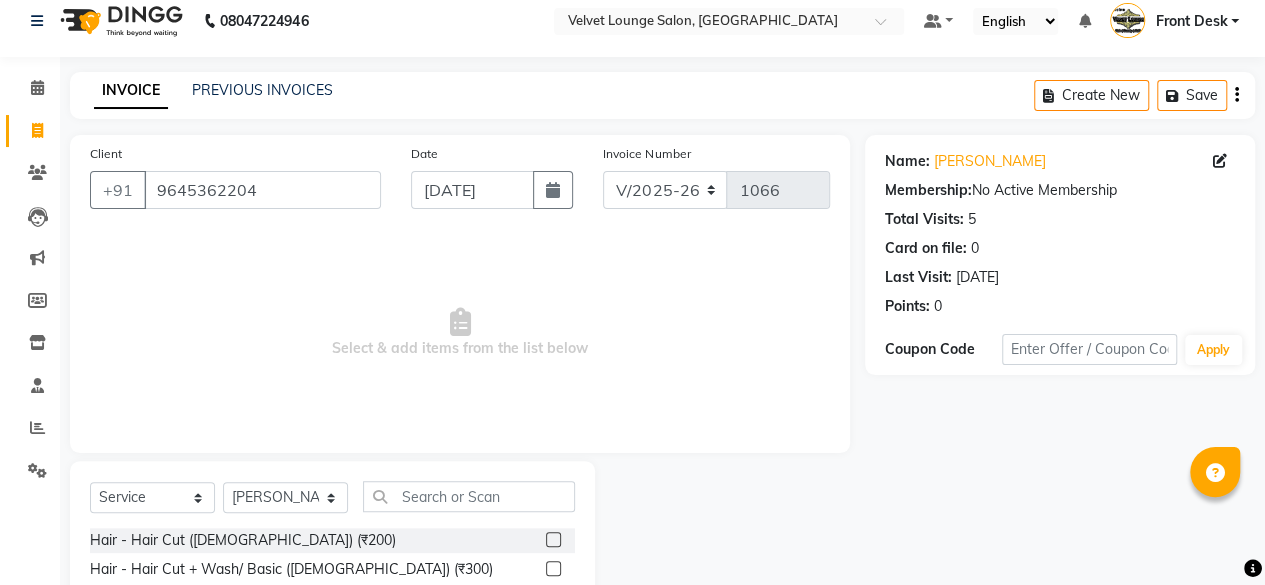 click 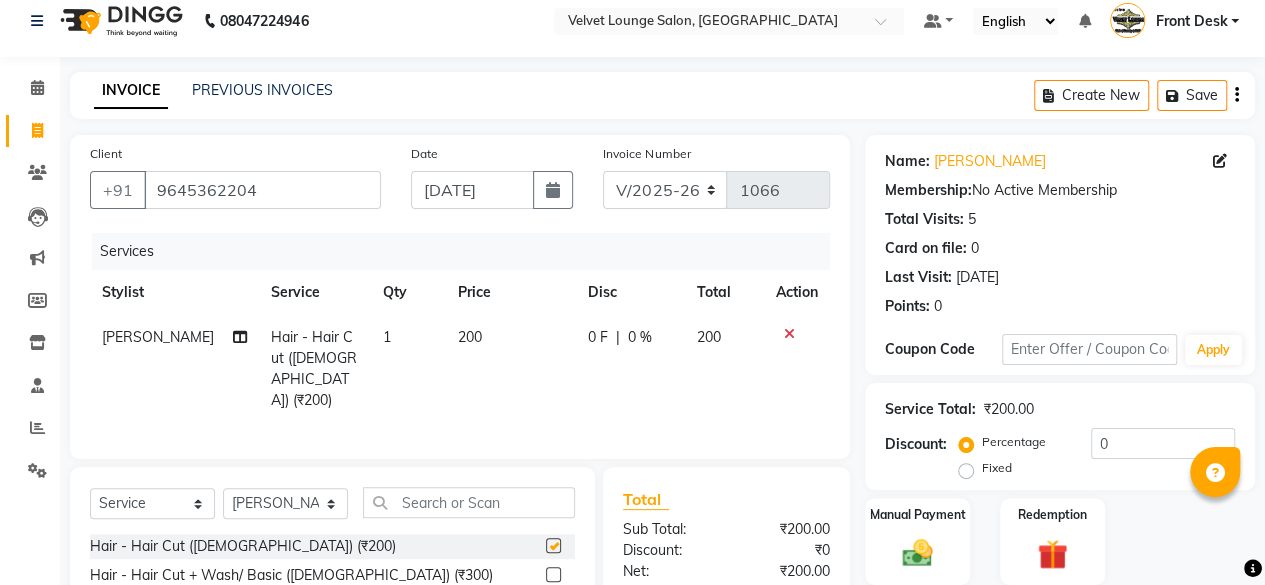 checkbox on "false" 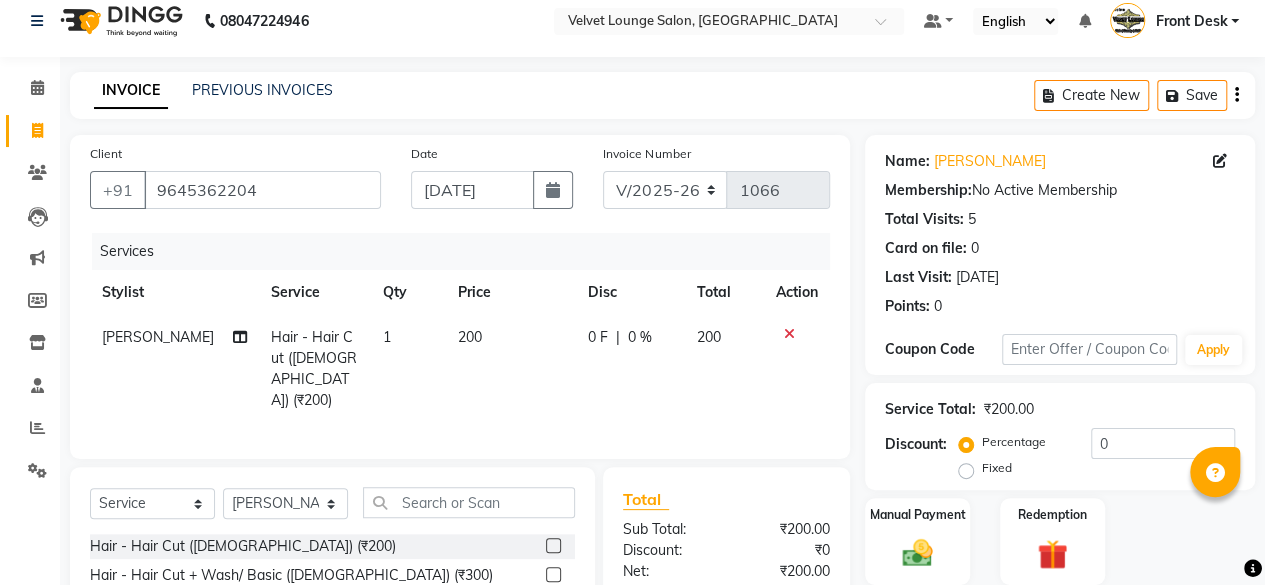 click on "0 F" 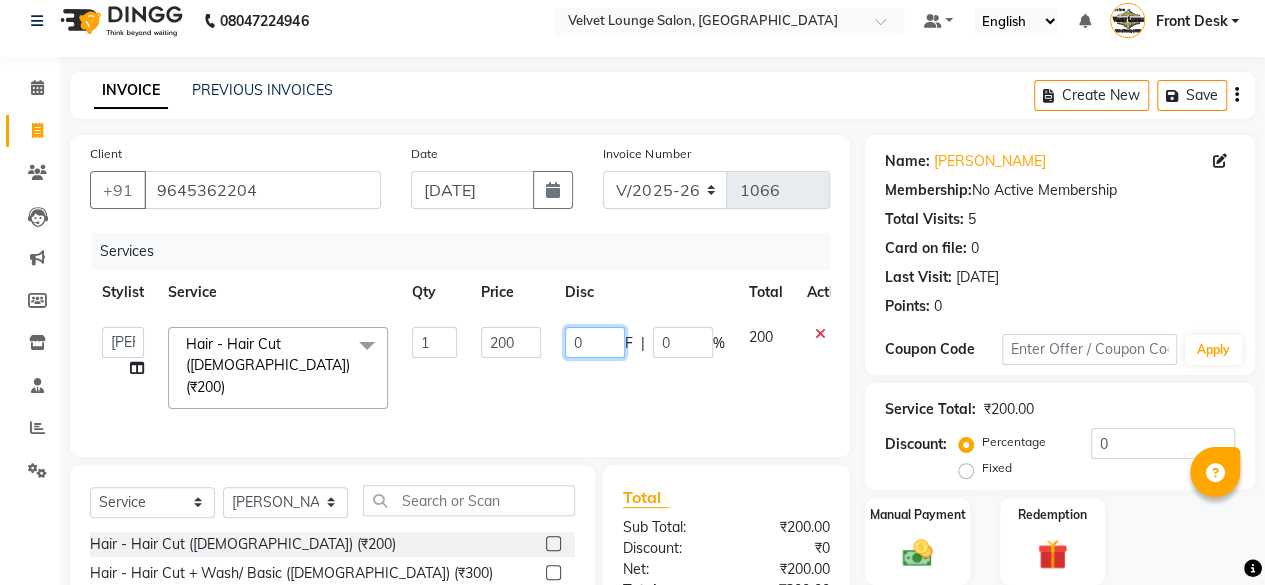 click on "0" 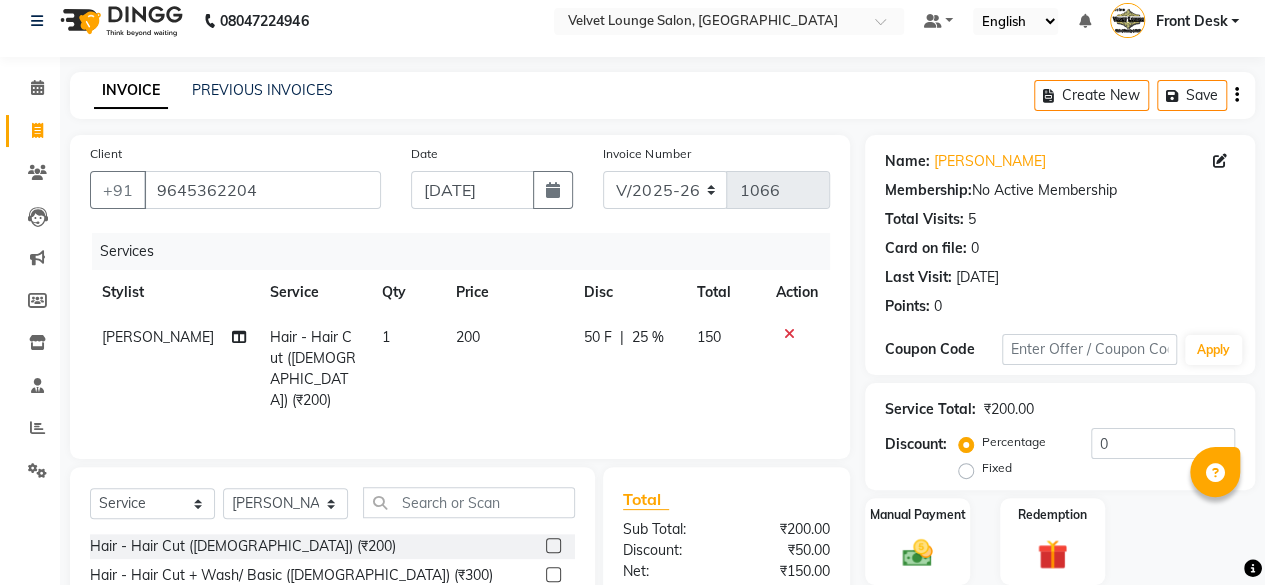 click on "Client [PHONE_NUMBER] Date [DATE] Invoice Number V/2025 V/[PHONE_NUMBER] Services Stylist Service Qty Price Disc Total Action [PERSON_NAME] Hair - Hair Cut ([DEMOGRAPHIC_DATA]) (₹200) 1 200 50 F | 25 % 150" 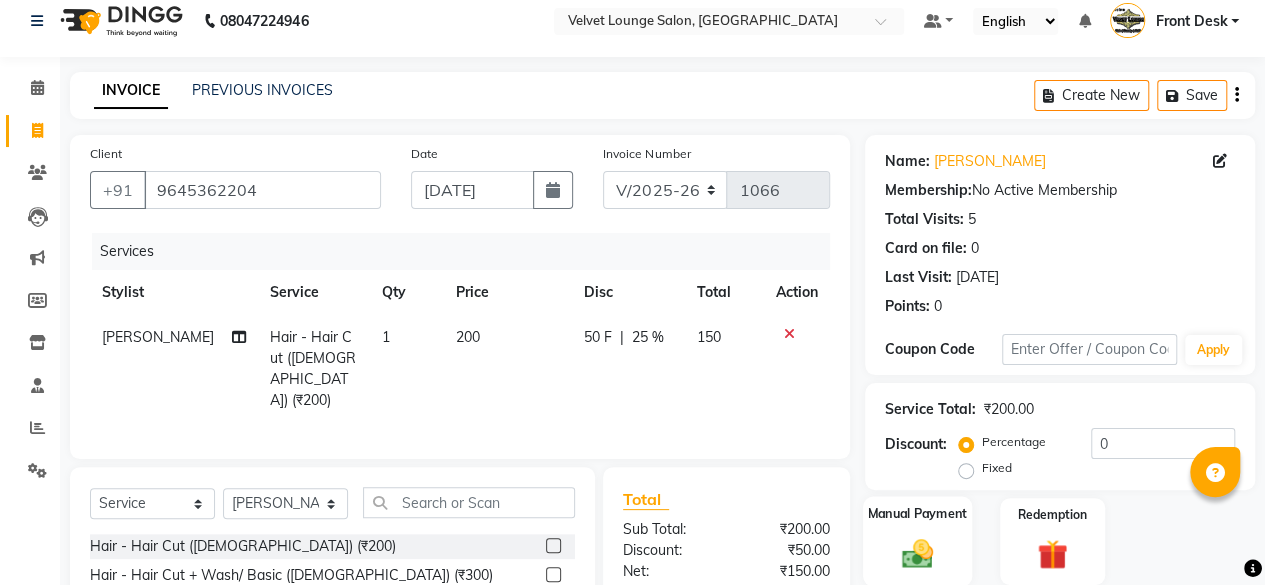 click 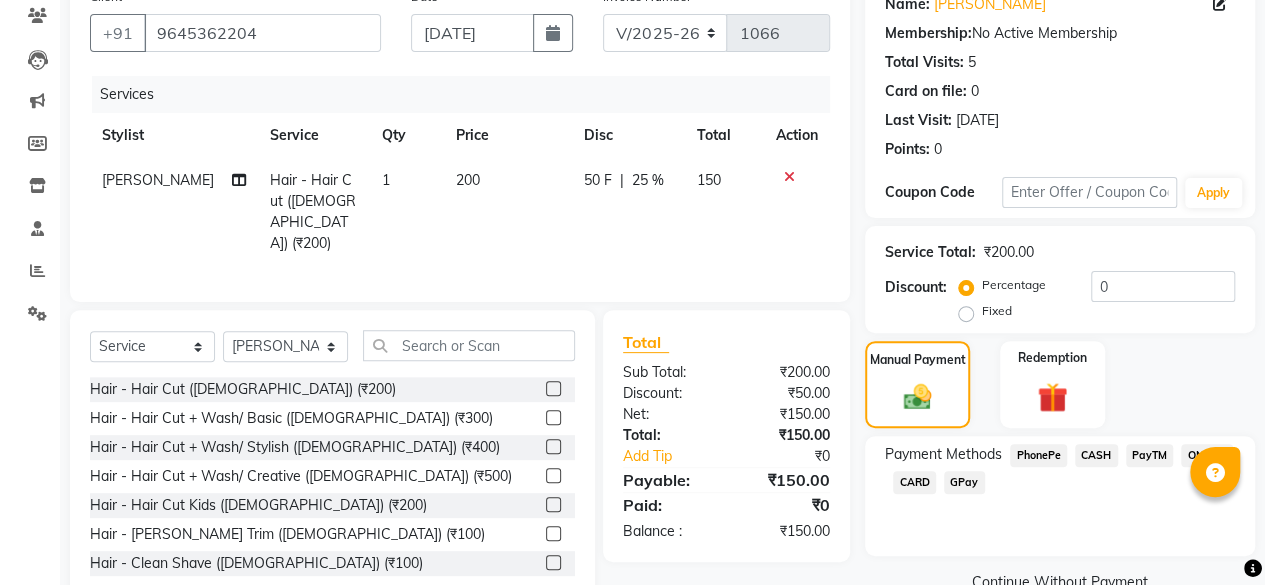scroll, scrollTop: 215, scrollLeft: 0, axis: vertical 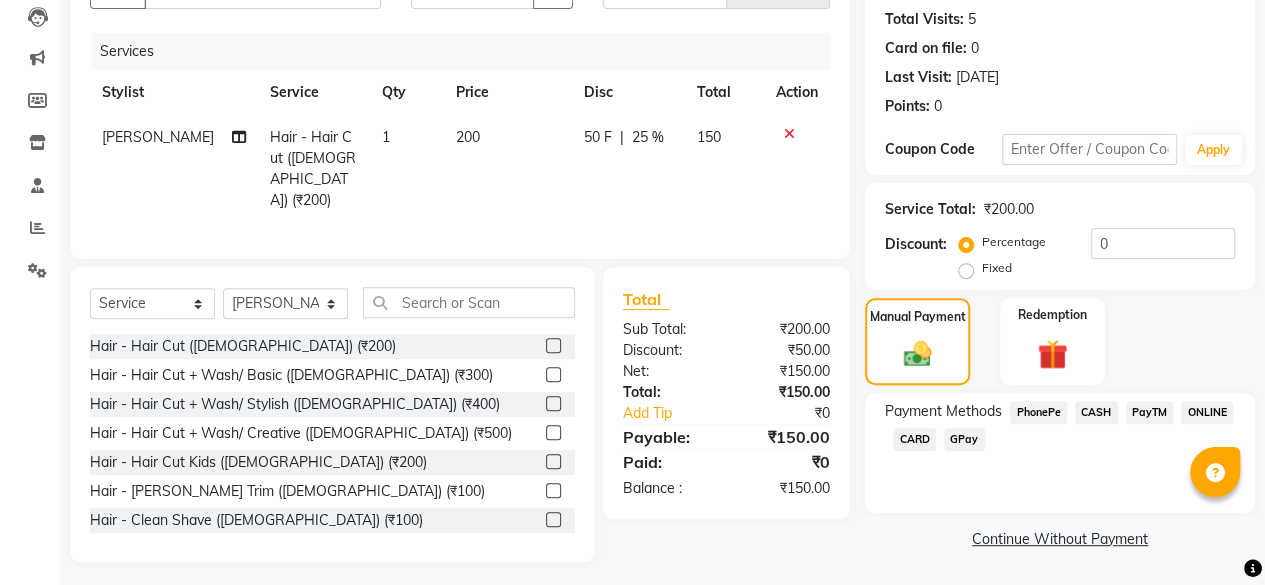 click on "PayTM" 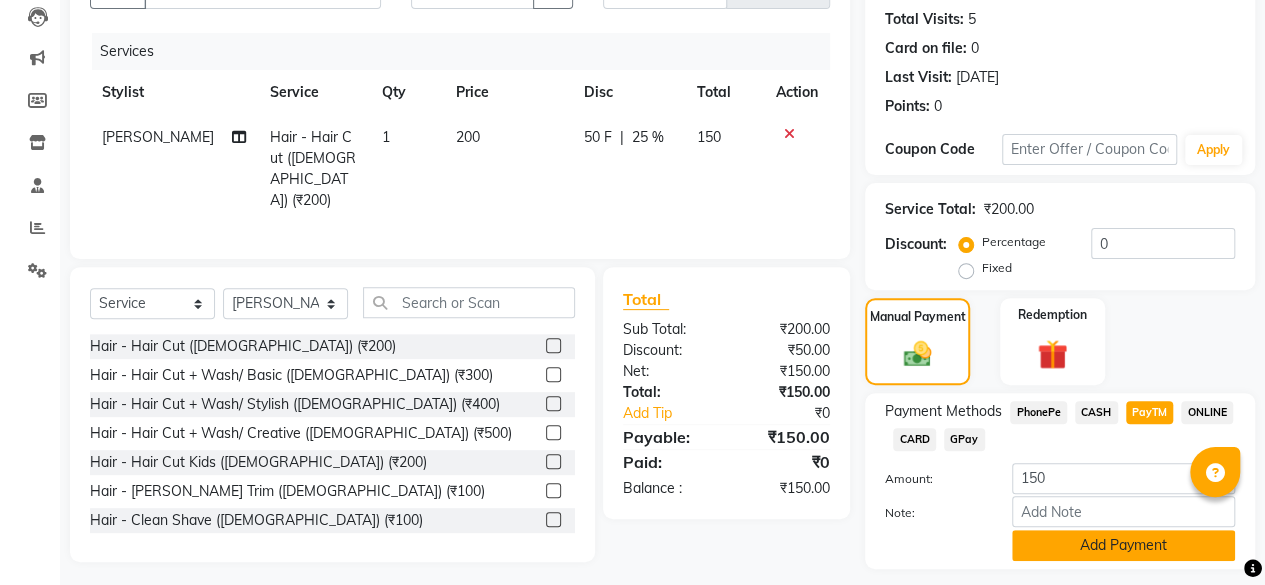 click on "Add Payment" 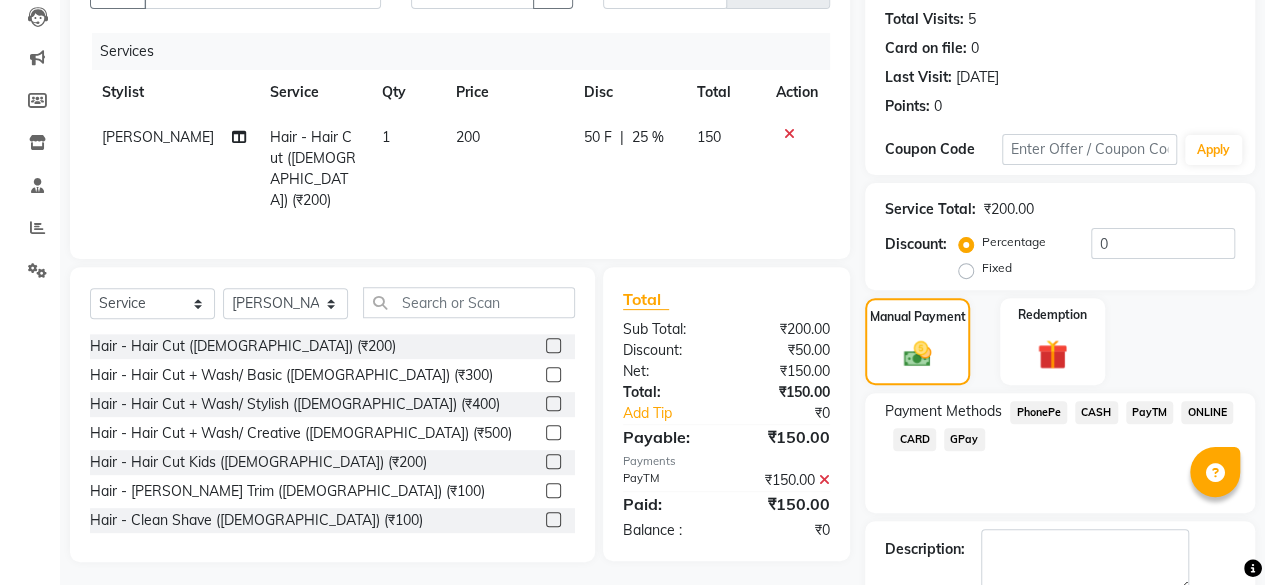 drag, startPoint x: 1234, startPoint y: 531, endPoint x: 1279, endPoint y: 549, distance: 48.466484 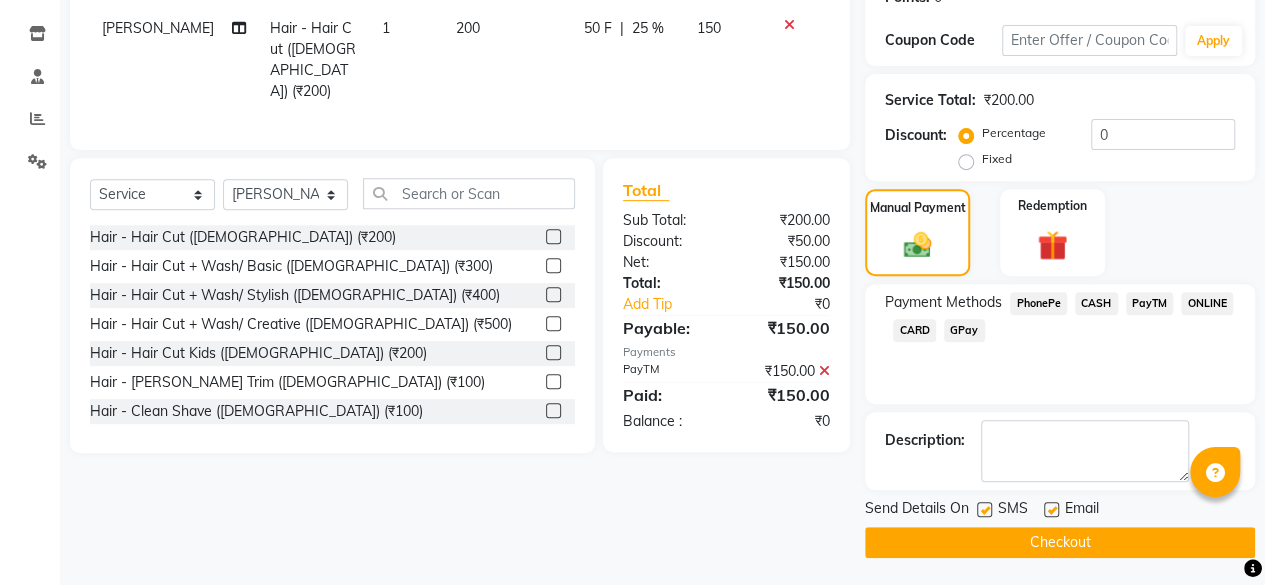 click on "Checkout" 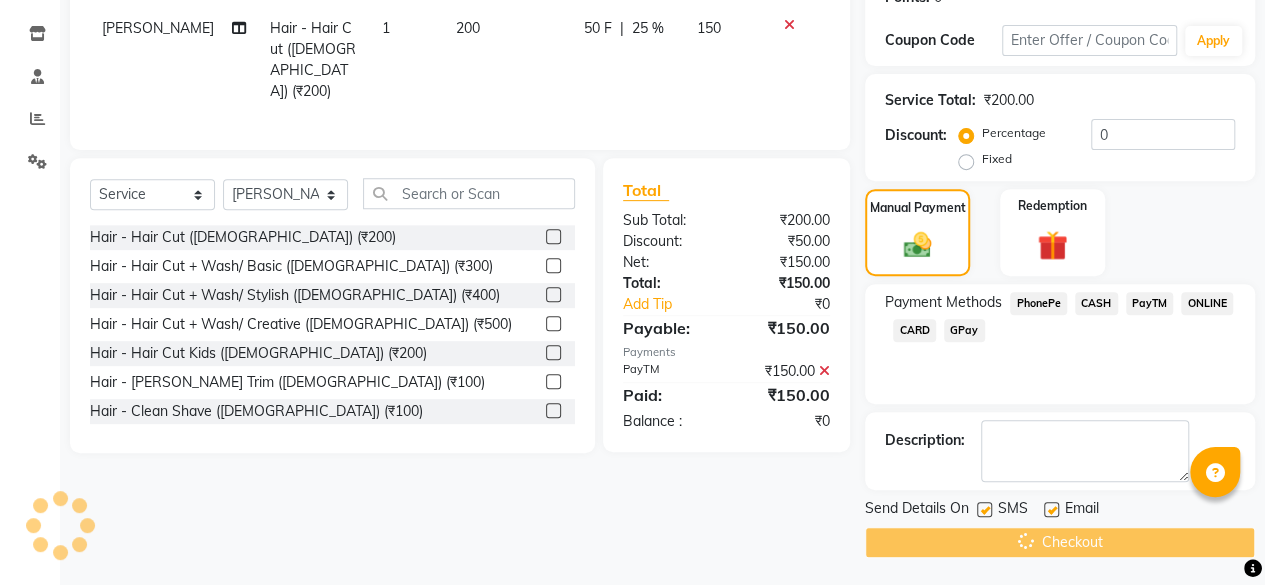 scroll, scrollTop: 0, scrollLeft: 0, axis: both 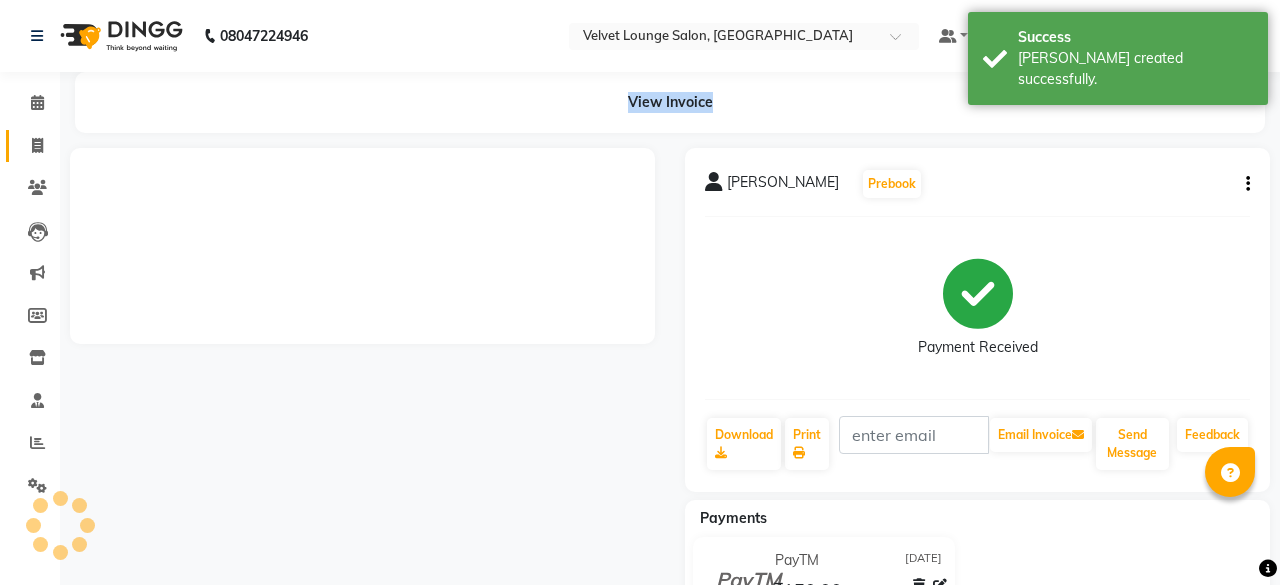 drag, startPoint x: 411, startPoint y: 389, endPoint x: 30, endPoint y: 157, distance: 446.07736 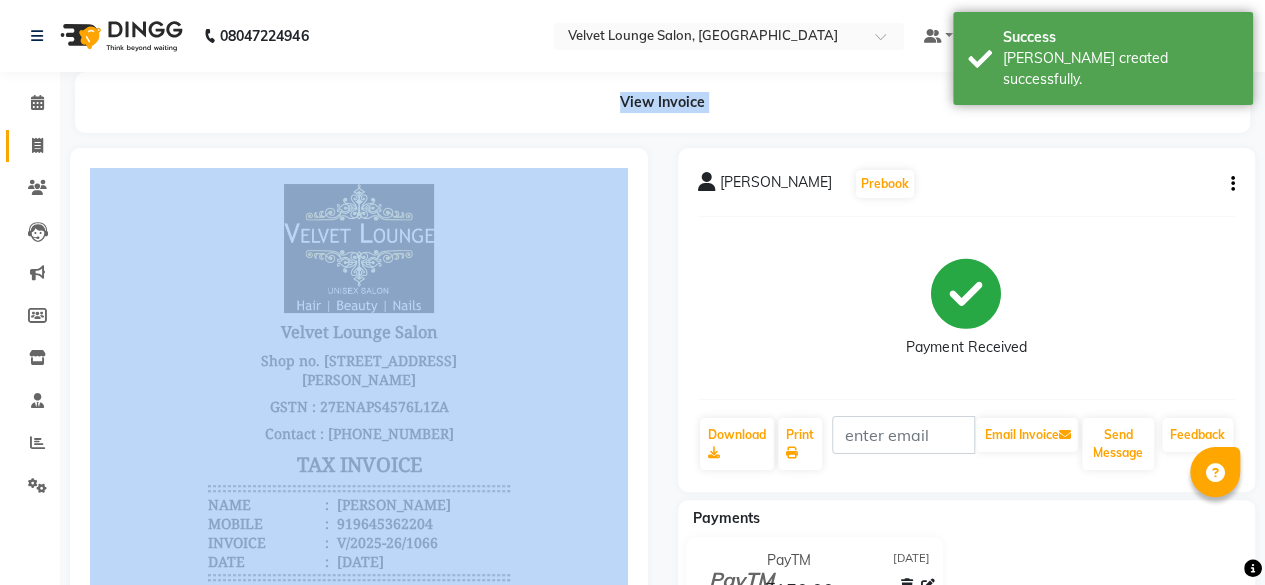 scroll, scrollTop: 0, scrollLeft: 0, axis: both 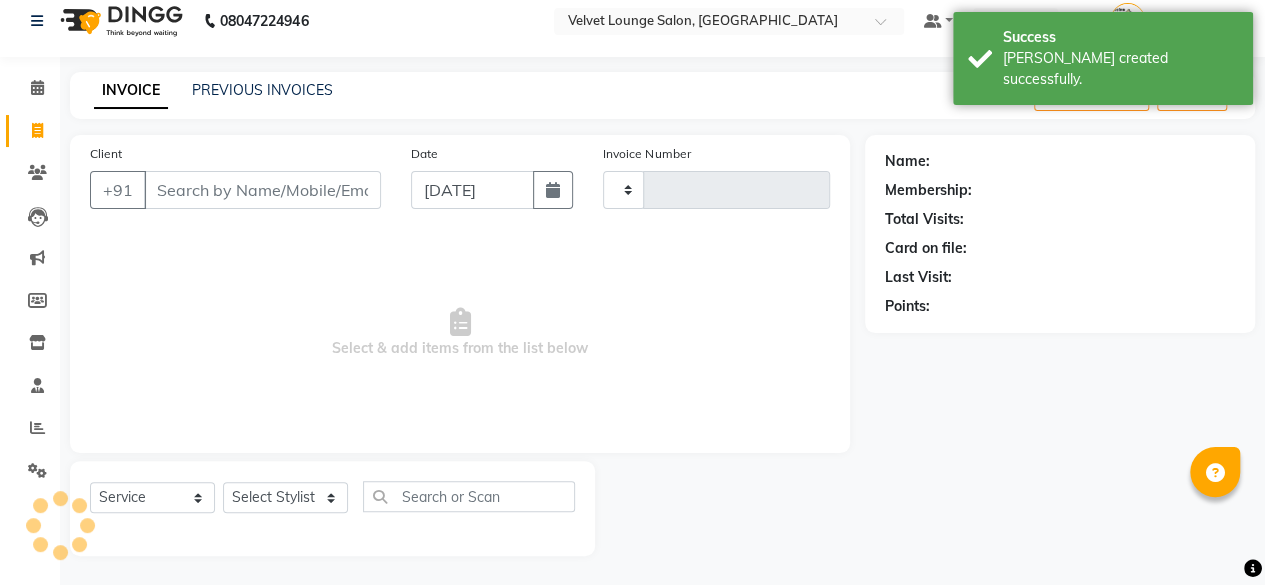 type on "1067" 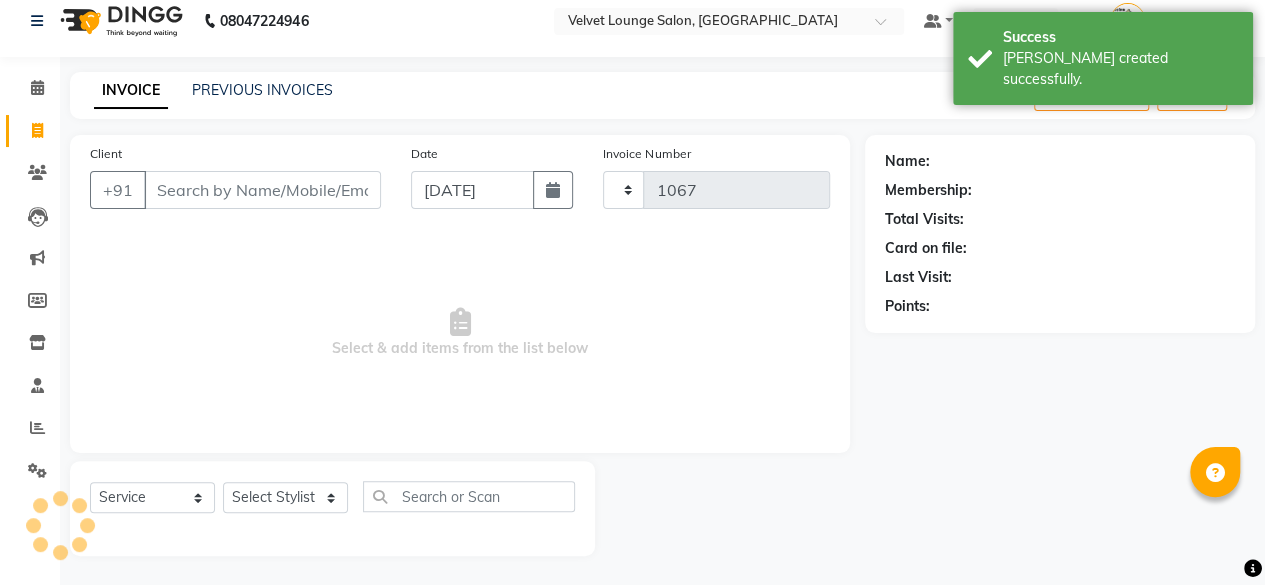 select on "5962" 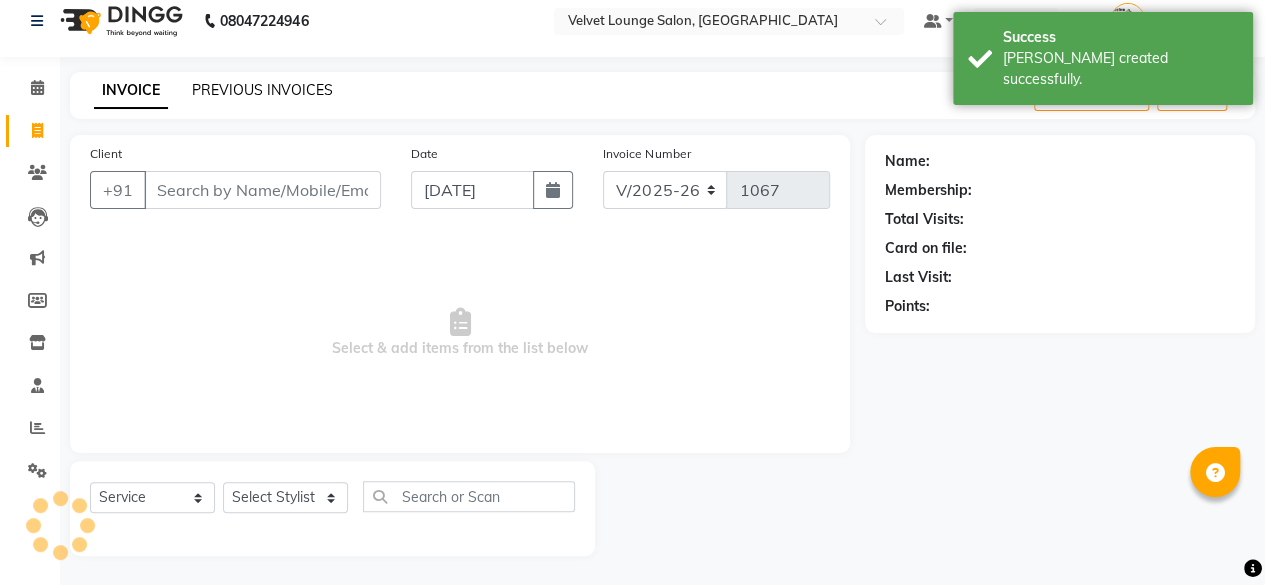 click on "PREVIOUS INVOICES" 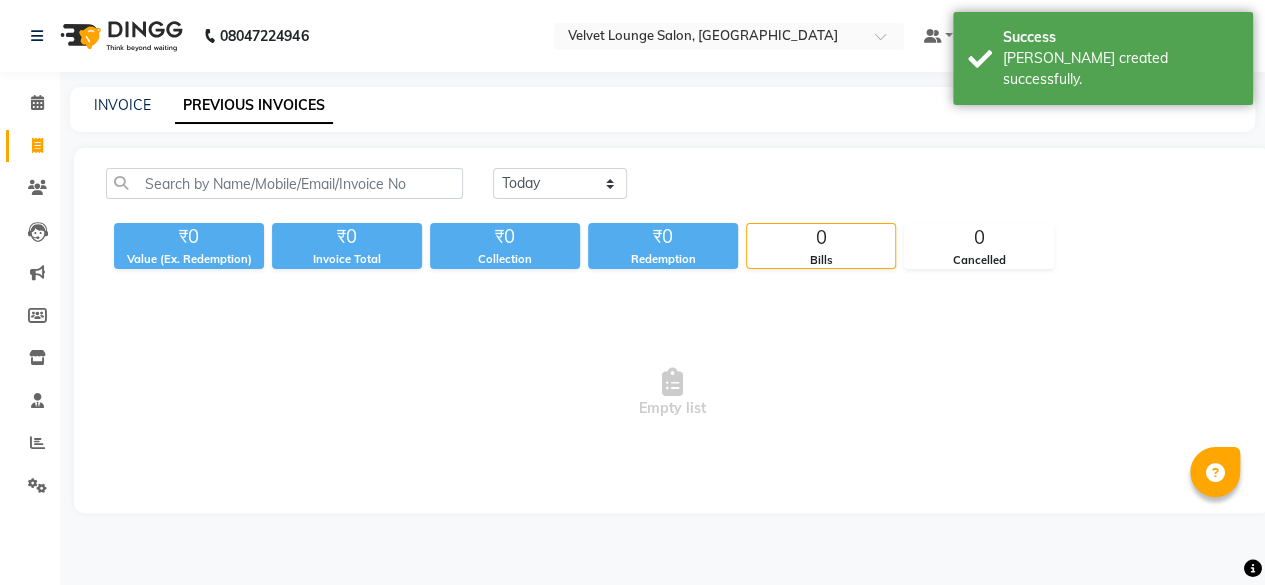 scroll, scrollTop: 0, scrollLeft: 0, axis: both 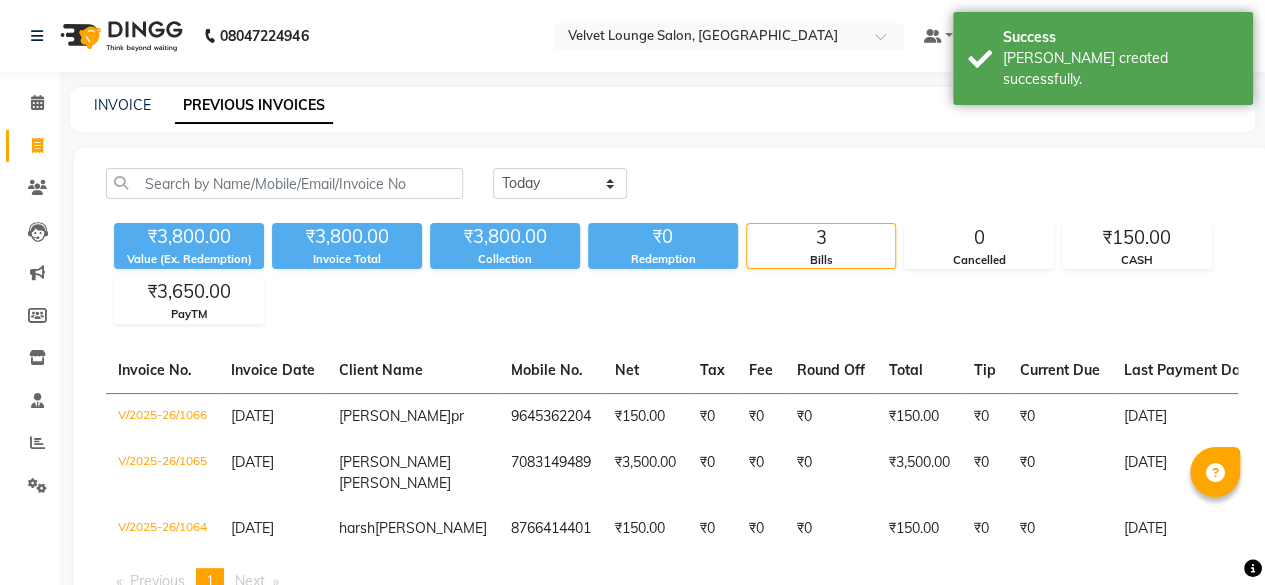 click on "[DATE] [DATE] Custom Range ₹3,800.00 Value (Ex. Redemption) ₹3,800.00 Invoice Total  ₹3,800.00 Collection ₹0 Redemption 3 Bills 0 Cancelled ₹150.00 CASH ₹3,650.00 PayTM  Invoice No.   Invoice Date   Client Name   Mobile No.   Net   Tax   Fee   Round Off   Total   Tip   Current Due   Last Payment Date   Payment Amount   Payment Methods   Cancel Reason   Status   V/2025-26/1066  [DATE] [PERSON_NAME] 9645362204 ₹150.00 ₹0  ₹0  ₹0 ₹150.00 ₹0 ₹0 [DATE] ₹150.00  PayTM - PAID  V/2025-26/1065  [DATE] [PERSON_NAME] 7083149489 ₹3,500.00 ₹0  ₹0  ₹0 ₹3,500.00 ₹0 ₹0 [DATE] ₹3,500.00  PayTM - PAID  V/2025-26/1064  [DATE] harsh  [PERSON_NAME] 8766414401 ₹150.00 ₹0  ₹0  ₹0 ₹150.00 ₹0 ₹0 [DATE] ₹150.00  CASH - PAID  Previous  page  1 / 1  You're on page  1  Next  page" 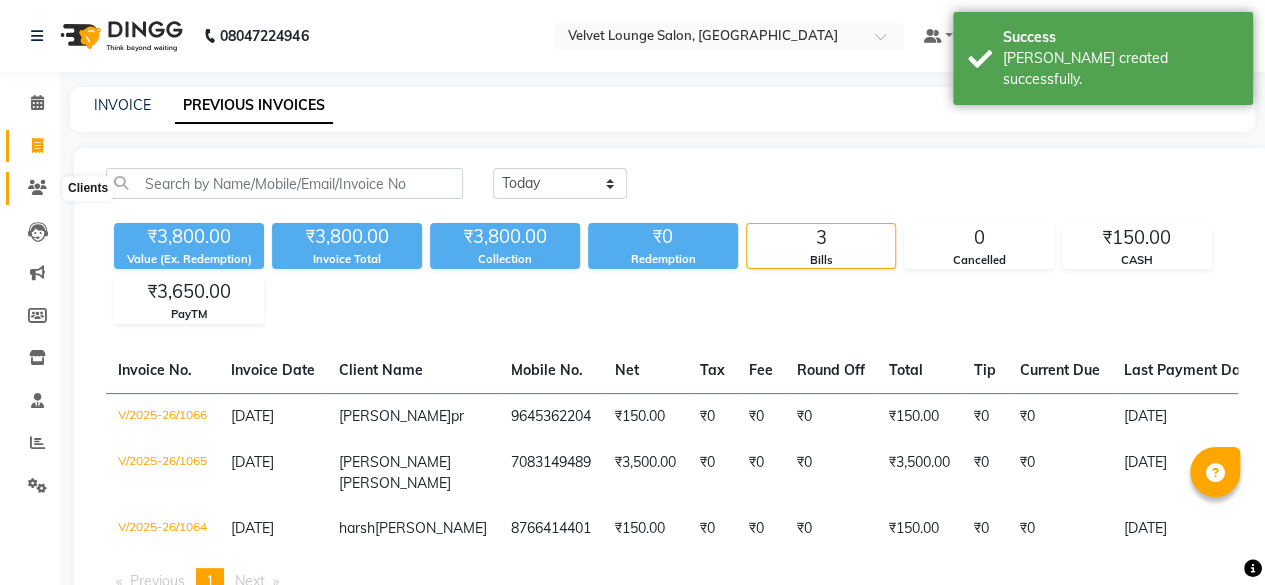 click 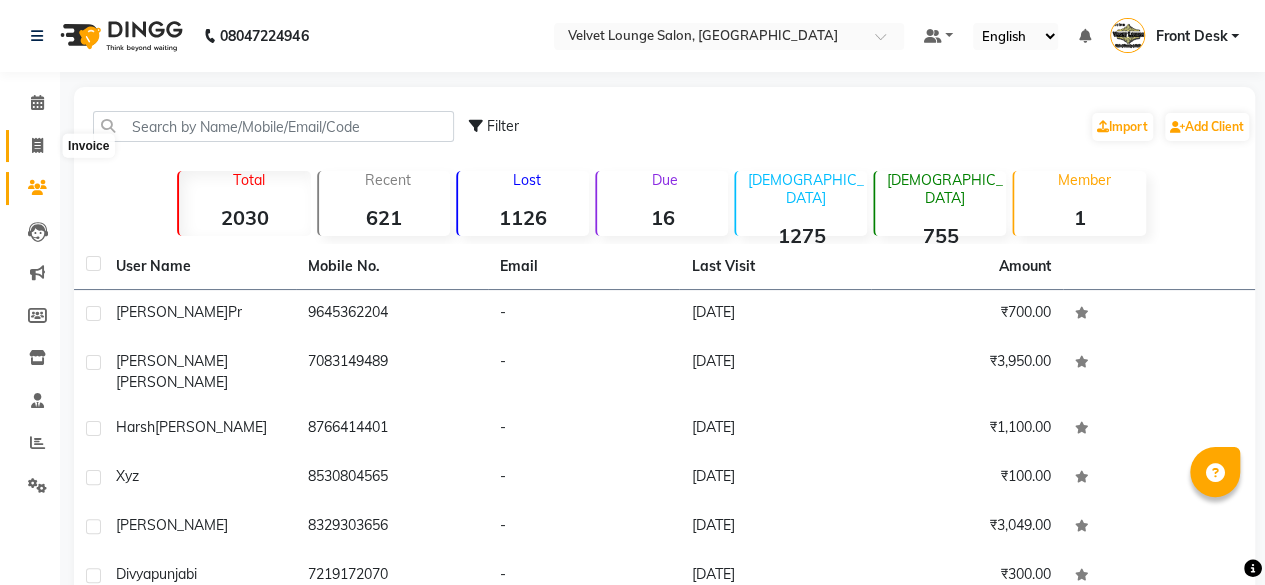 click 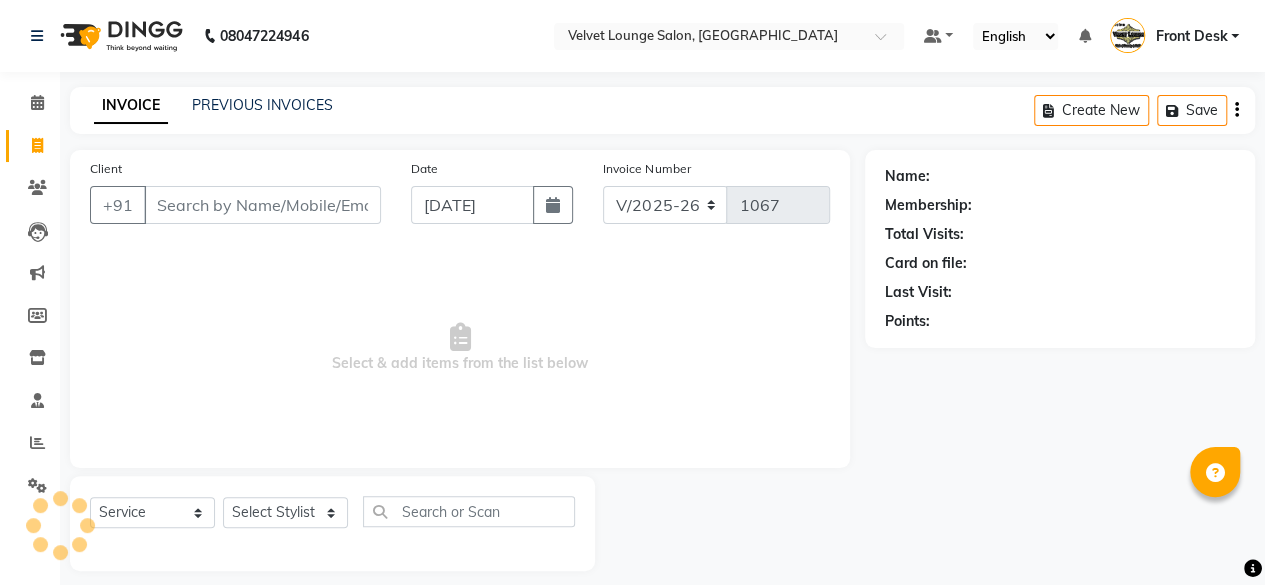 scroll, scrollTop: 15, scrollLeft: 0, axis: vertical 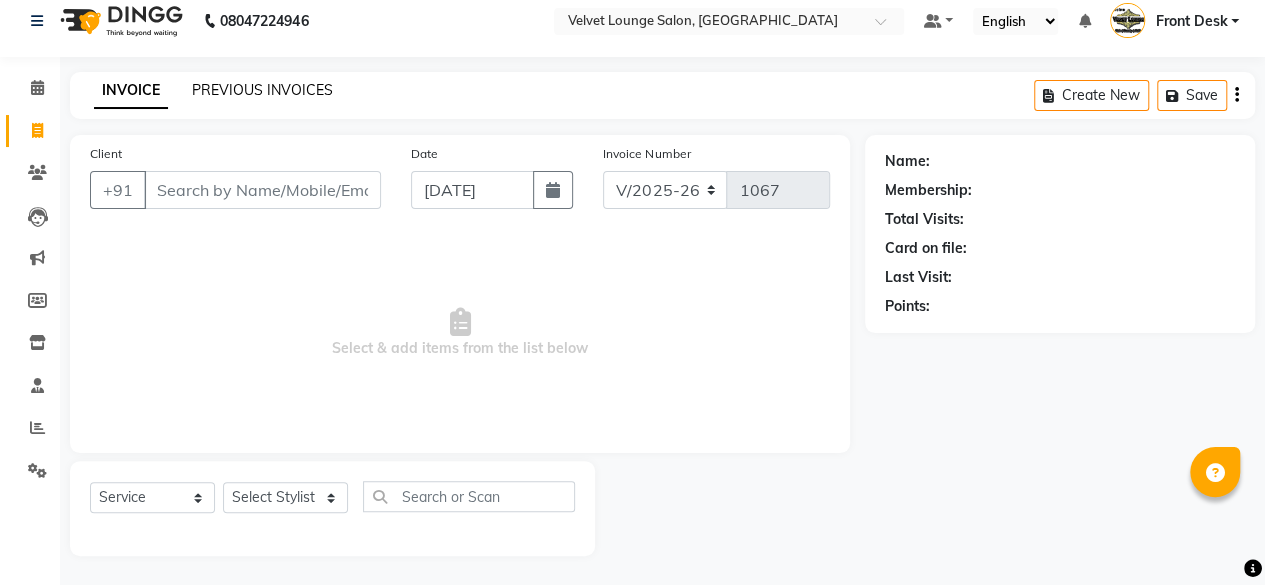 click on "PREVIOUS INVOICES" 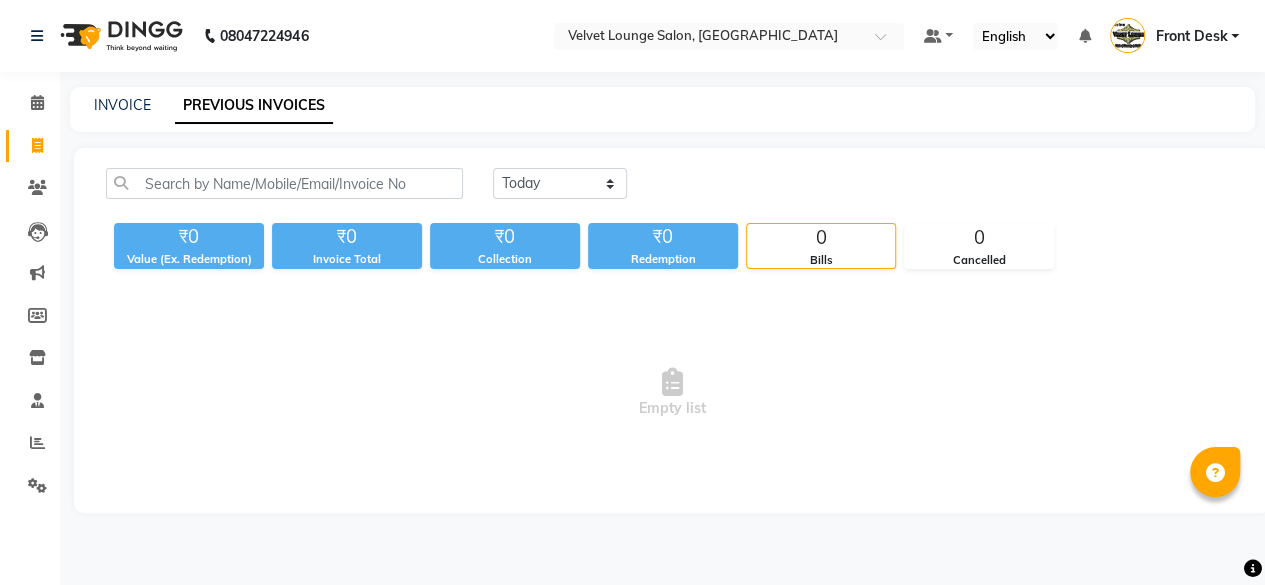 scroll, scrollTop: 0, scrollLeft: 0, axis: both 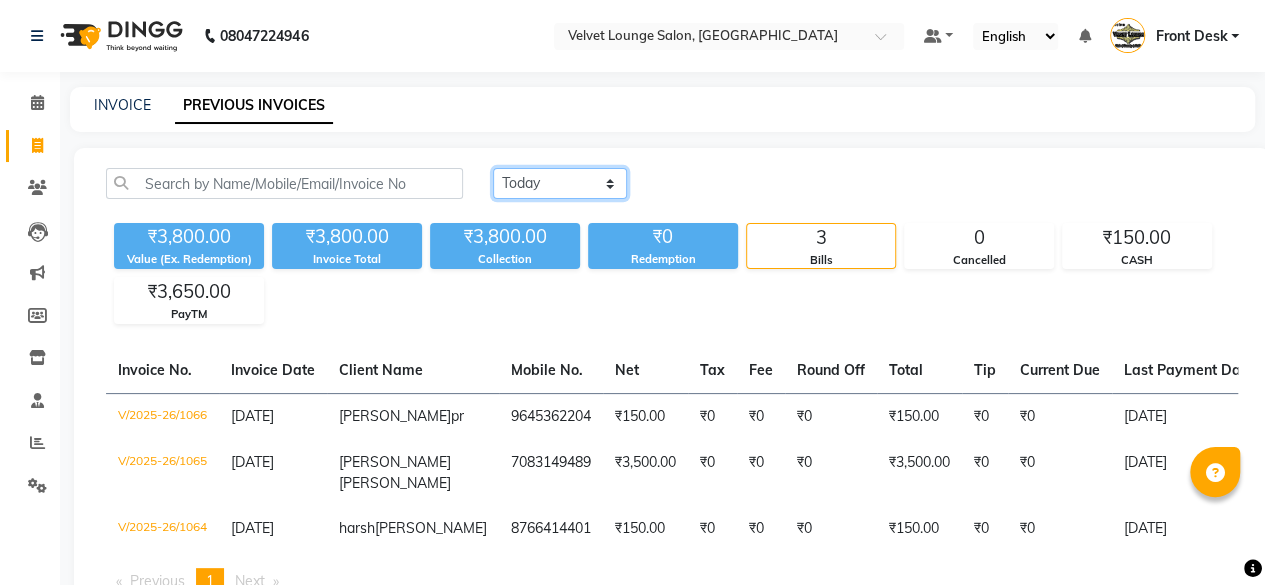 click on "[DATE] [DATE] Custom Range" 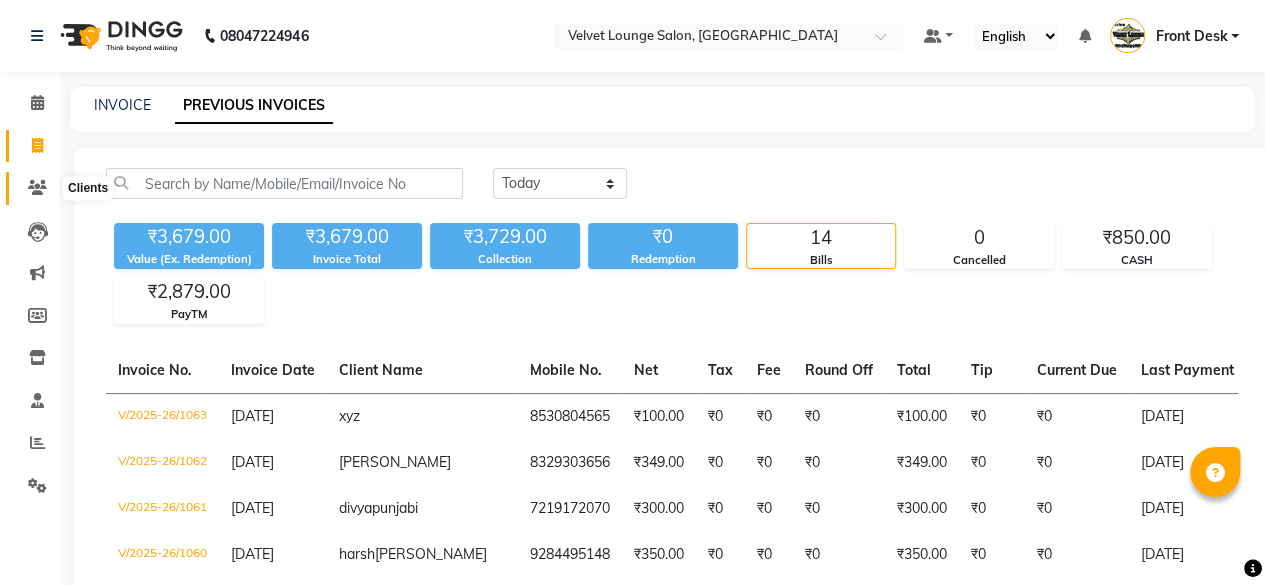 click 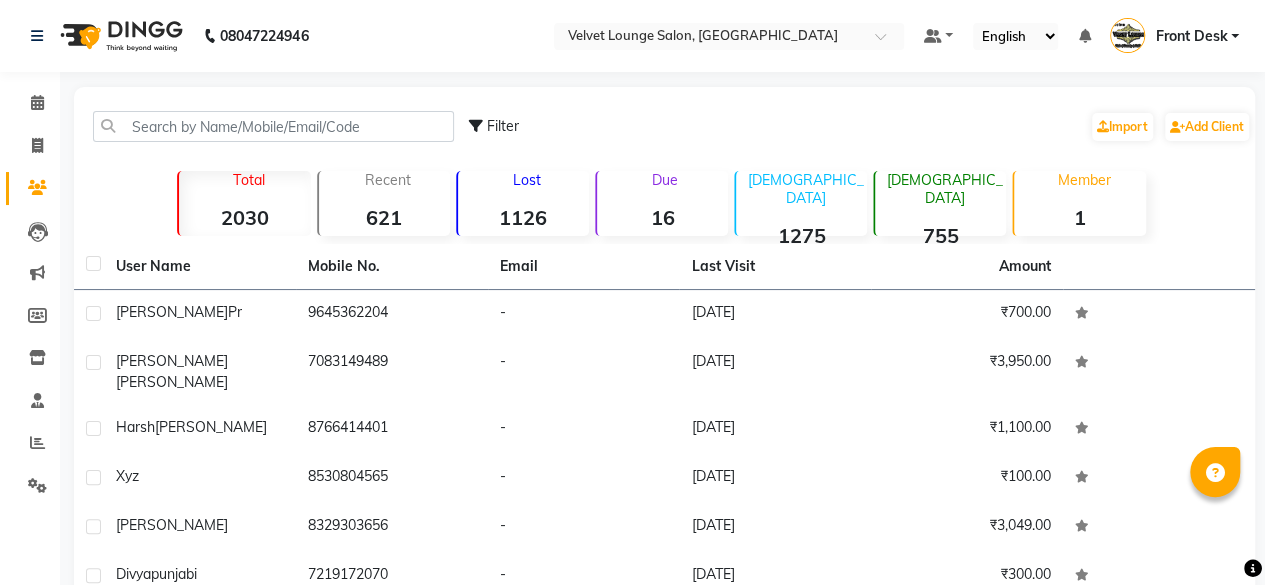 drag, startPoint x: 154, startPoint y: 142, endPoint x: 149, endPoint y: 130, distance: 13 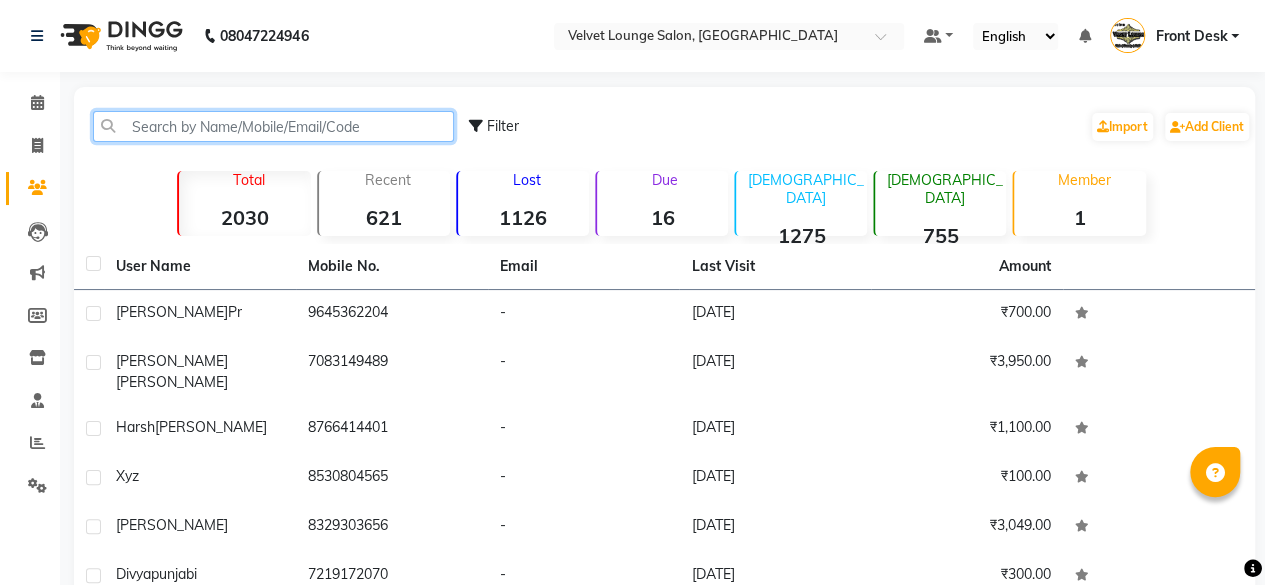 click 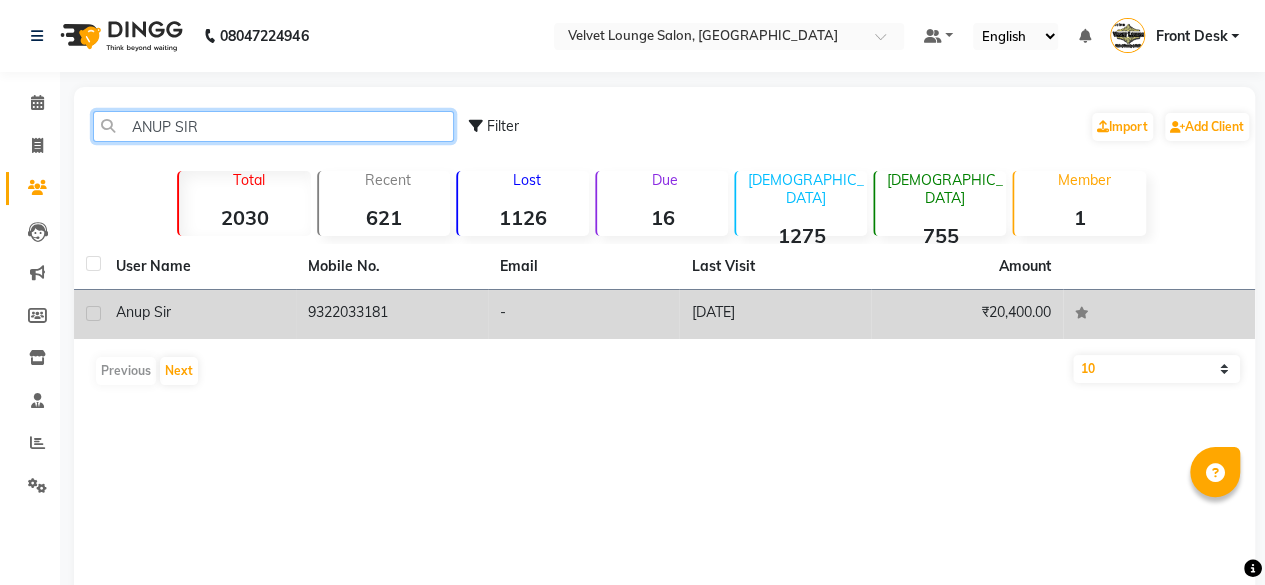 type on "ANUP SIR" 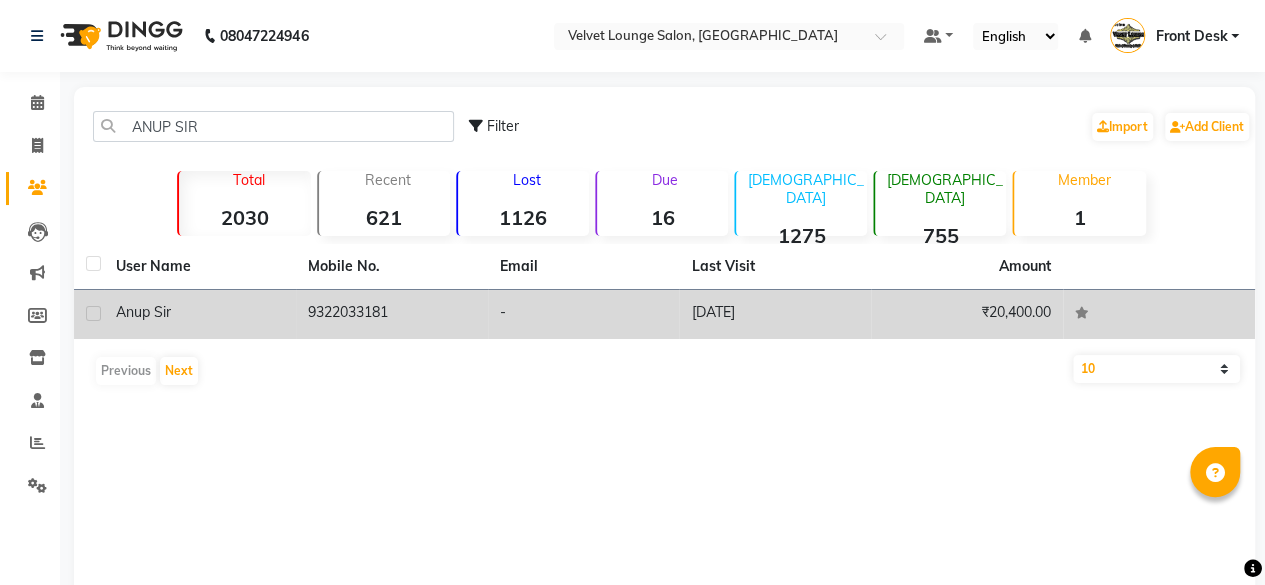 click on "-" 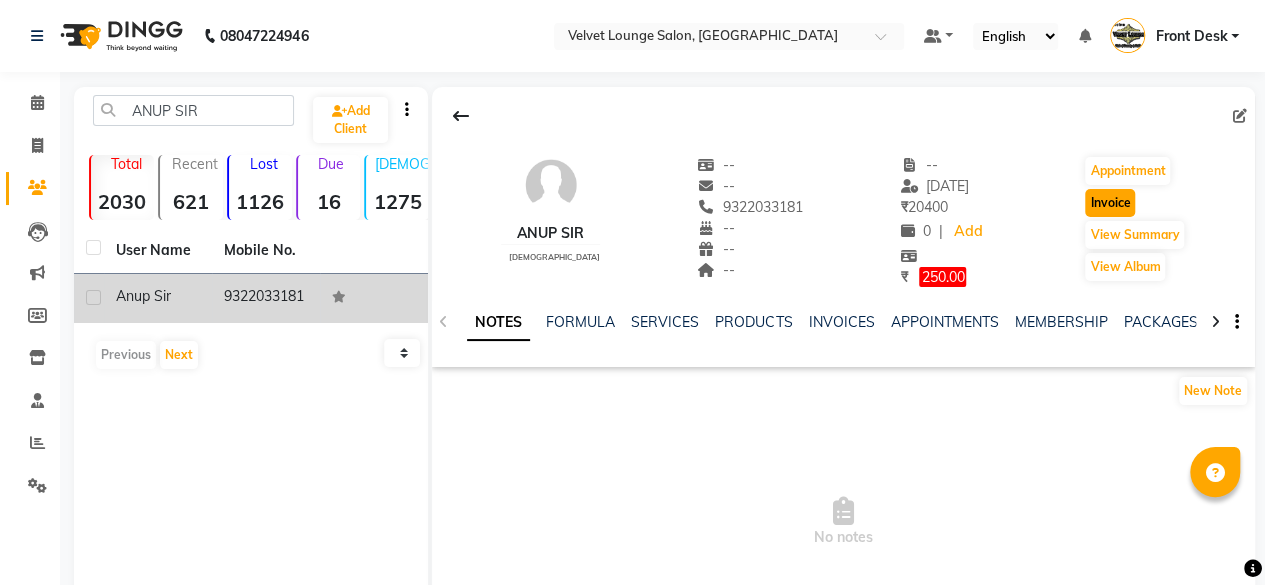 click on "Invoice" 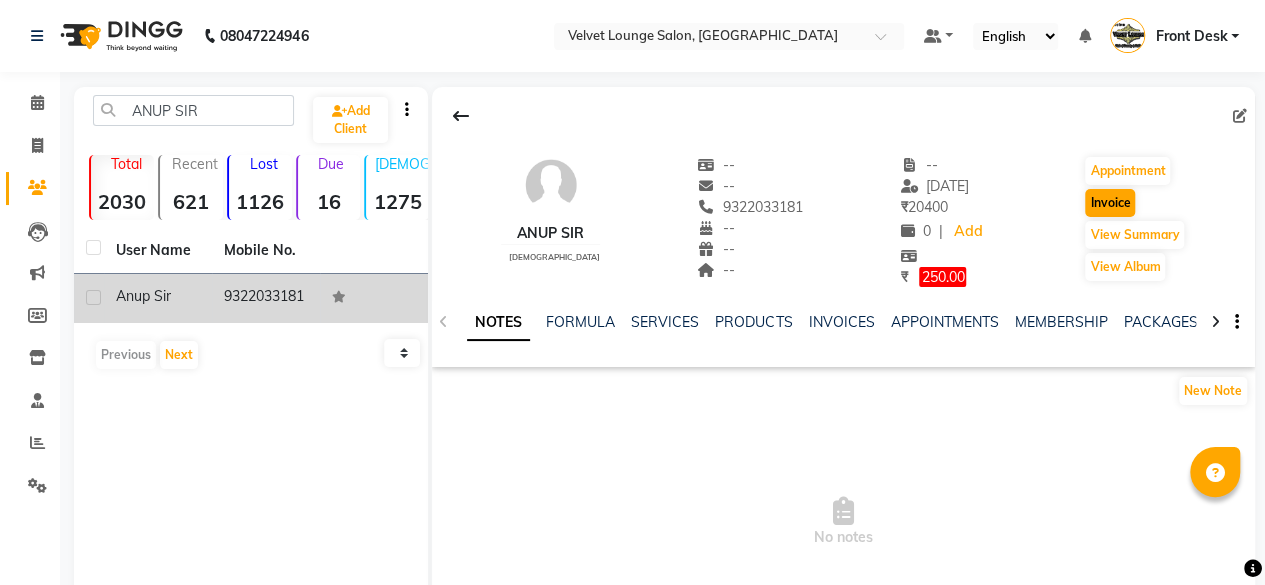 select on "5962" 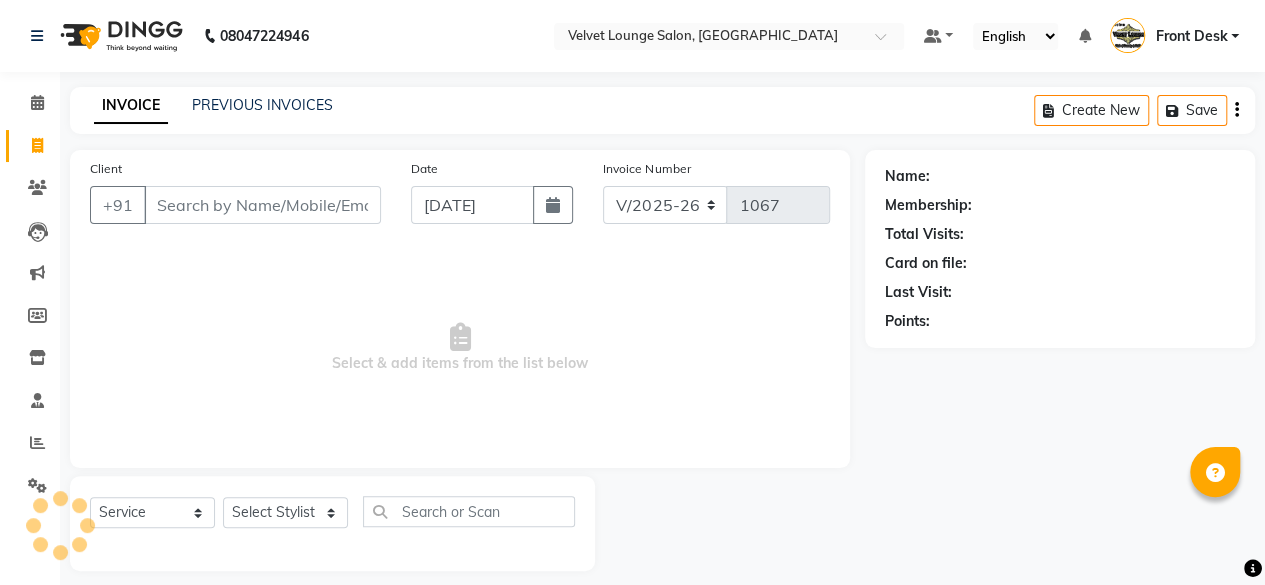 scroll, scrollTop: 15, scrollLeft: 0, axis: vertical 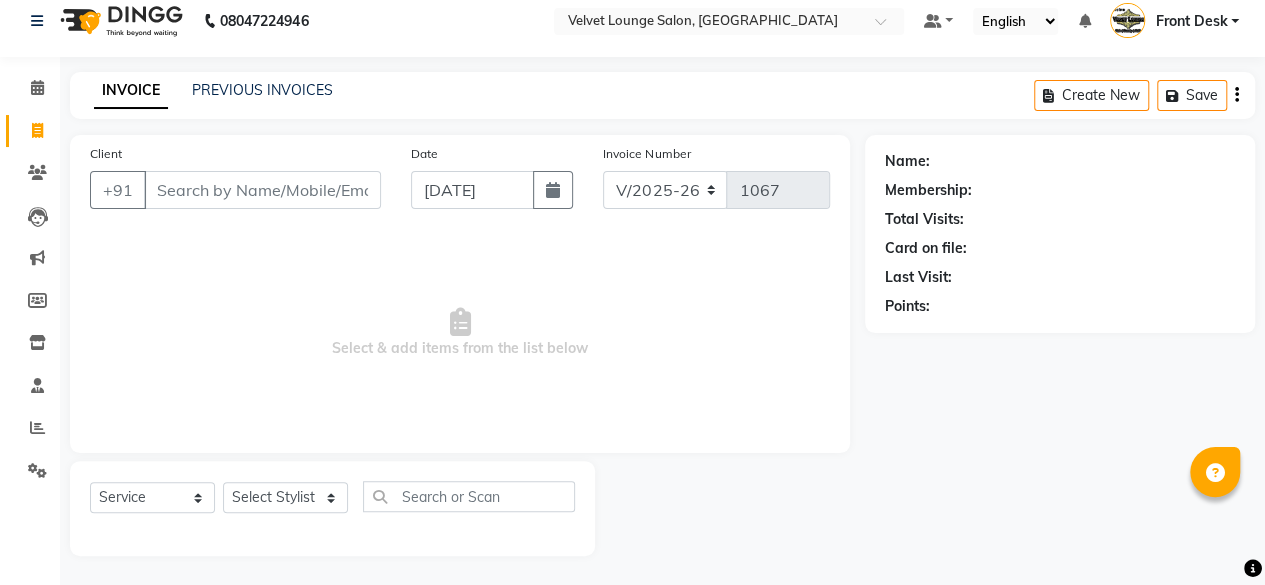 type on "9322033181" 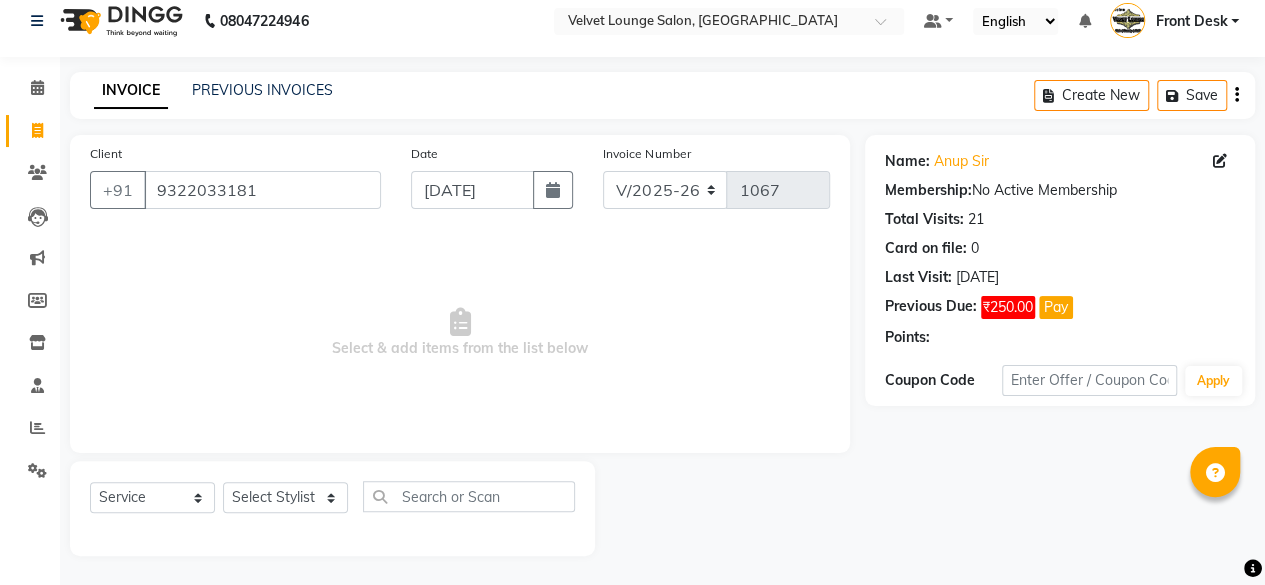 click on "Select  Service  Product  Membership  Package Voucher Prepaid Gift Card  Select Stylist [PERSON_NAME]  [PERSON_NAME] Front Desk Jaya jyoti madhu Manish [PERSON_NAME] Rohit SALMA SALMA [PERSON_NAME] SHWETA vishal" 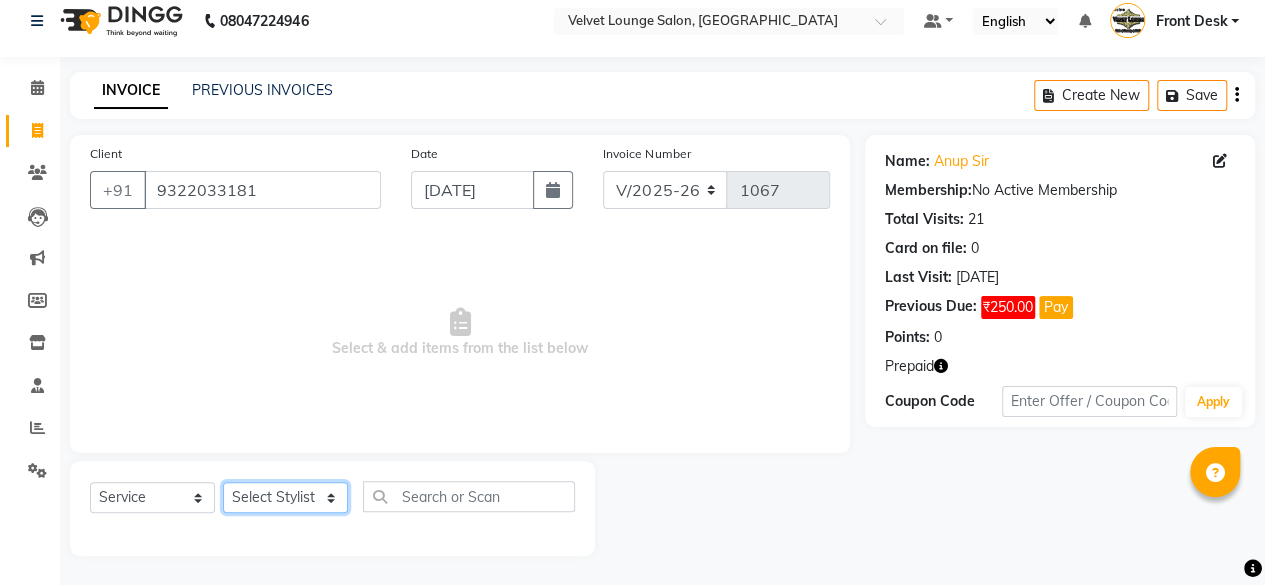 click on "Select Stylist [PERSON_NAME]  [PERSON_NAME] Front Desk Jaya jyoti madhu [PERSON_NAME] [PERSON_NAME] Rohit SALMA SALMA [PERSON_NAME] SHWETA vishal" 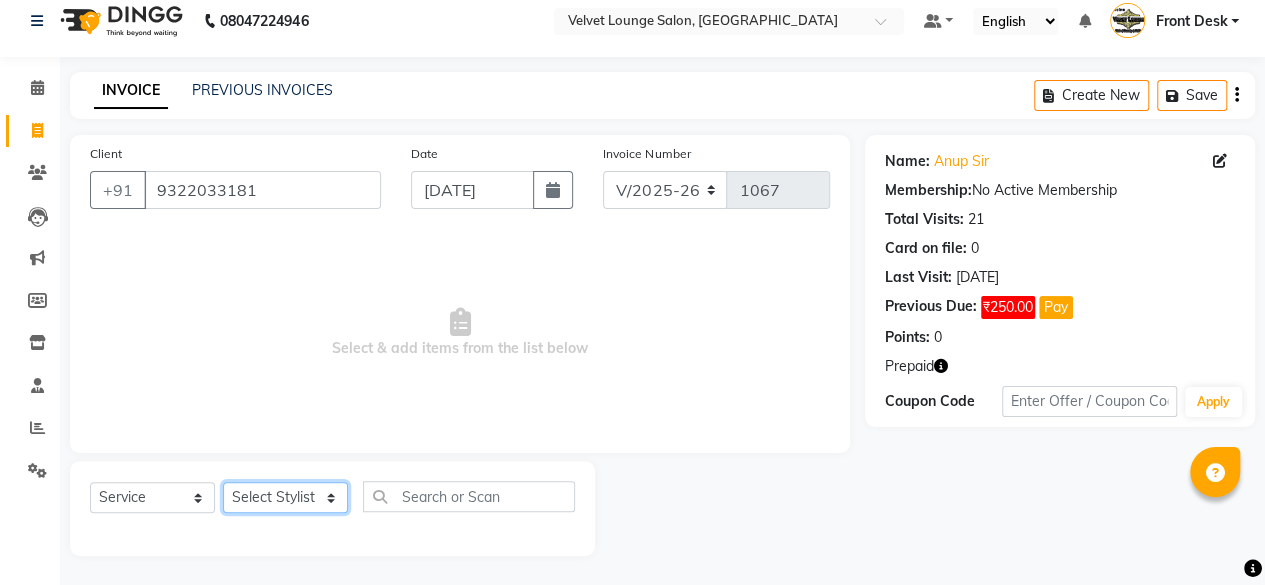 select on "50611" 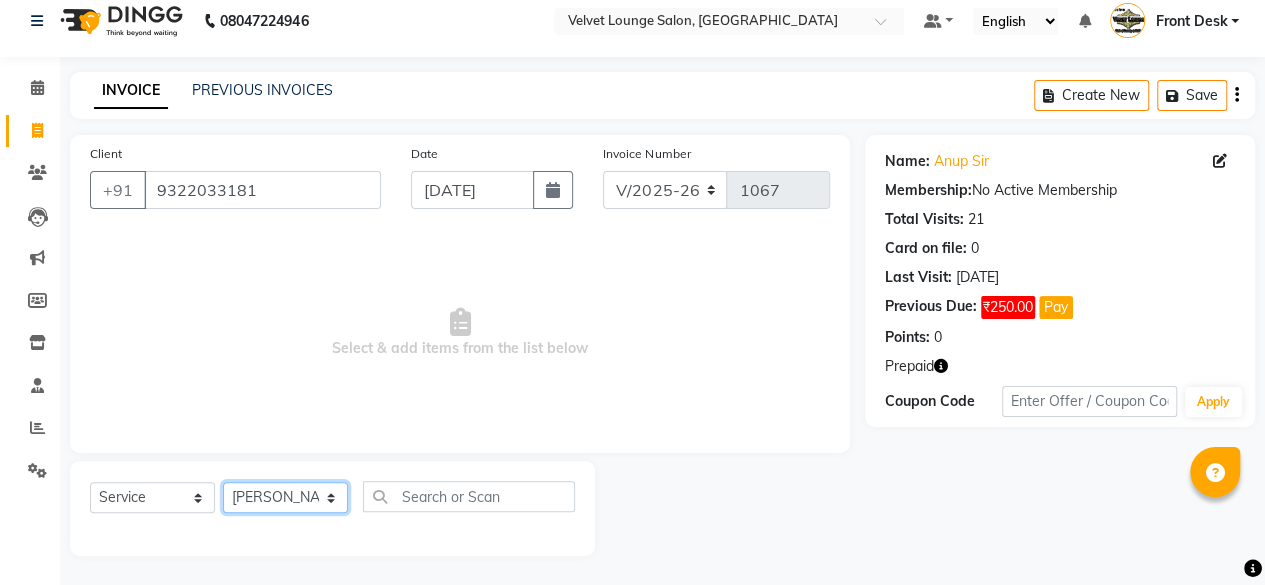 click on "Select Stylist [PERSON_NAME]  [PERSON_NAME] Front Desk Jaya jyoti madhu [PERSON_NAME] [PERSON_NAME] Rohit SALMA SALMA [PERSON_NAME] SHWETA vishal" 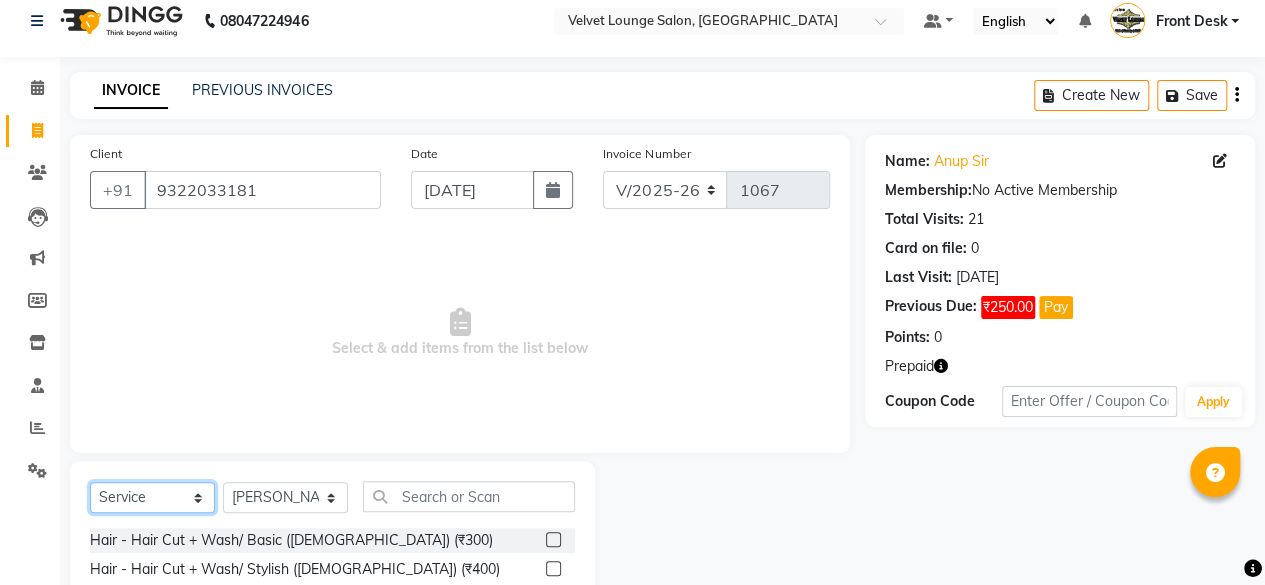 click on "Select  Service  Product  Membership  Package Voucher Prepaid Gift Card" 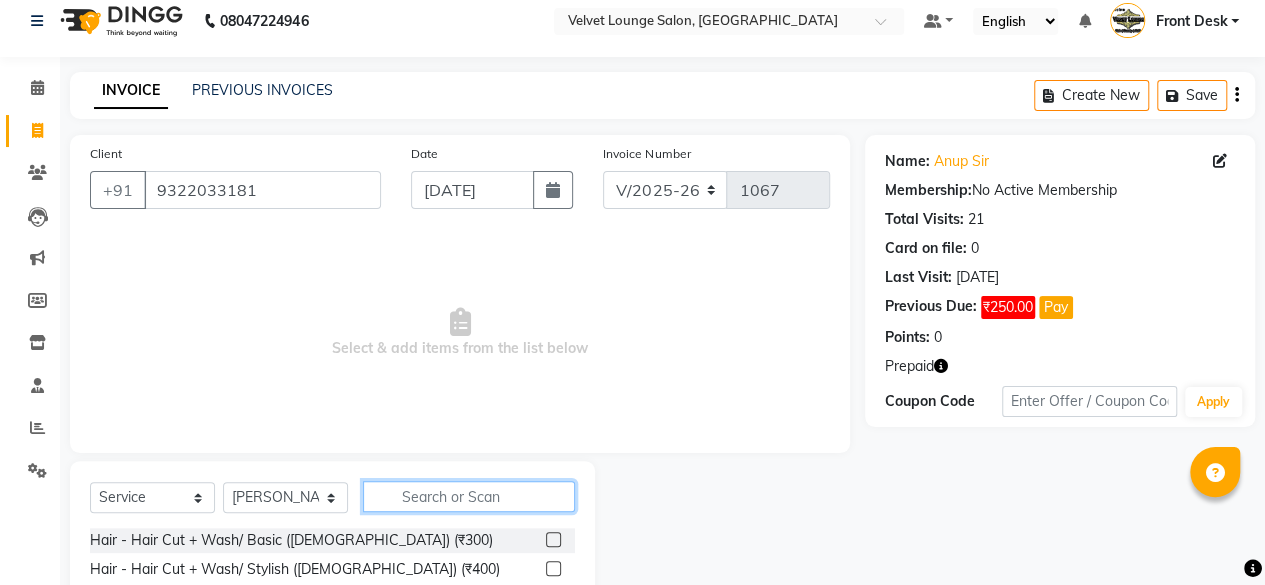 click 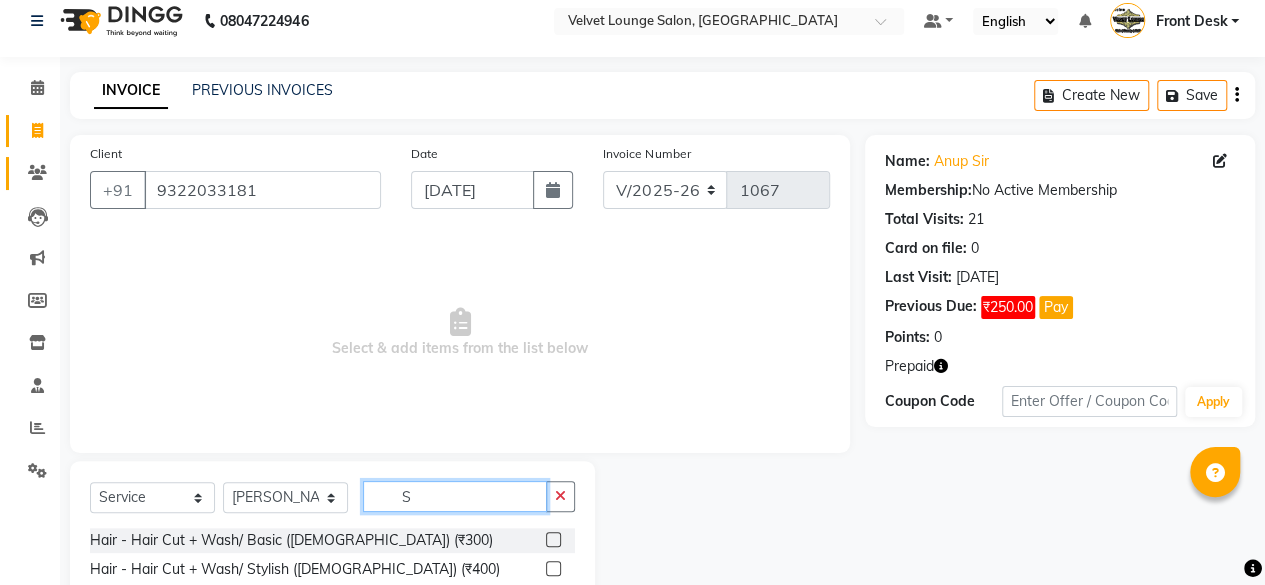 type on "S" 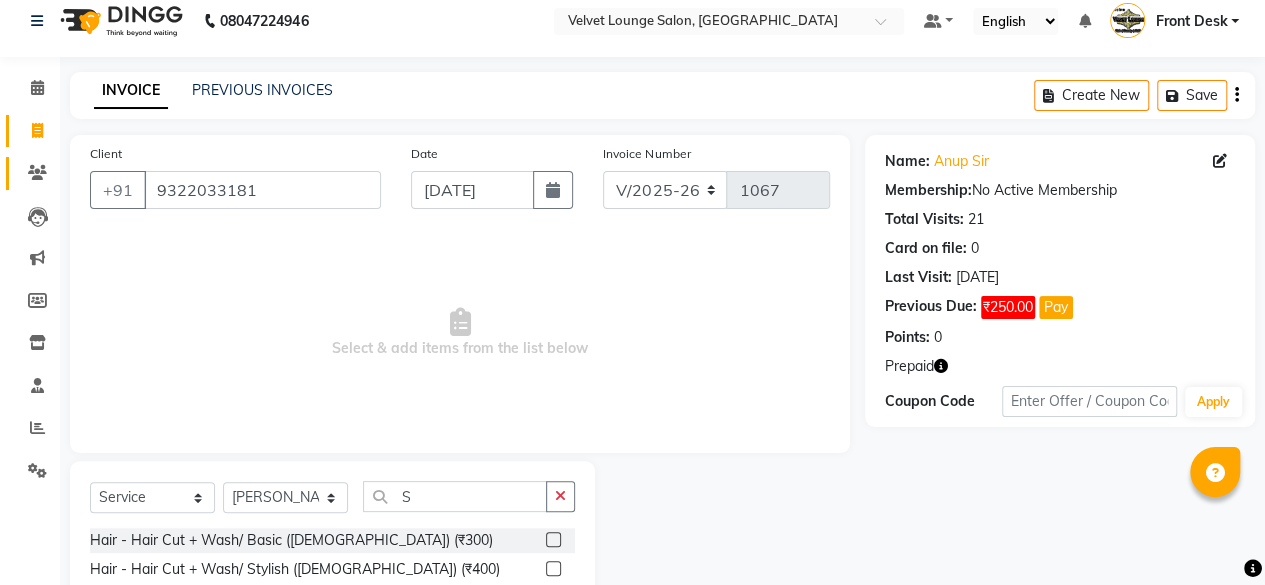 click on "Clients" 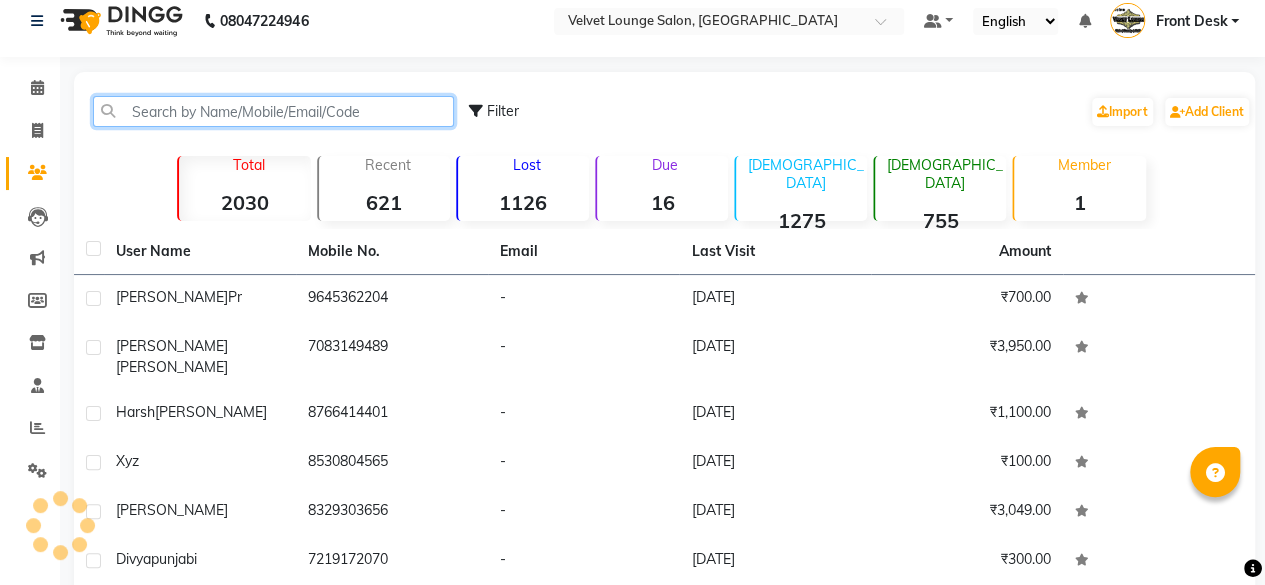 click 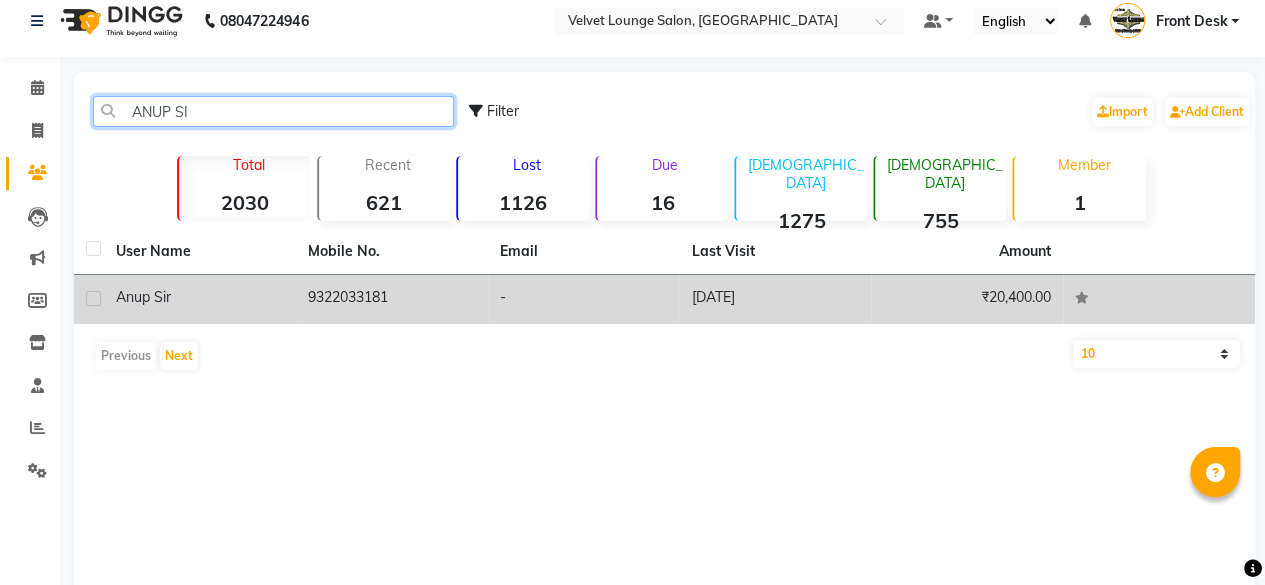 type on "ANUP SI" 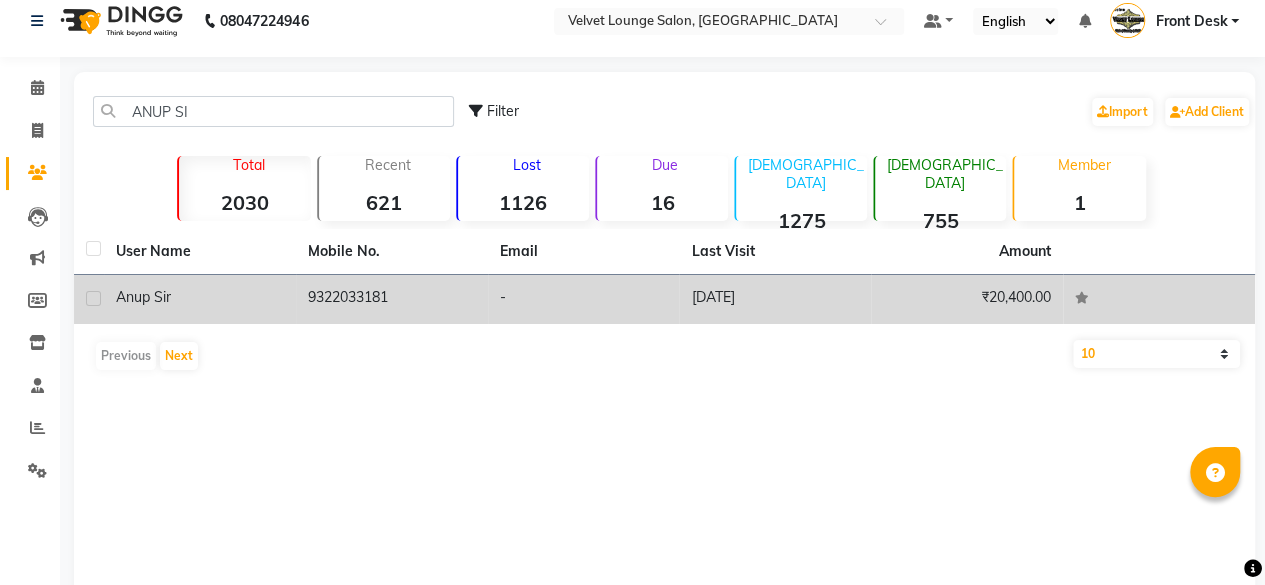 click on "[DATE]" 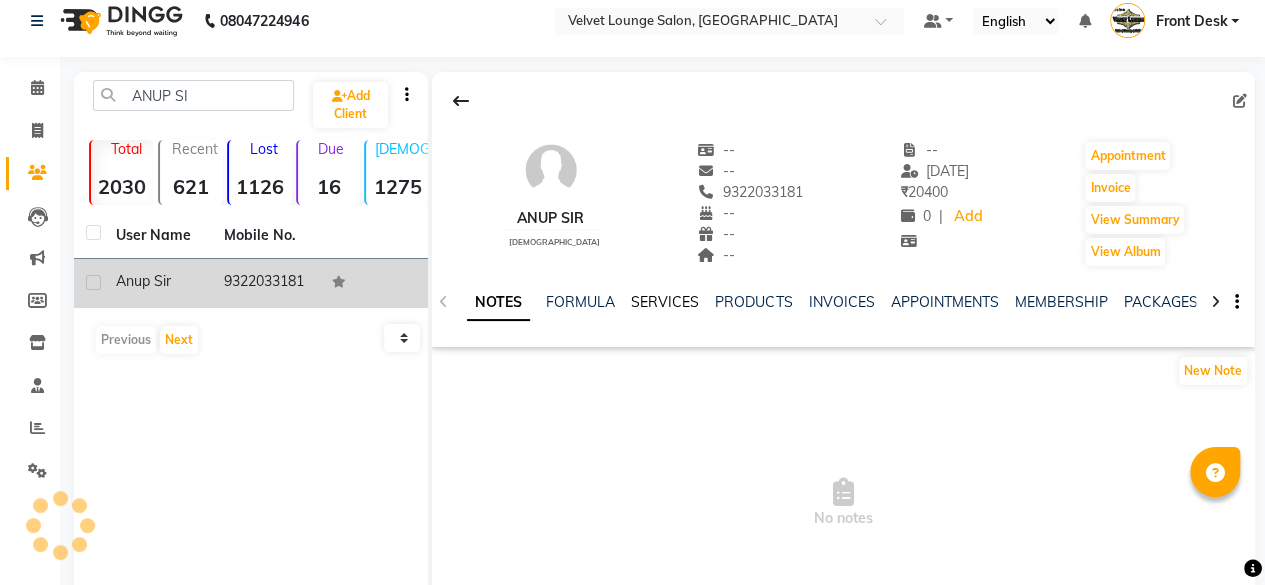 click on "SERVICES" 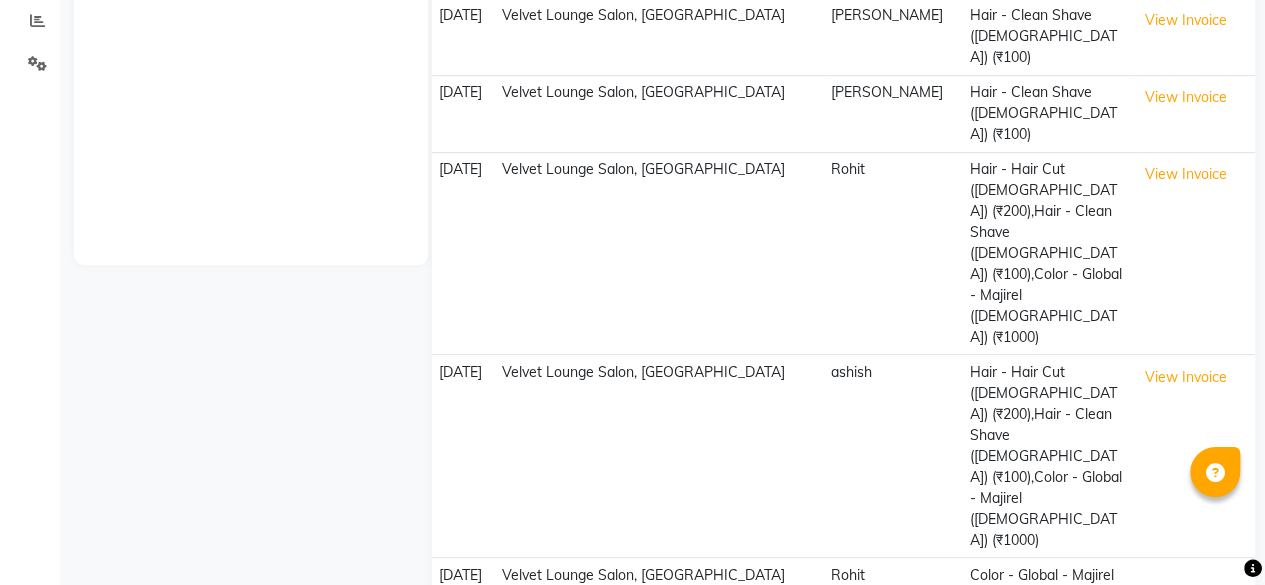 scroll, scrollTop: 428, scrollLeft: 0, axis: vertical 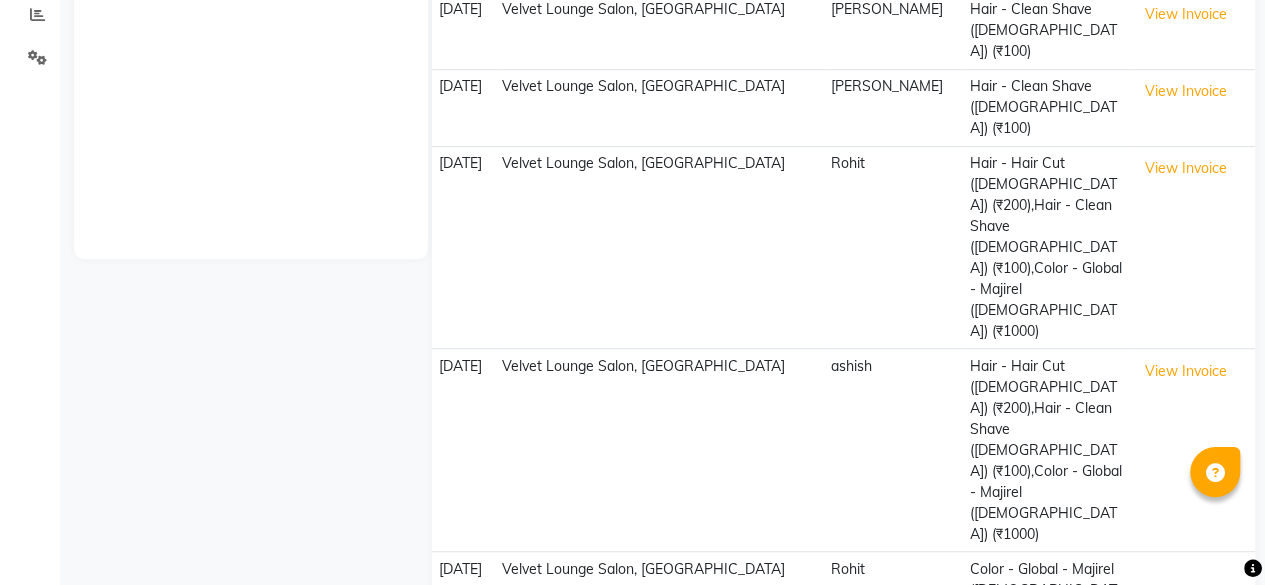 click on "Next" 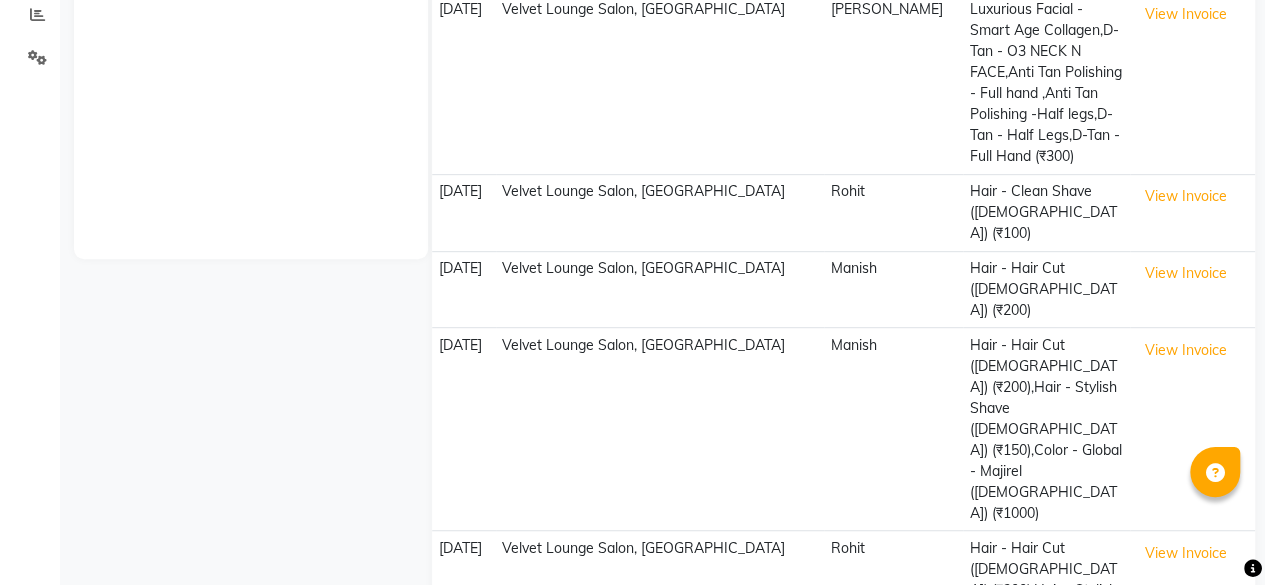 scroll, scrollTop: 0, scrollLeft: 0, axis: both 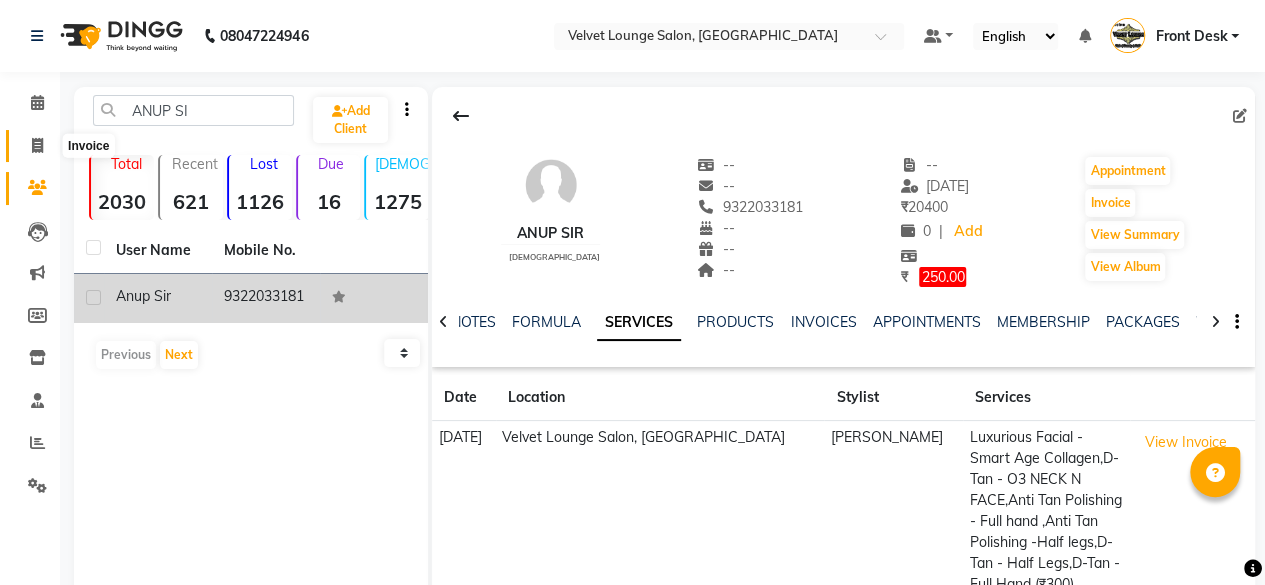 click 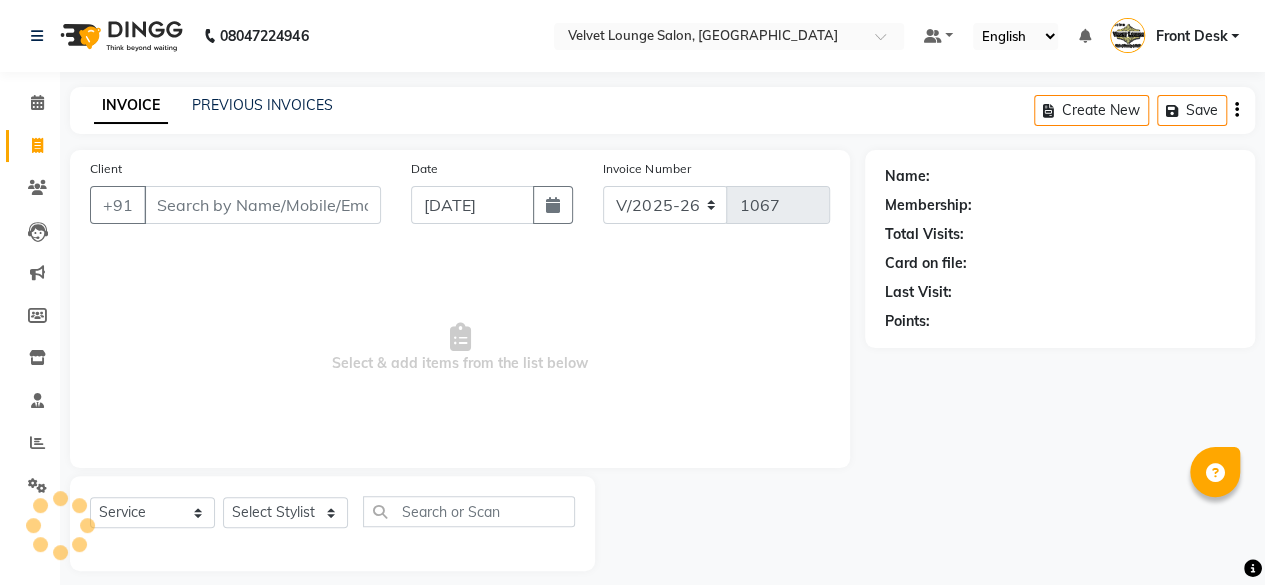 scroll, scrollTop: 15, scrollLeft: 0, axis: vertical 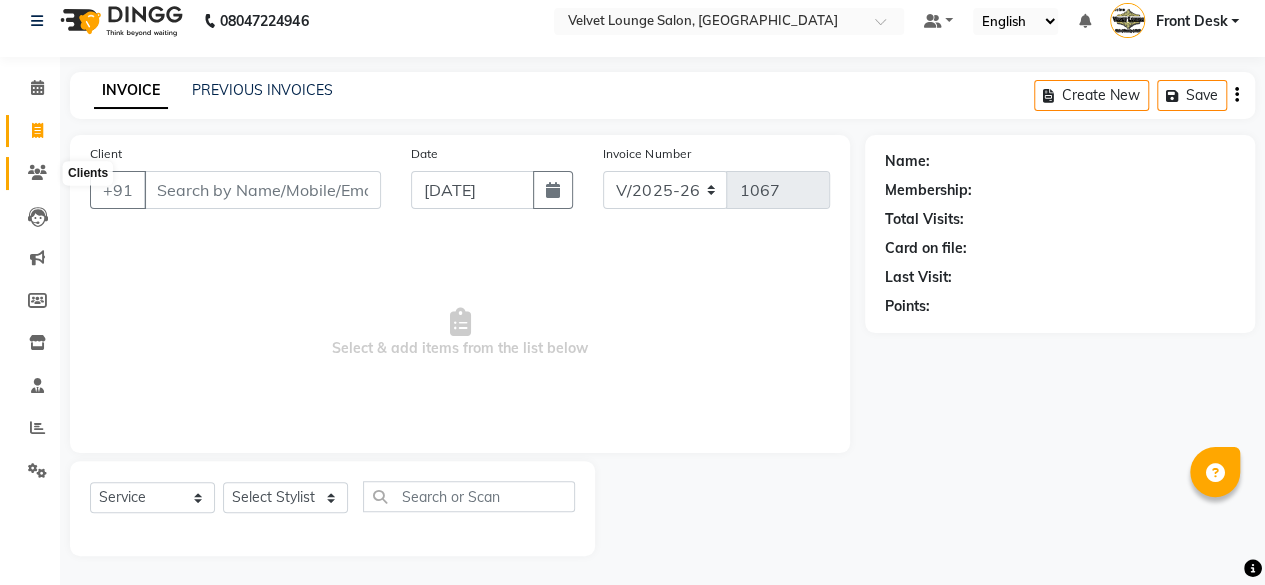 click 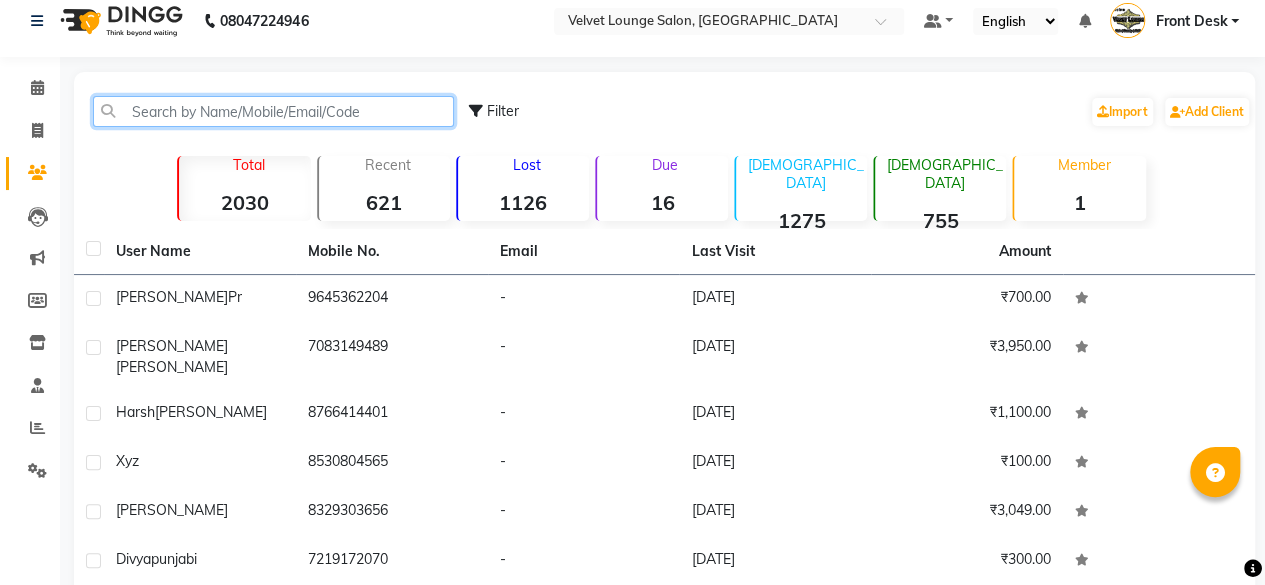 click 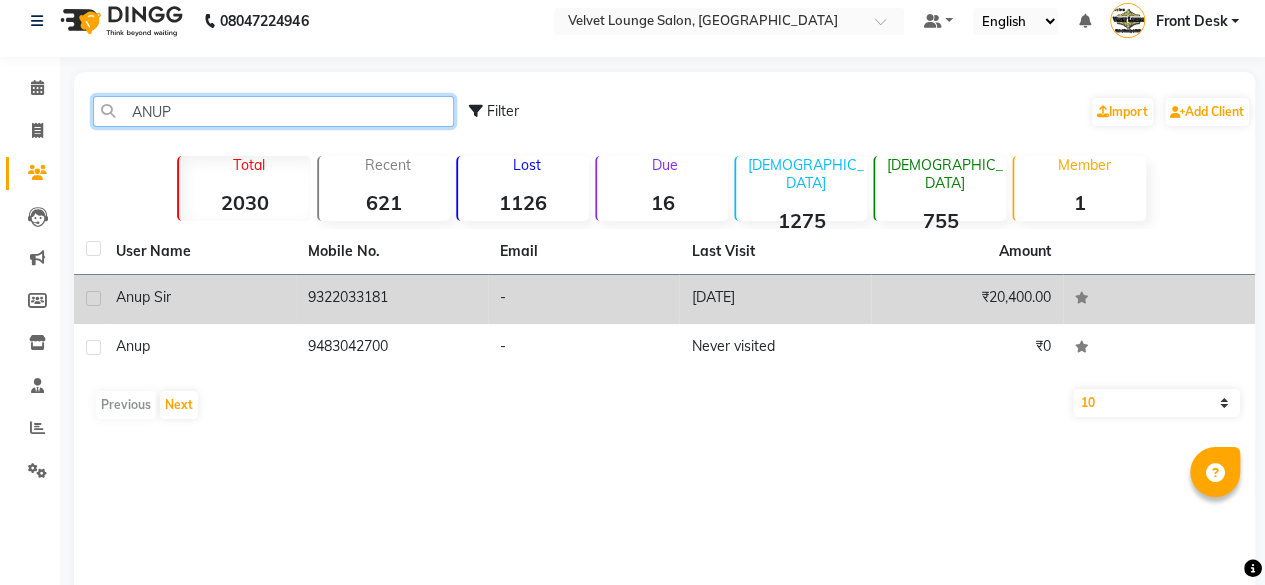 type on "ANUP" 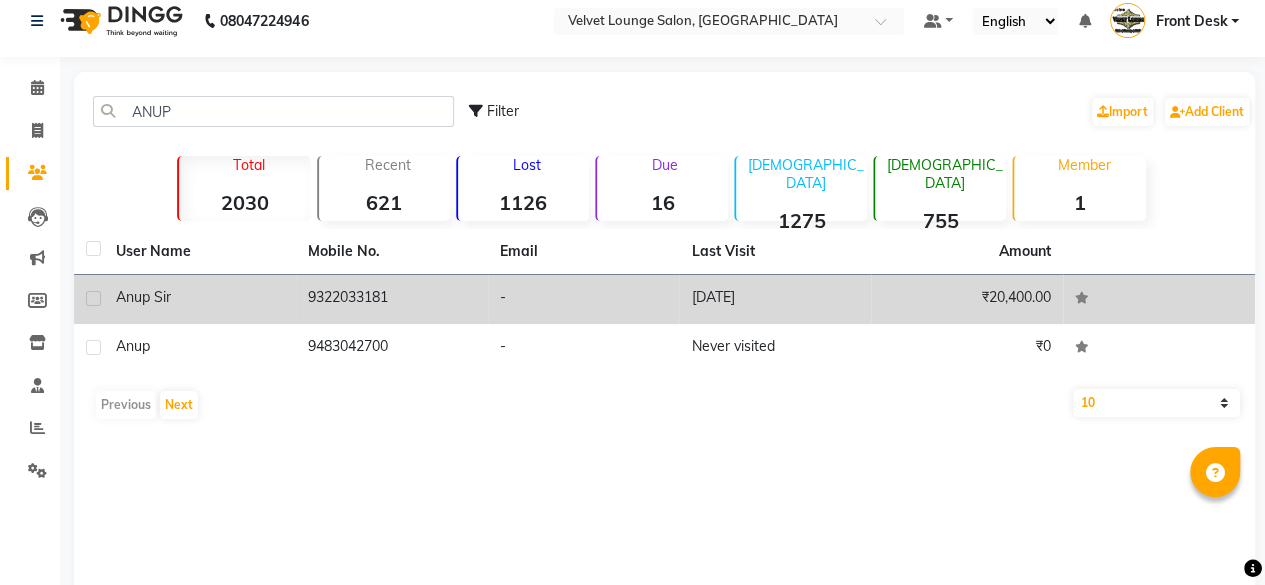 click on "-" 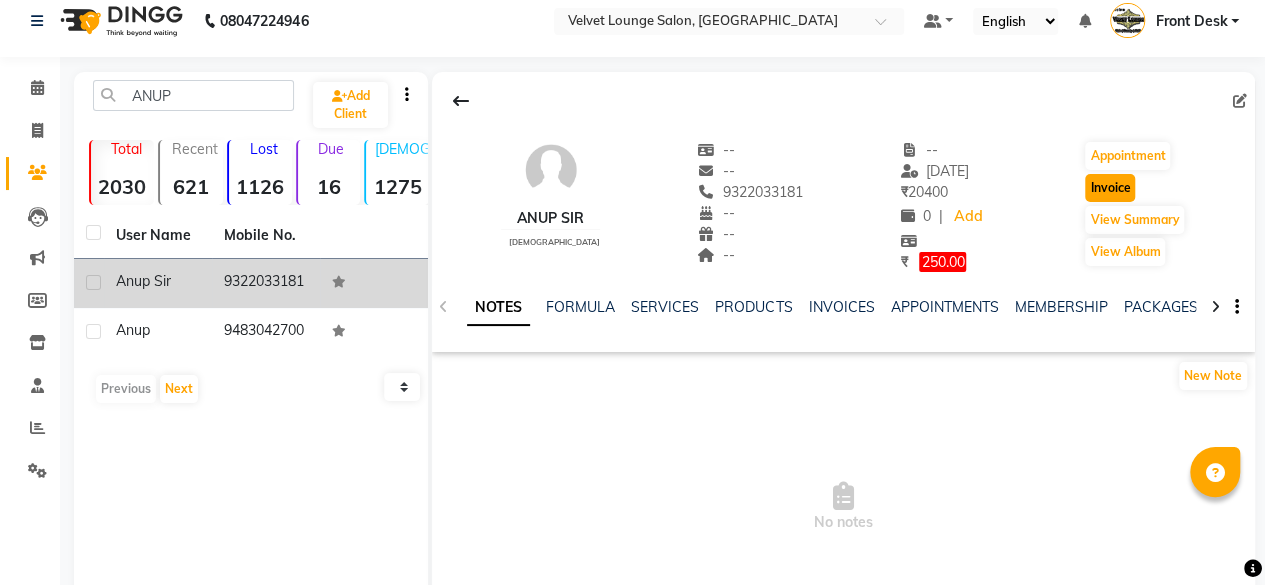 click on "Invoice" 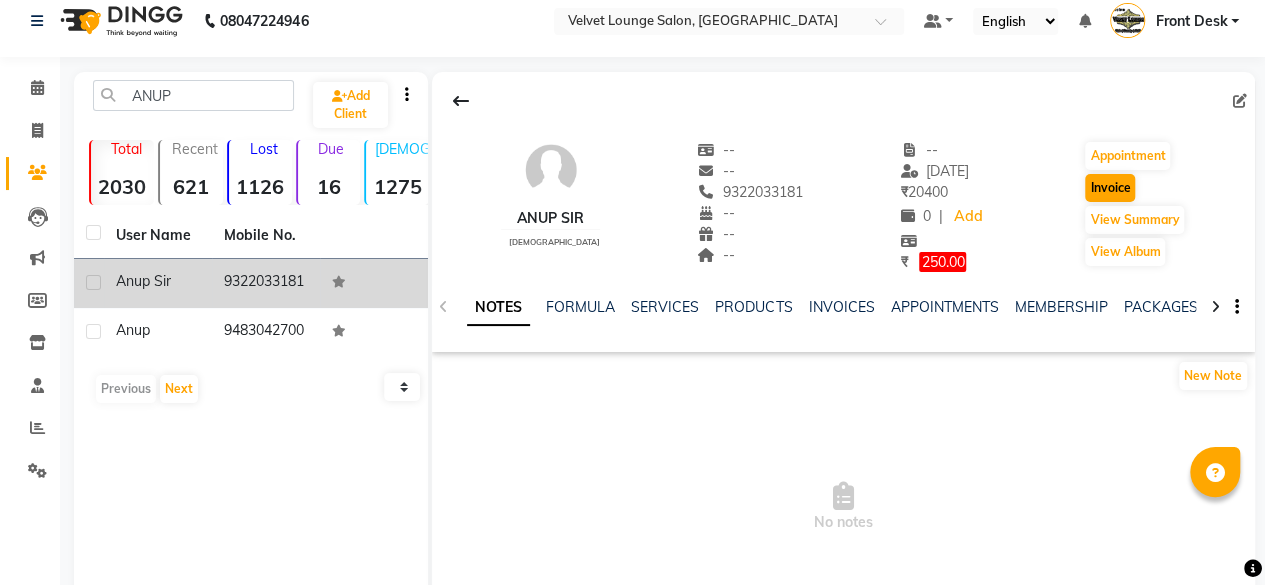 select on "service" 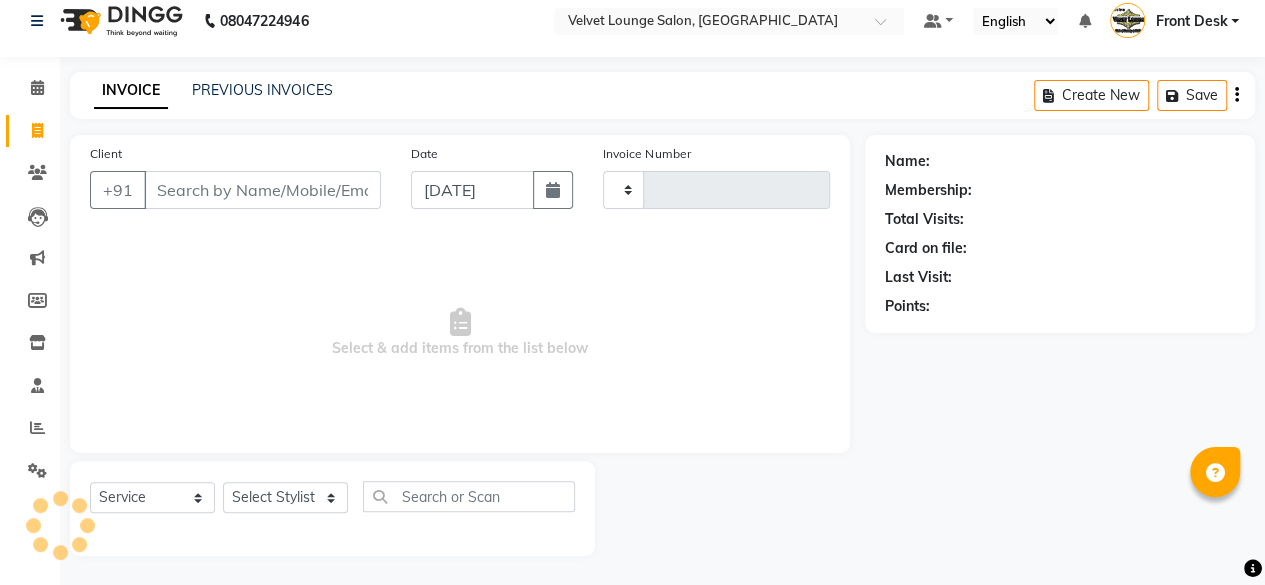 type on "1067" 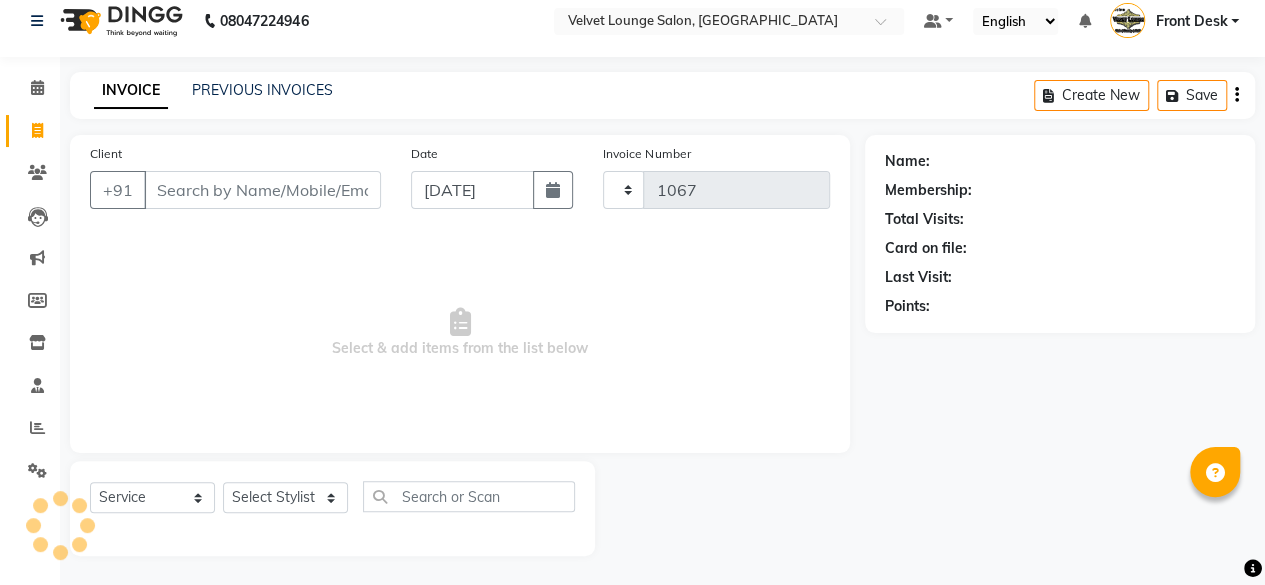select on "5962" 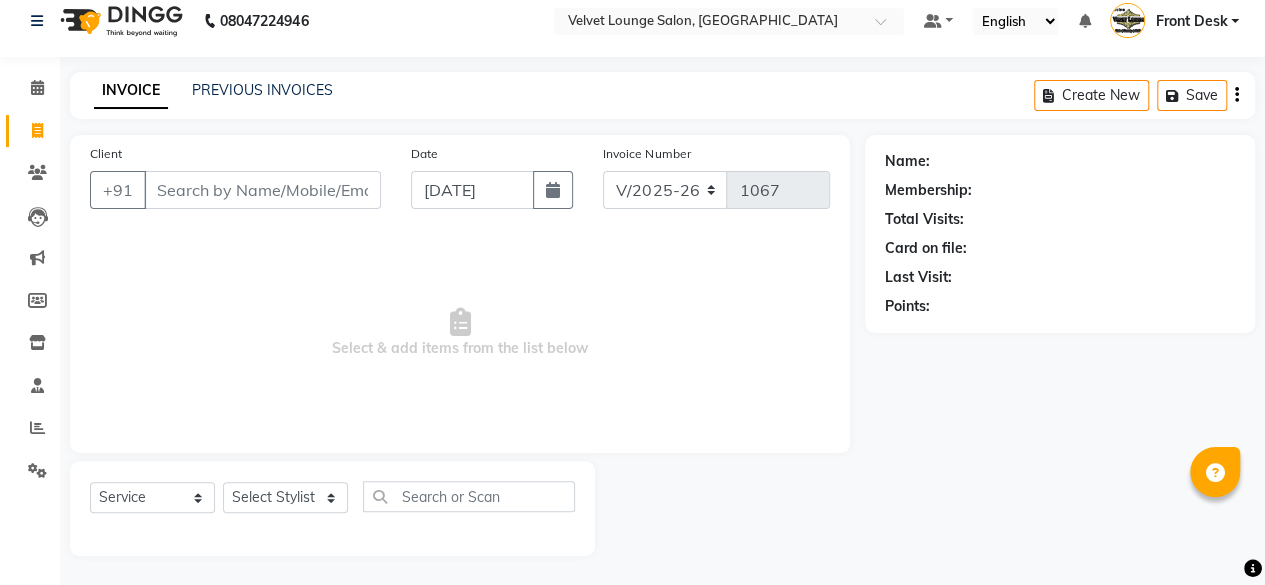 type on "9322033181" 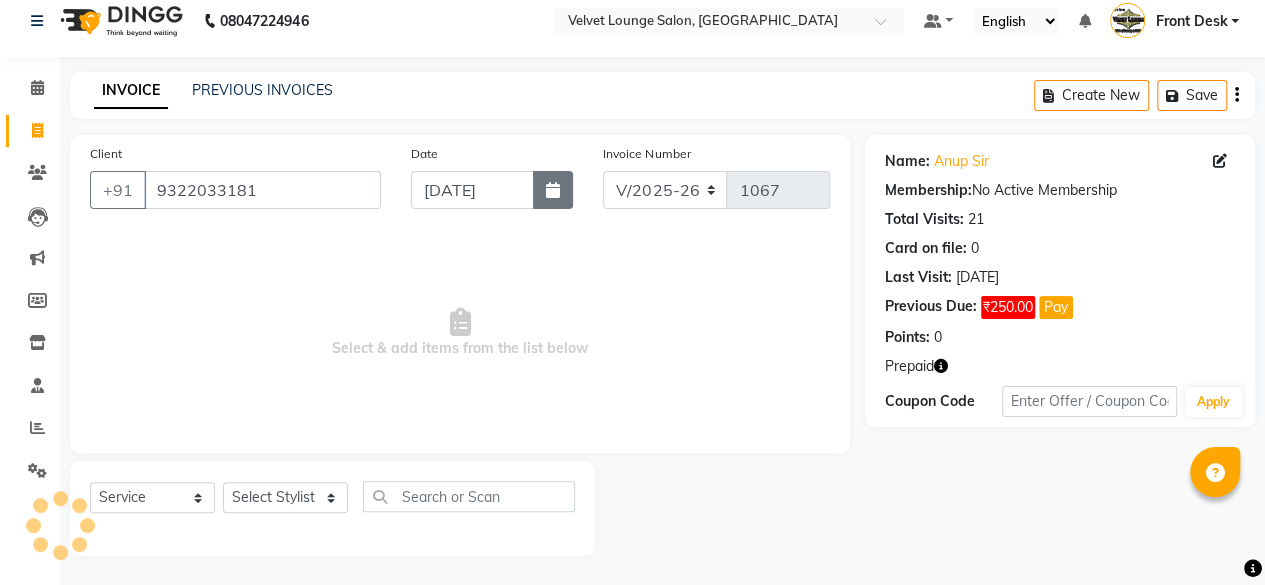 click 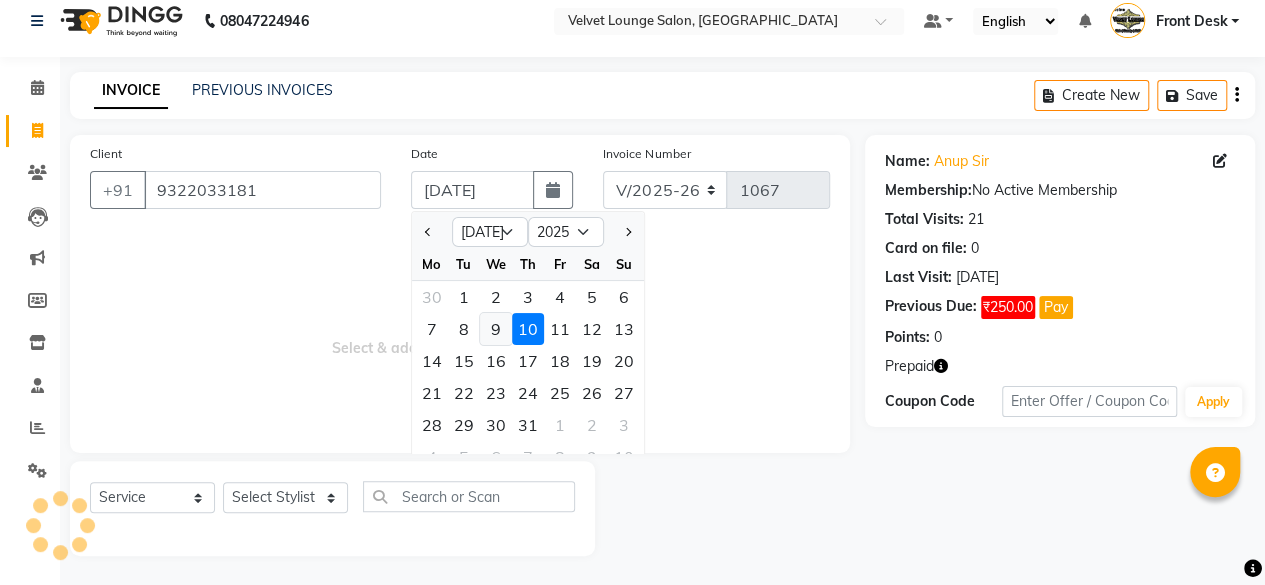 click on "9" 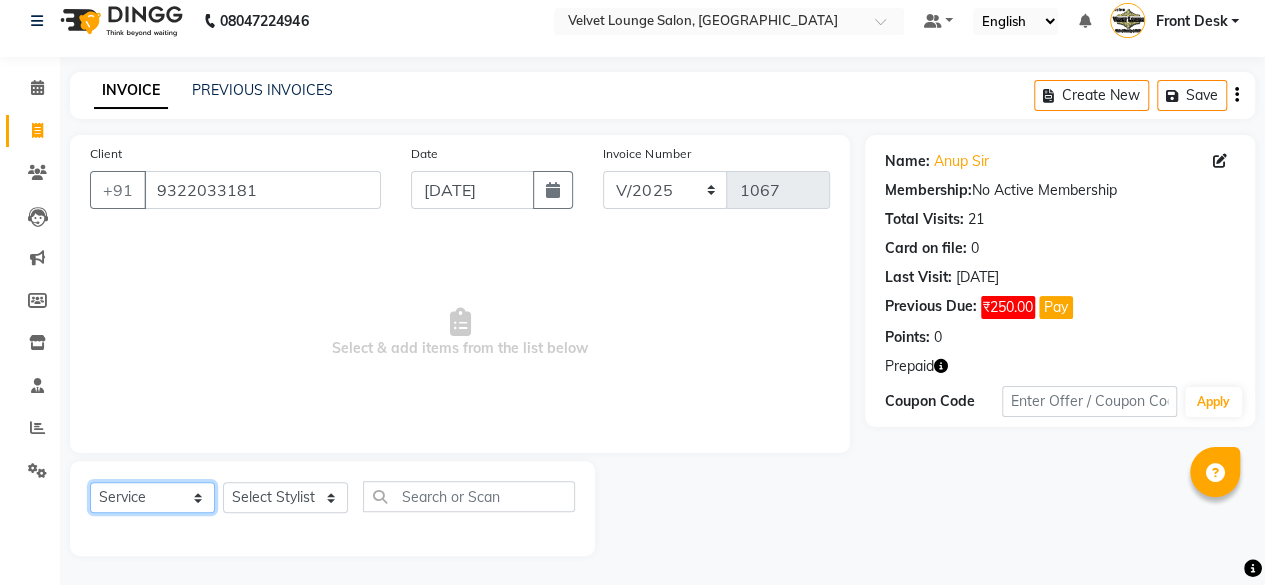 click on "Select  Service  Product  Membership  Package Voucher Prepaid Gift Card" 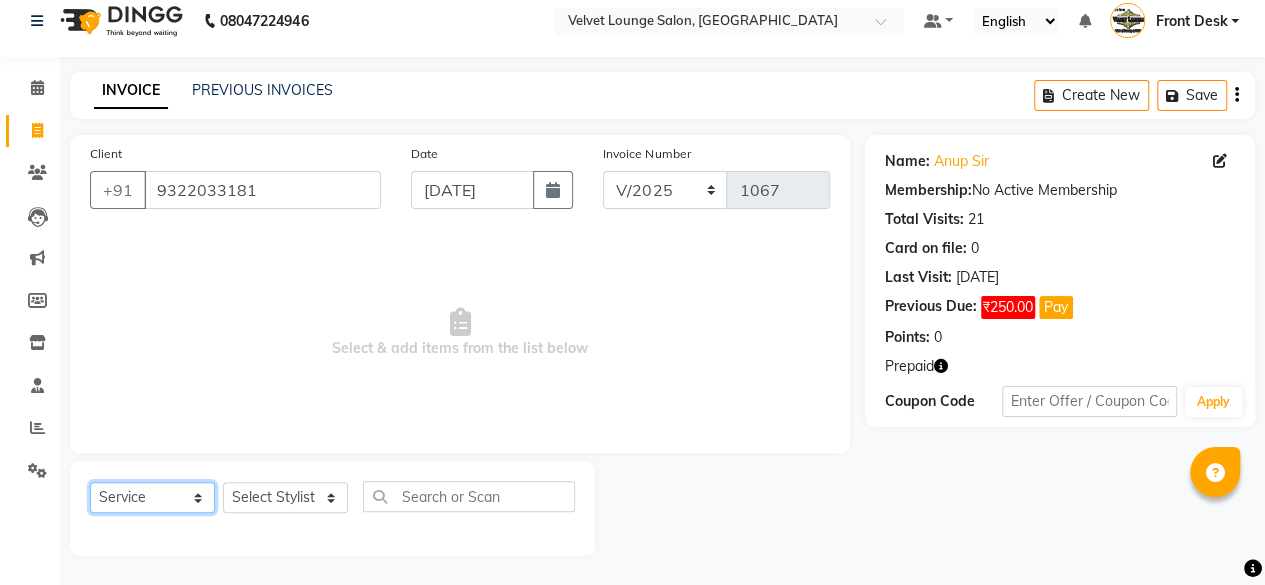 click on "Select  Service  Product  Membership  Package Voucher Prepaid Gift Card" 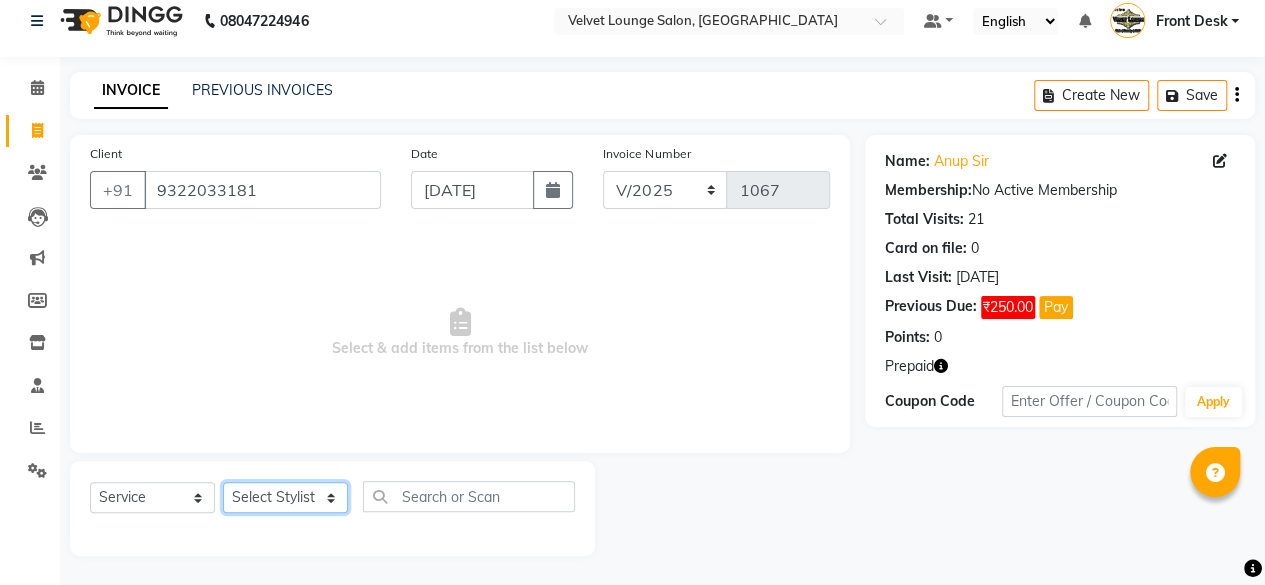 click on "Select Stylist [PERSON_NAME]  [PERSON_NAME] Front Desk Jaya jyoti madhu [PERSON_NAME] [PERSON_NAME] Rohit SALMA SALMA [PERSON_NAME] SHWETA vishal" 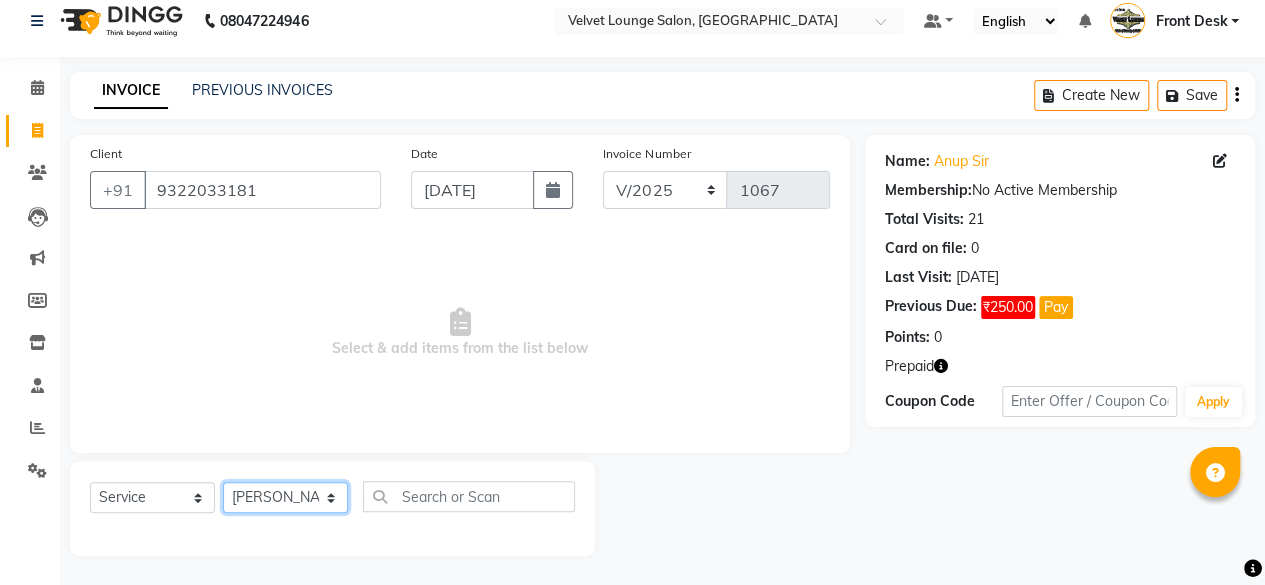 click on "Select Stylist [PERSON_NAME]  [PERSON_NAME] Front Desk Jaya jyoti madhu [PERSON_NAME] [PERSON_NAME] Rohit SALMA SALMA [PERSON_NAME] SHWETA vishal" 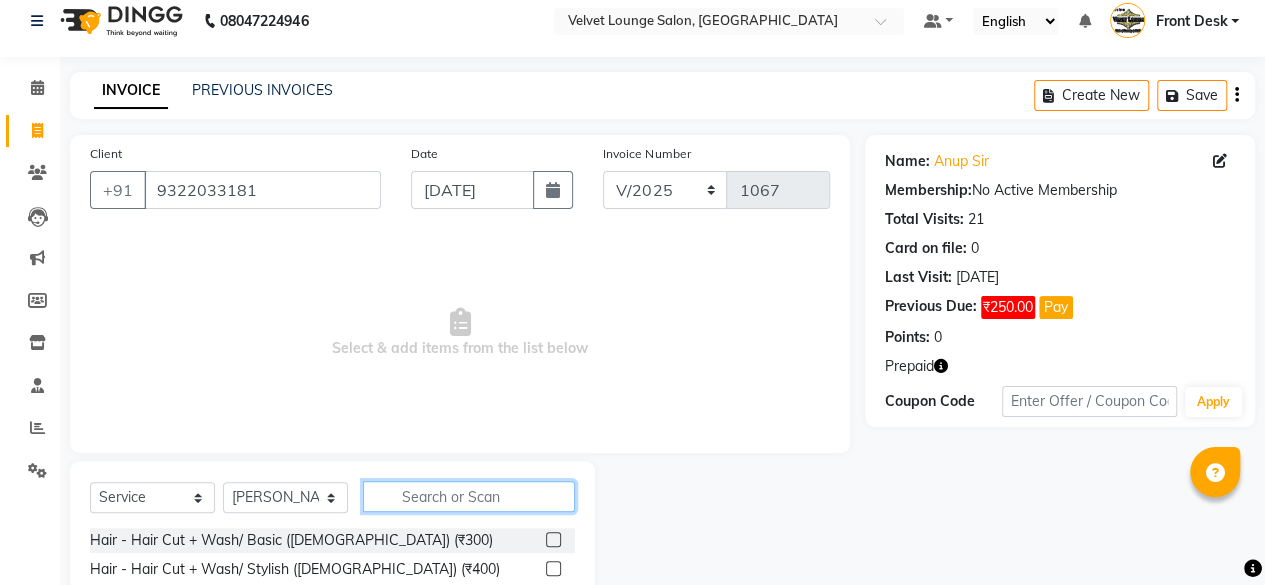 click 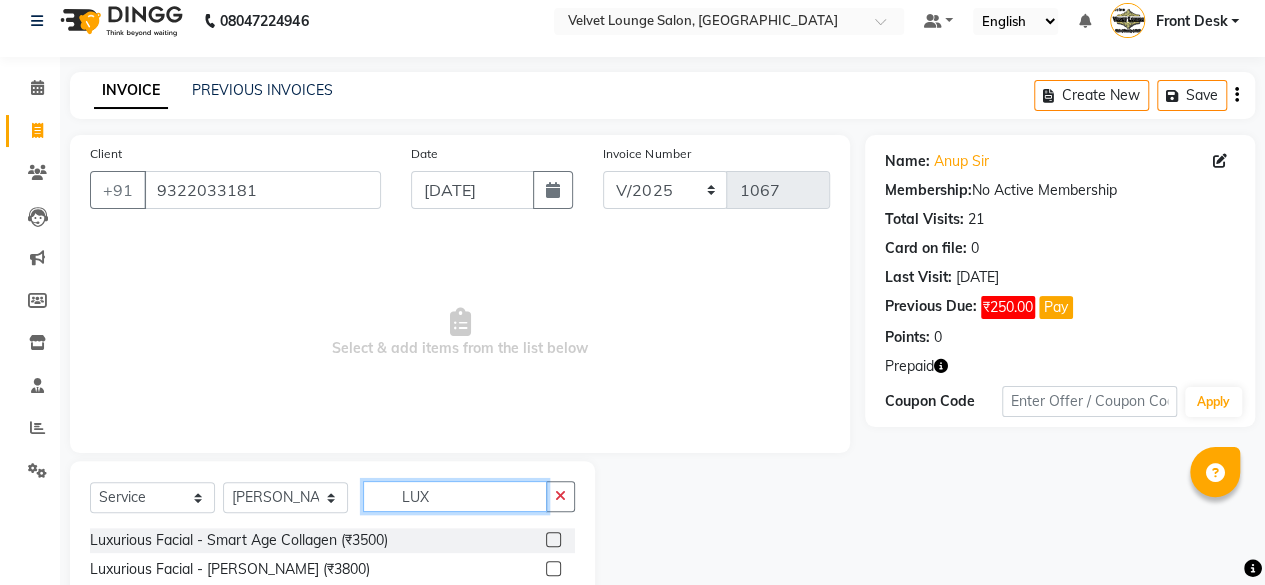 type on "LUX" 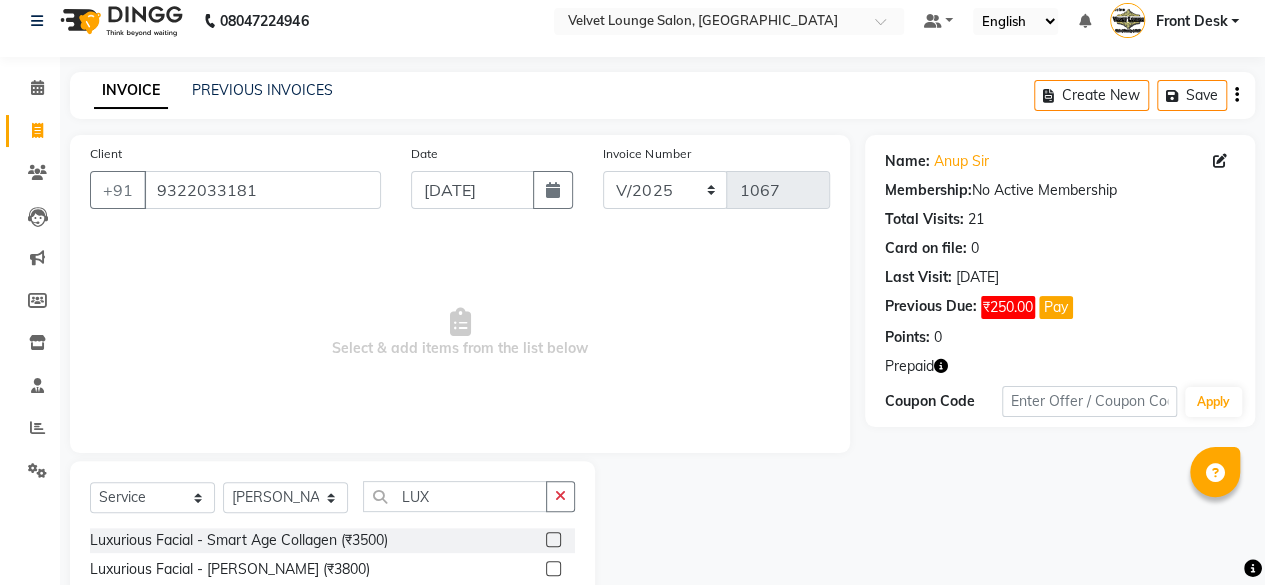 click 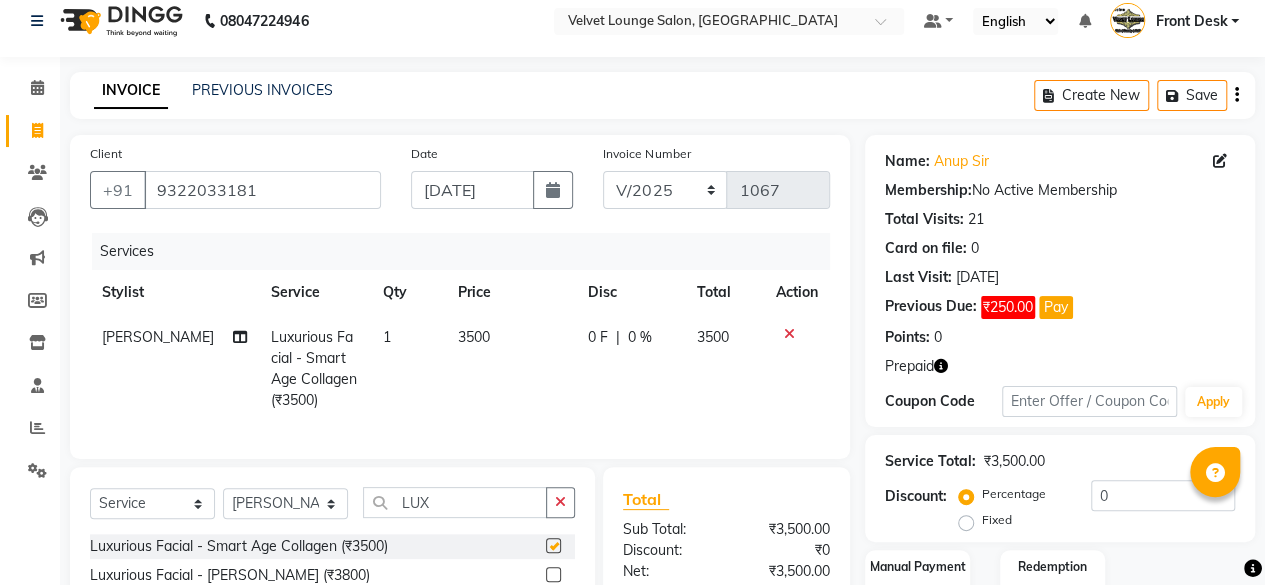 checkbox on "false" 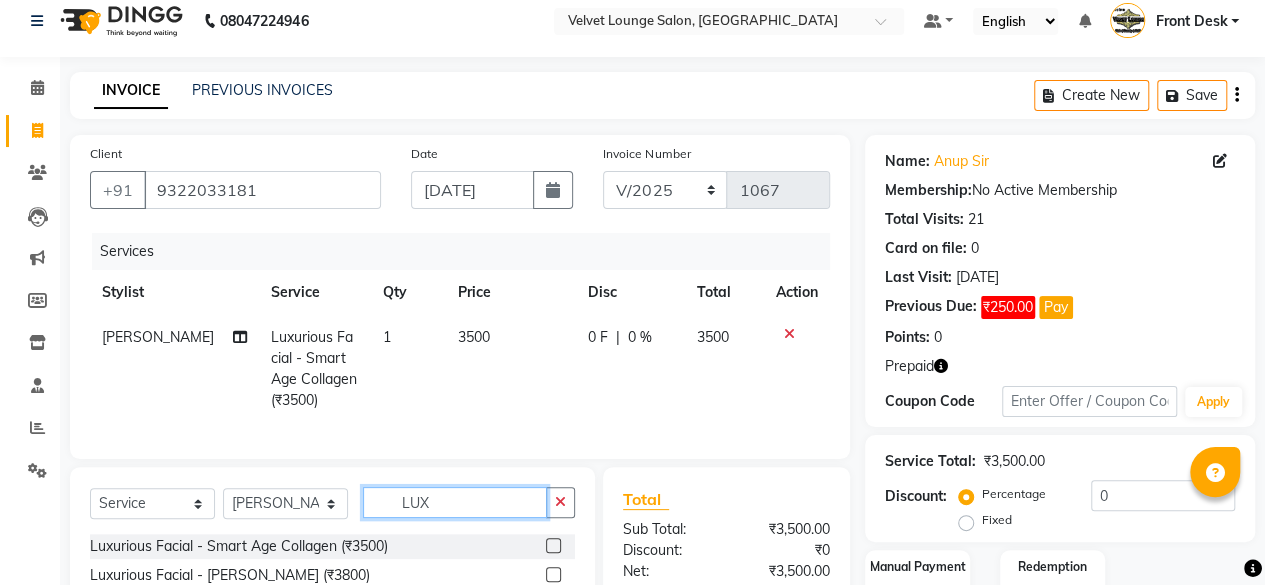 click on "LUX" 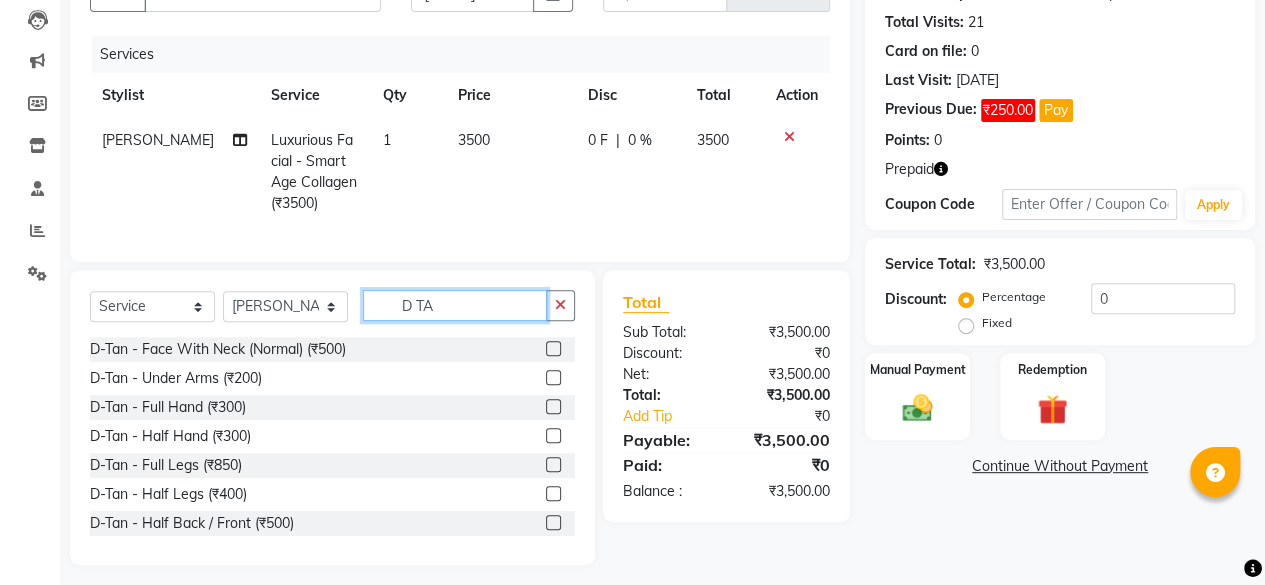 scroll, scrollTop: 236, scrollLeft: 0, axis: vertical 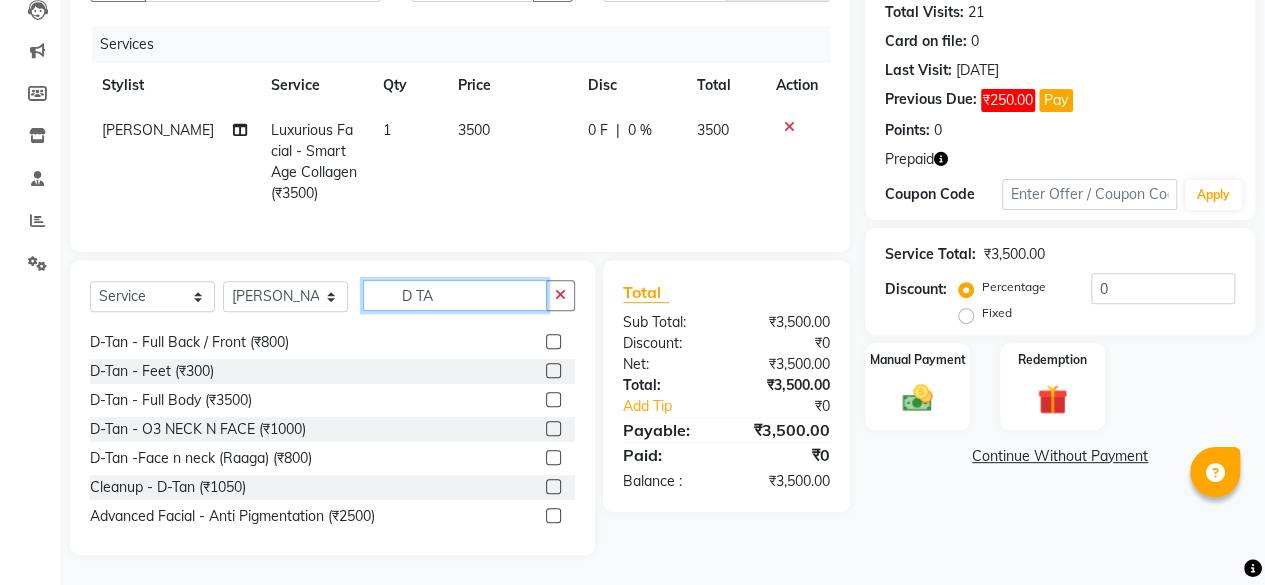 type on "D TA" 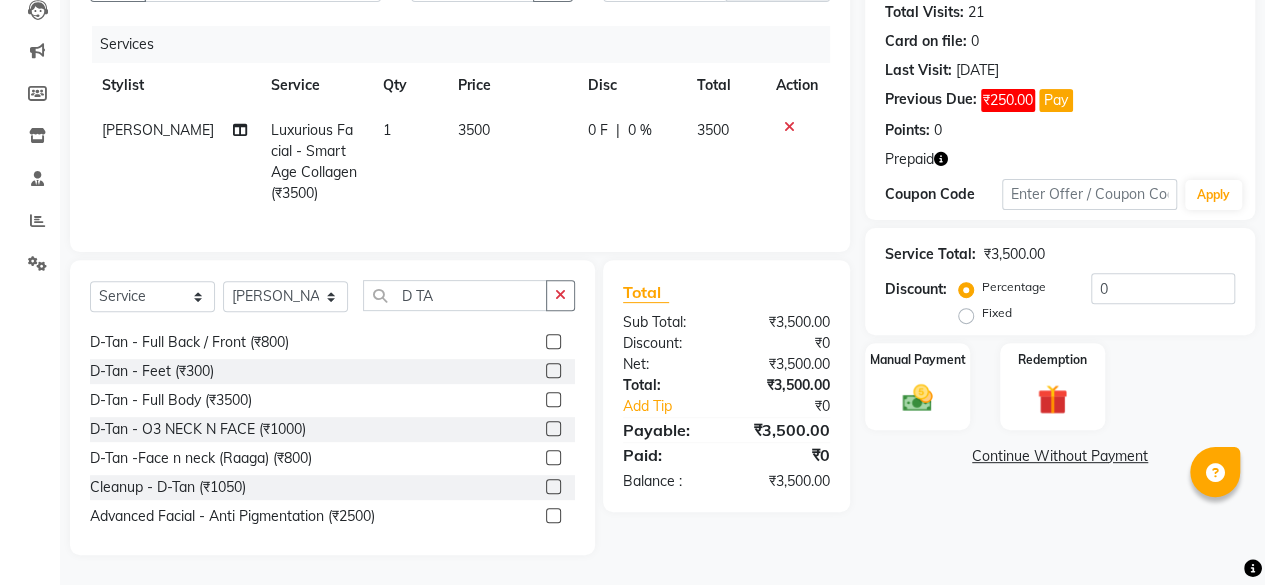 click 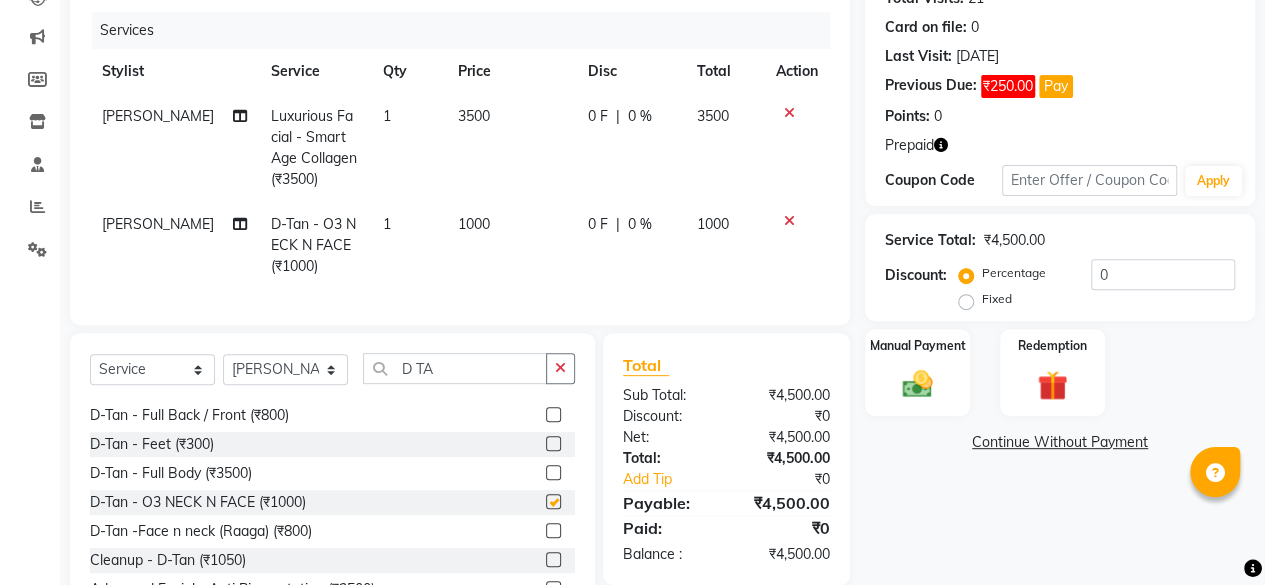 checkbox on "false" 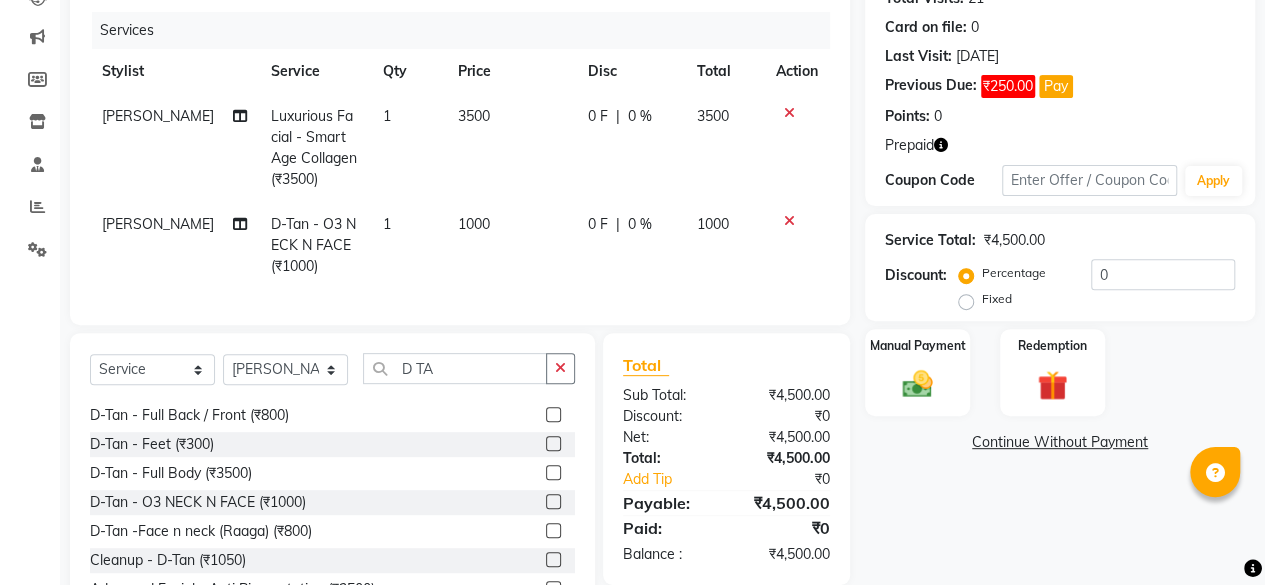 drag, startPoint x: 529, startPoint y: 401, endPoint x: 522, endPoint y: 390, distance: 13.038404 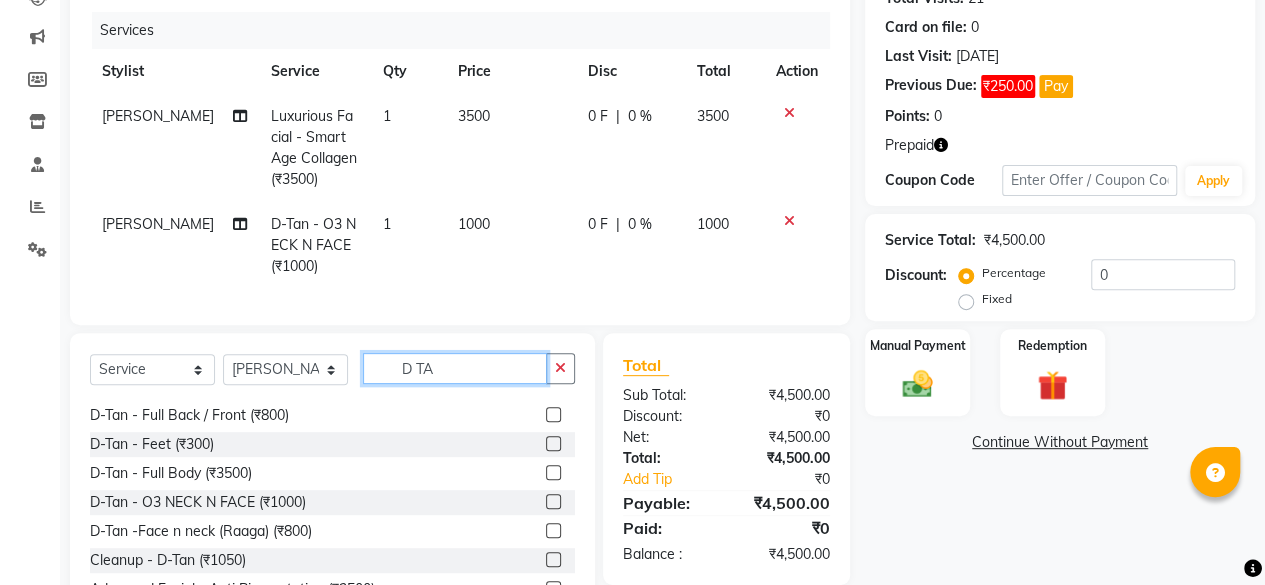 click on "D TA" 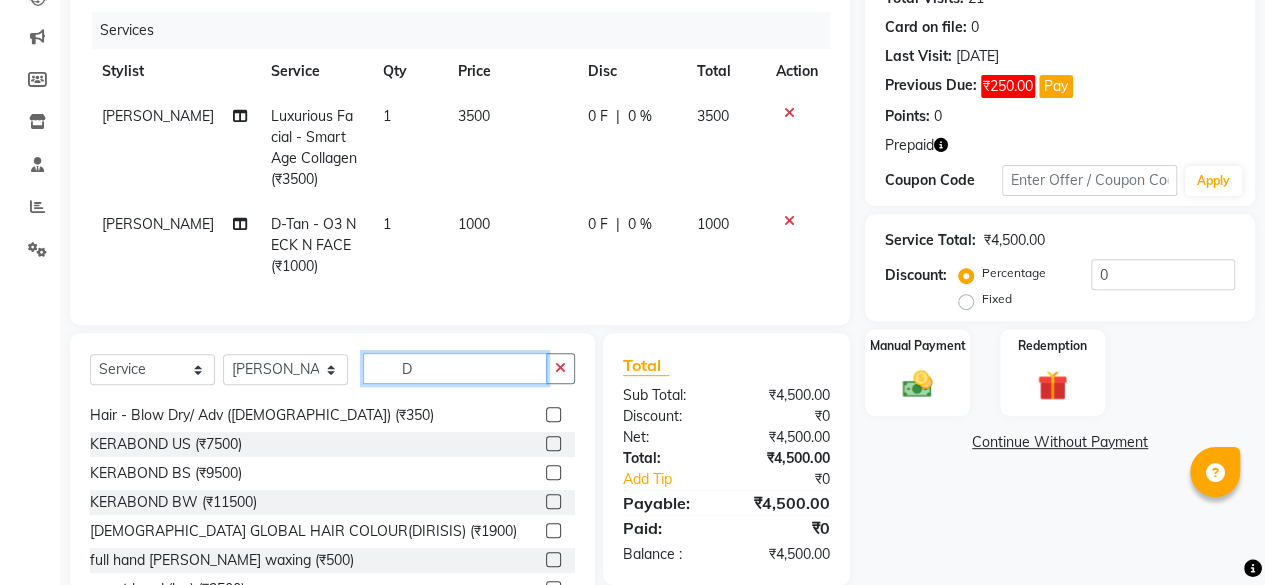 type on "D" 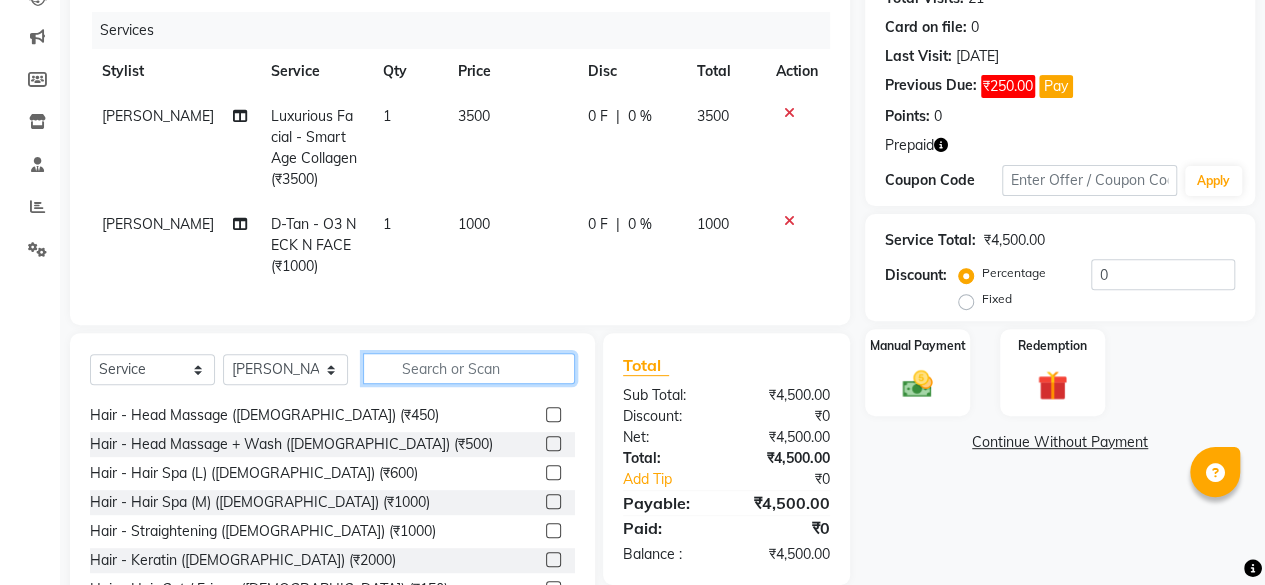scroll, scrollTop: 548, scrollLeft: 0, axis: vertical 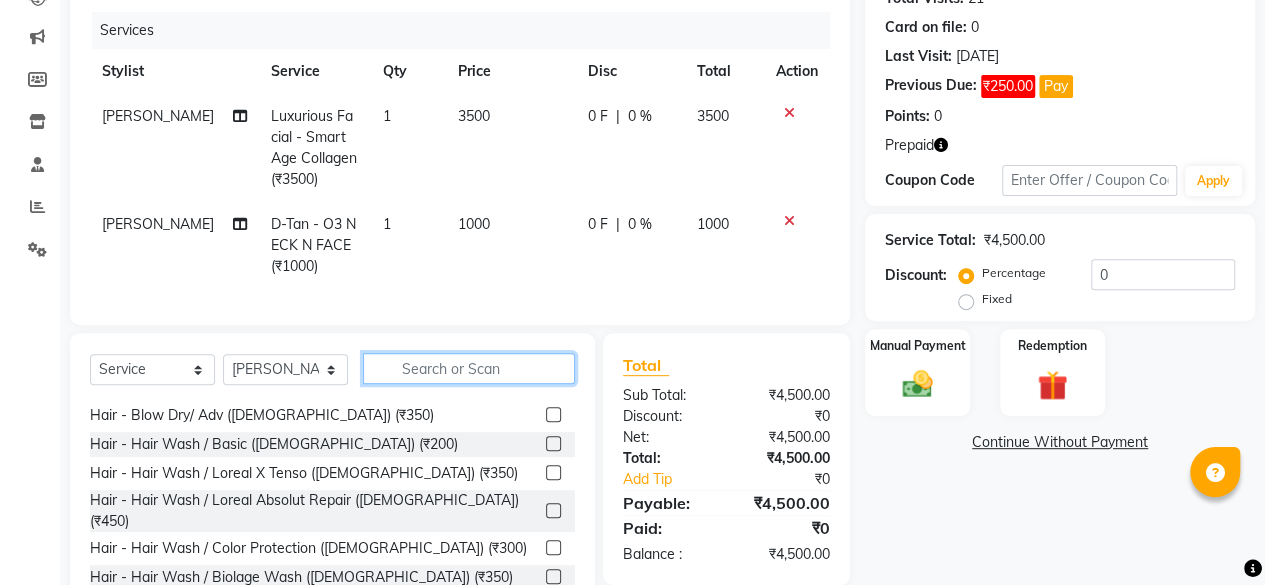type 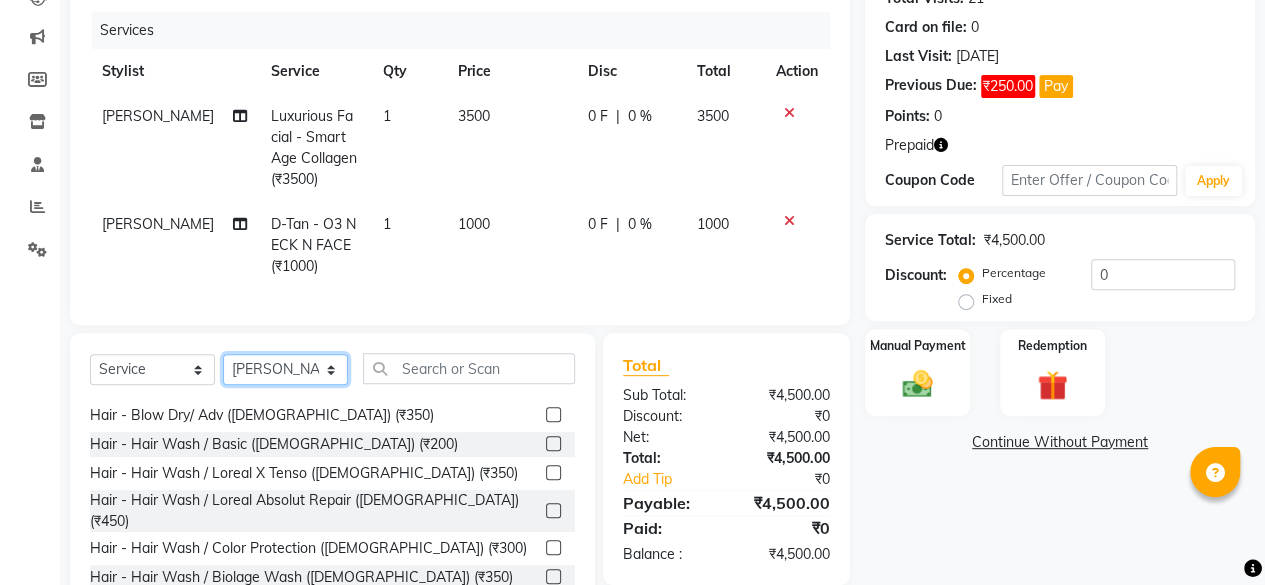 click on "Select Stylist [PERSON_NAME]  [PERSON_NAME] Front Desk Jaya jyoti madhu [PERSON_NAME] [PERSON_NAME] Rohit SALMA SALMA [PERSON_NAME] SHWETA vishal" 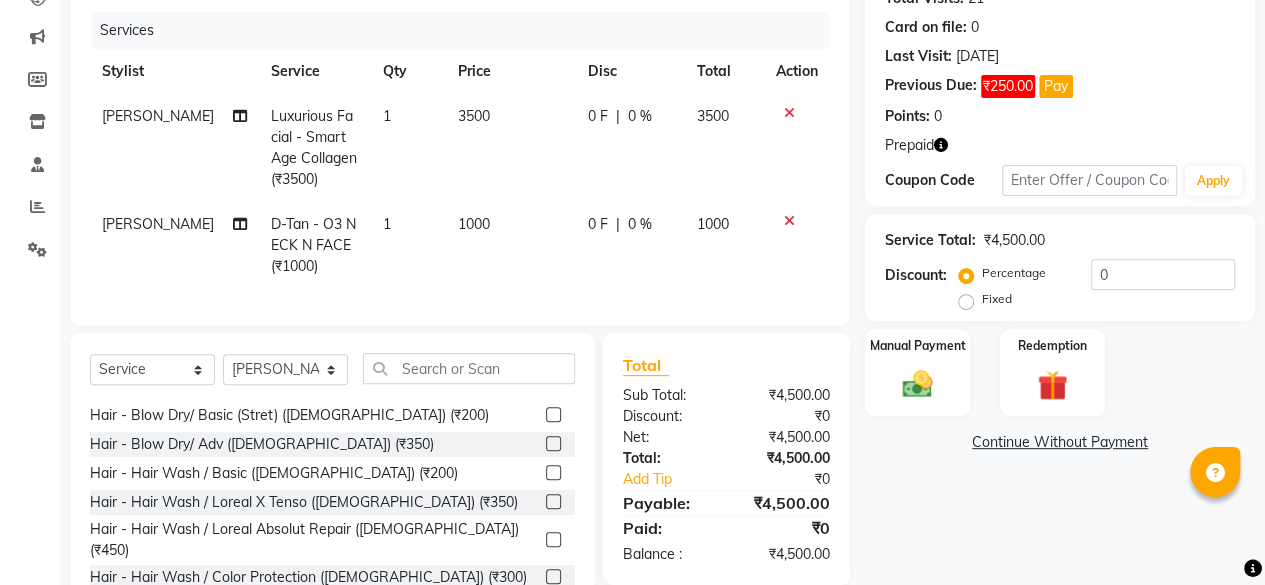 click 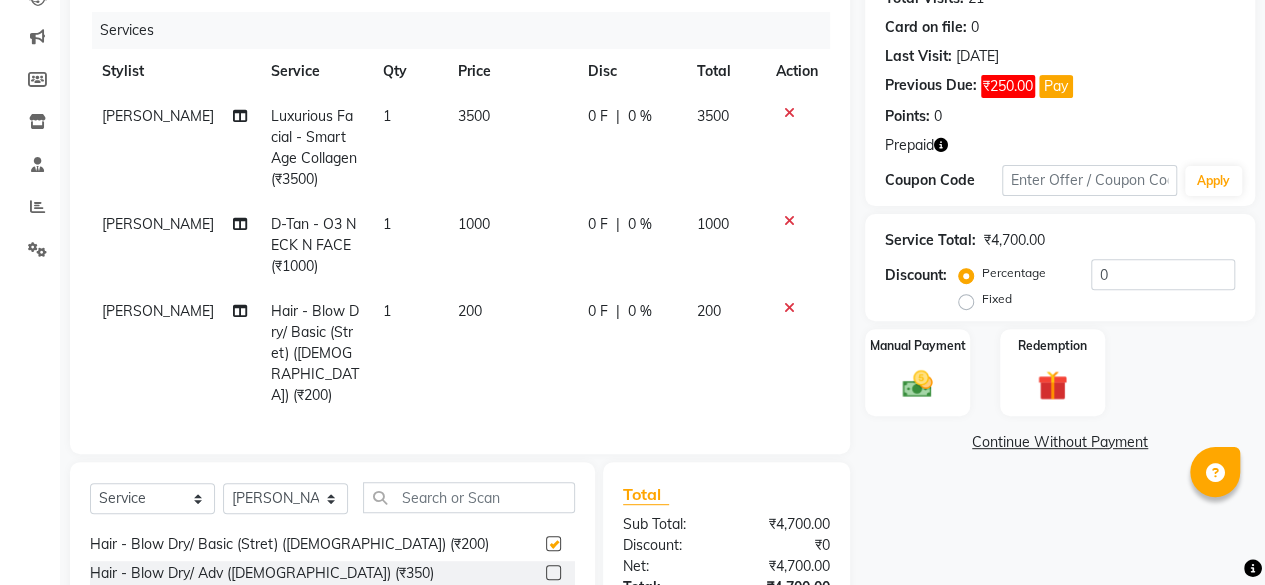checkbox on "false" 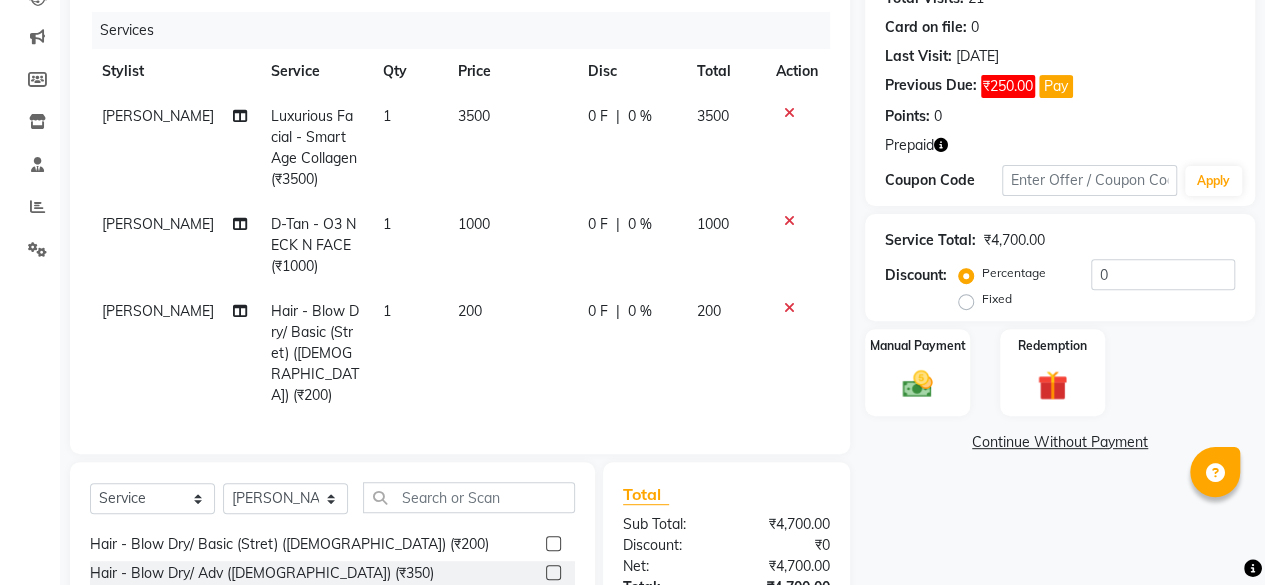 click on "200" 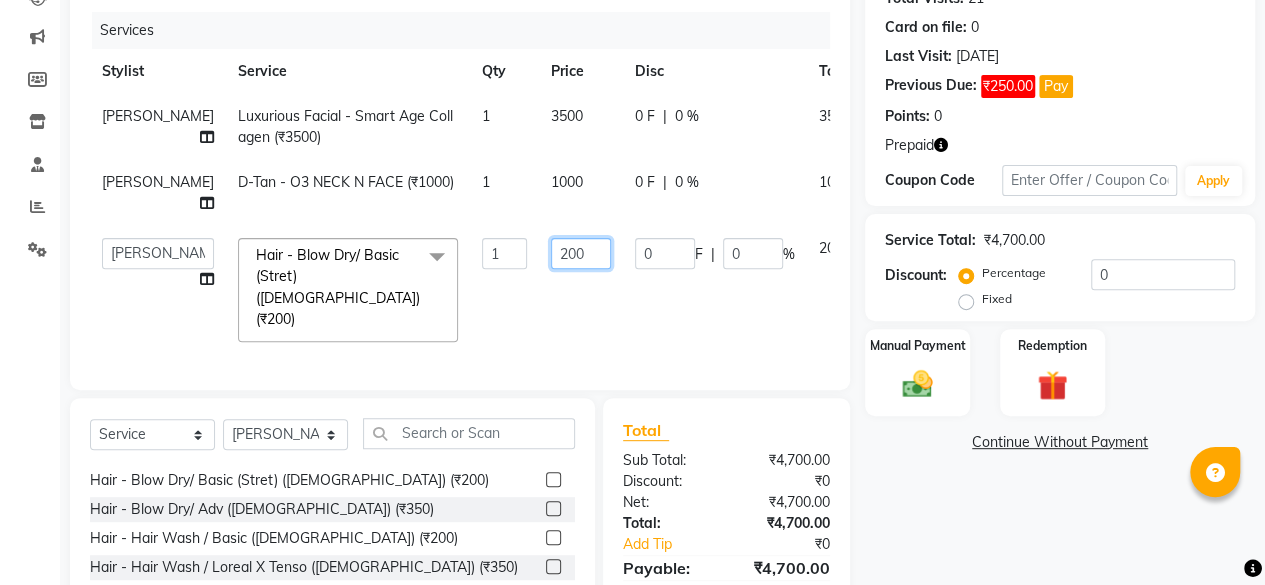 click on "200" 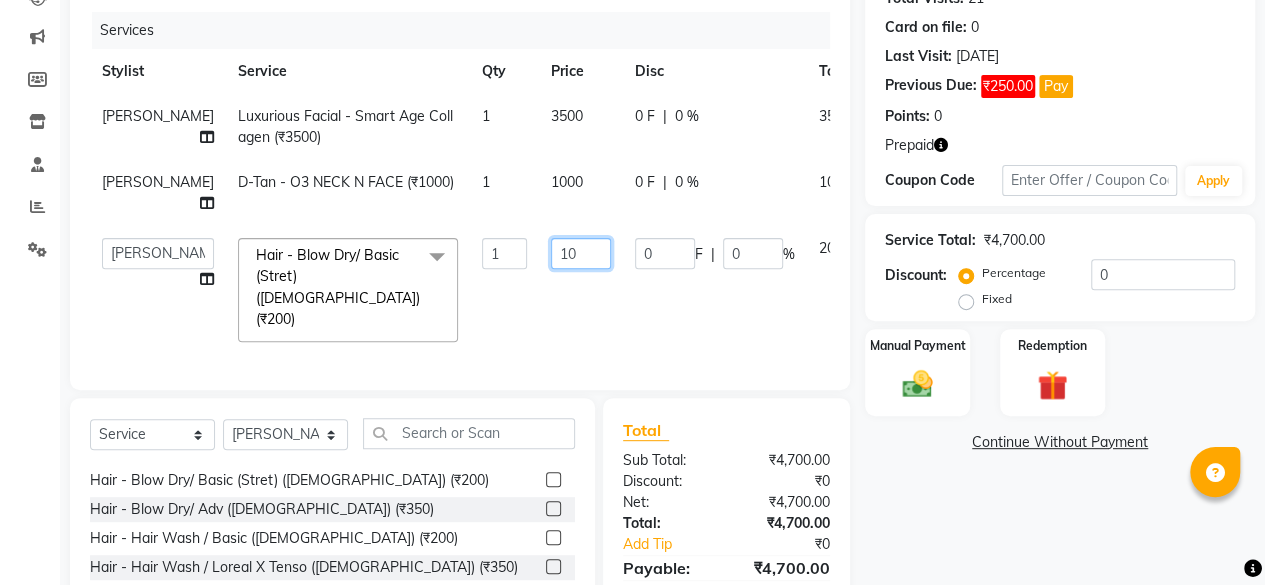 type on "150" 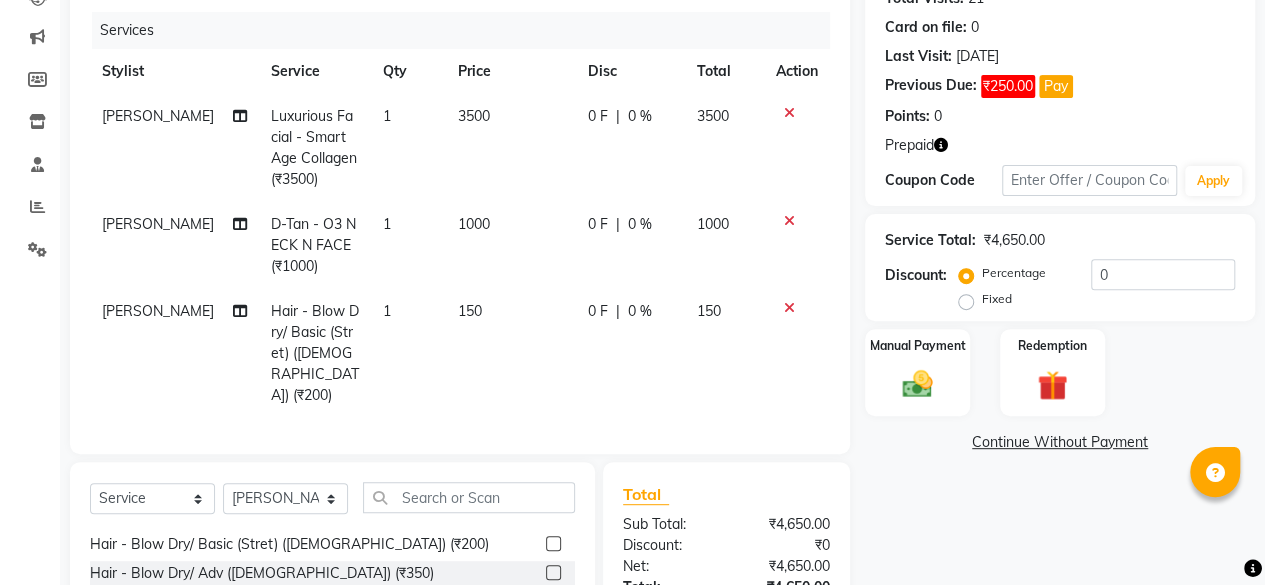 click on "150" 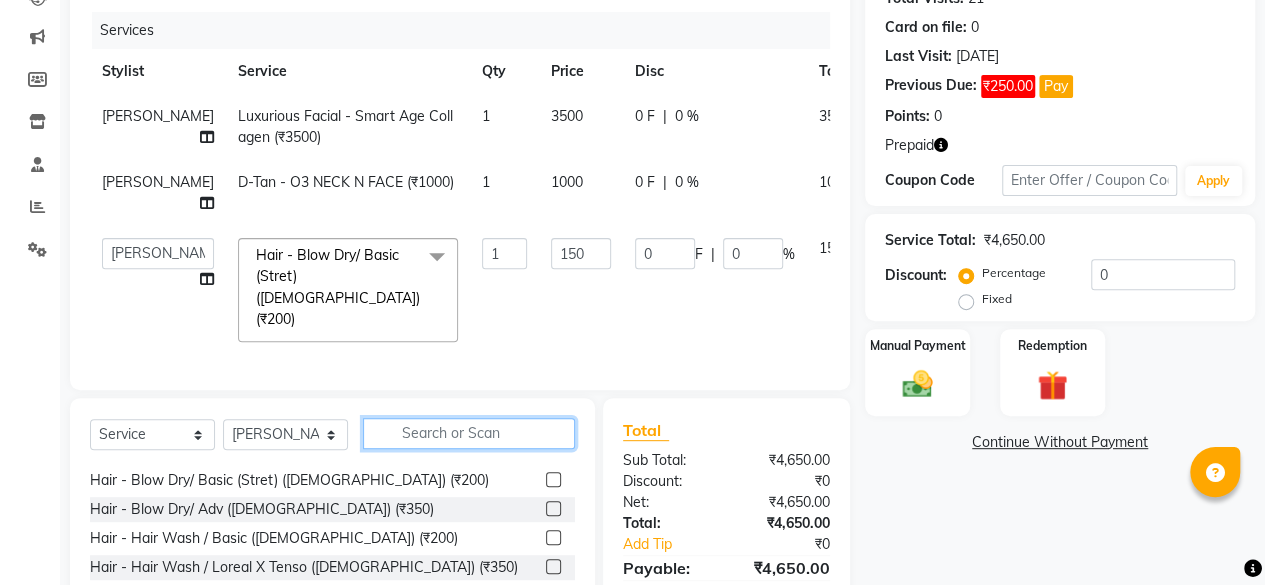 click 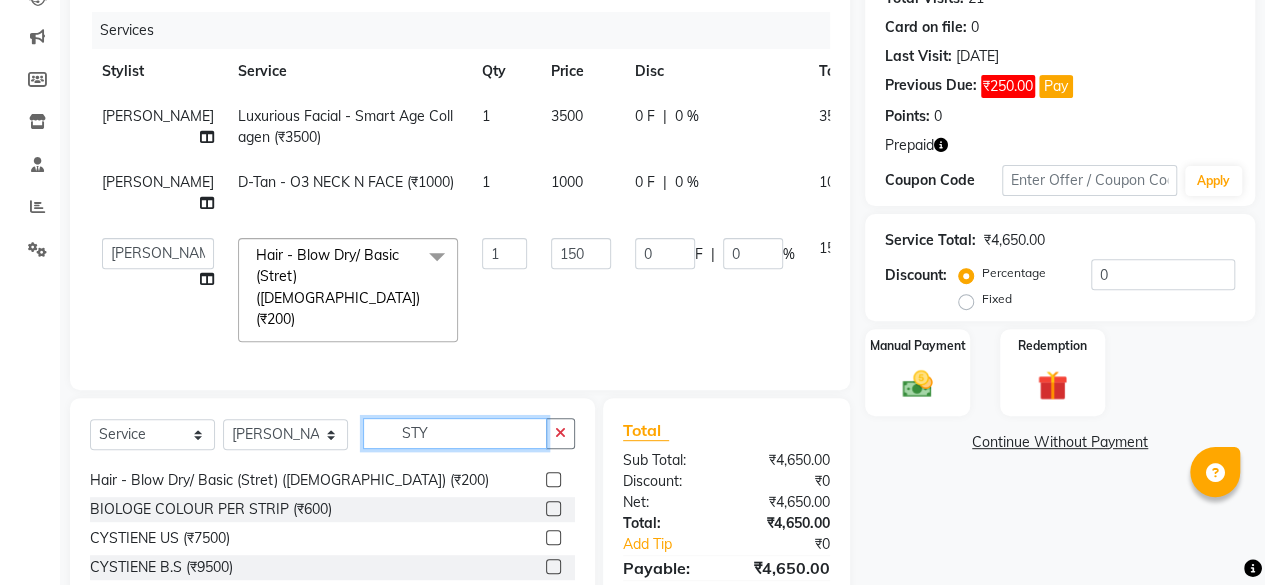 scroll, scrollTop: 0, scrollLeft: 0, axis: both 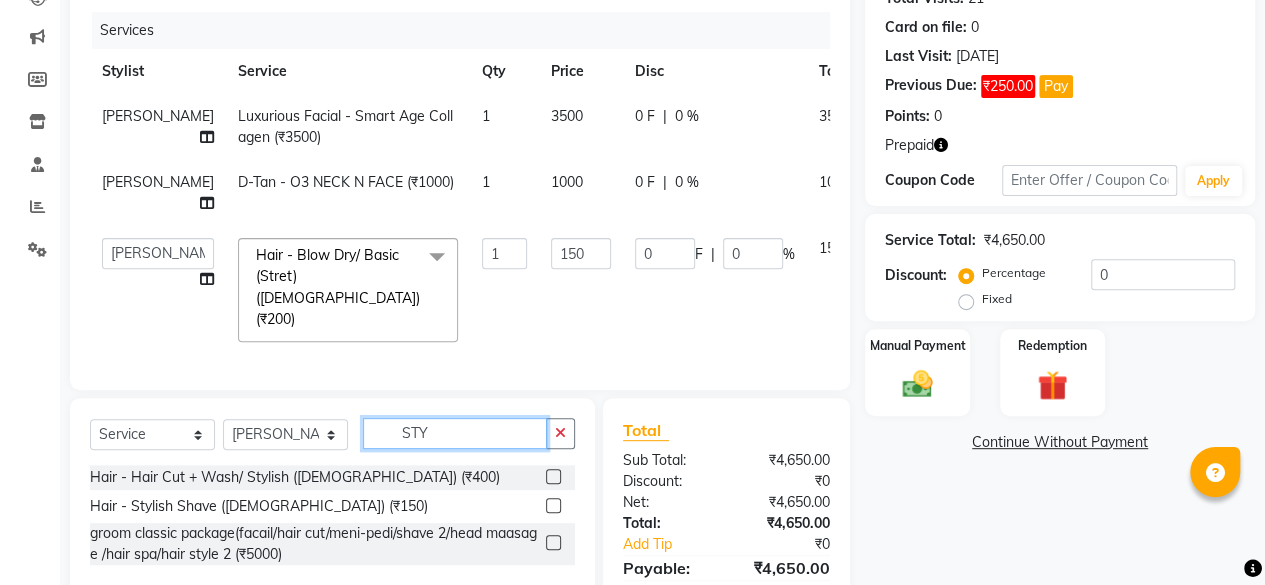 type on "STY" 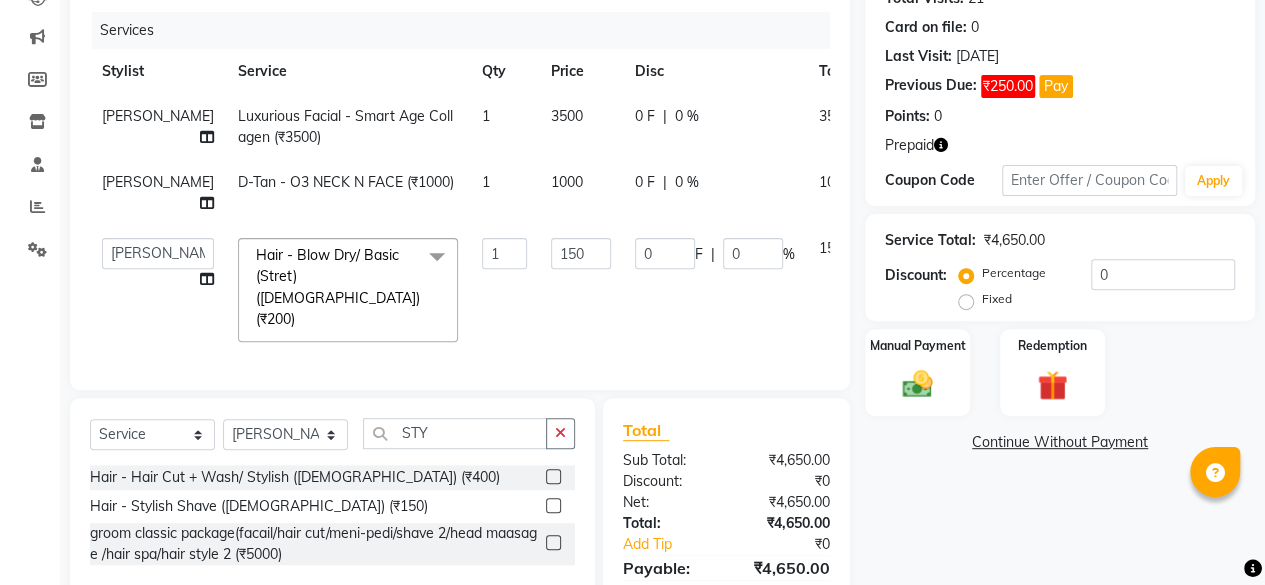 click 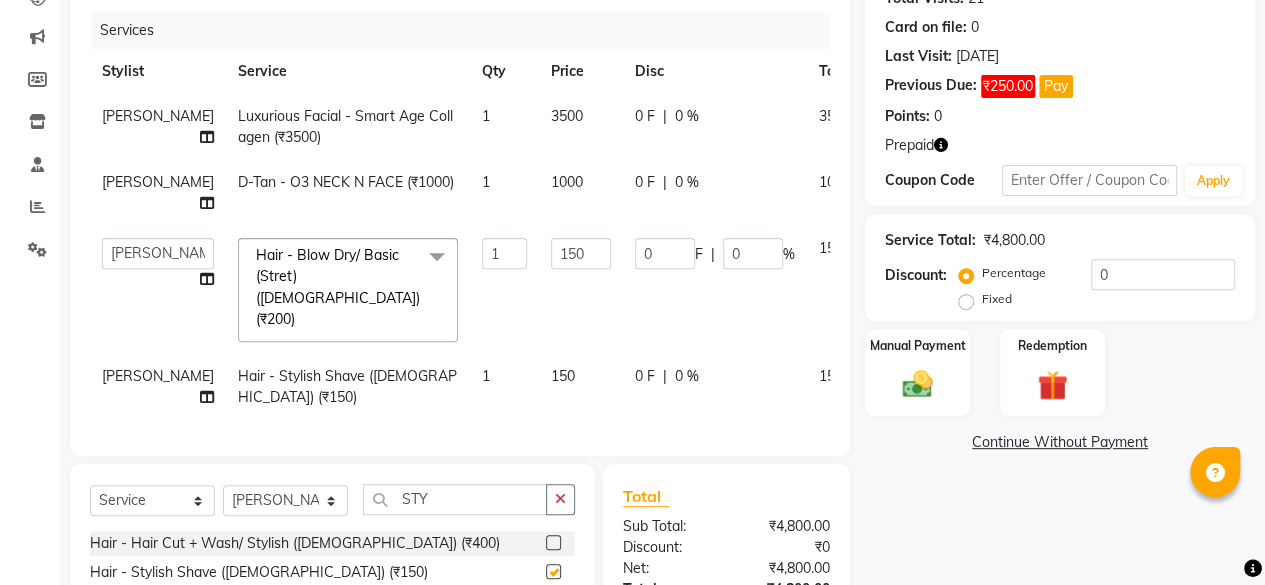 checkbox on "false" 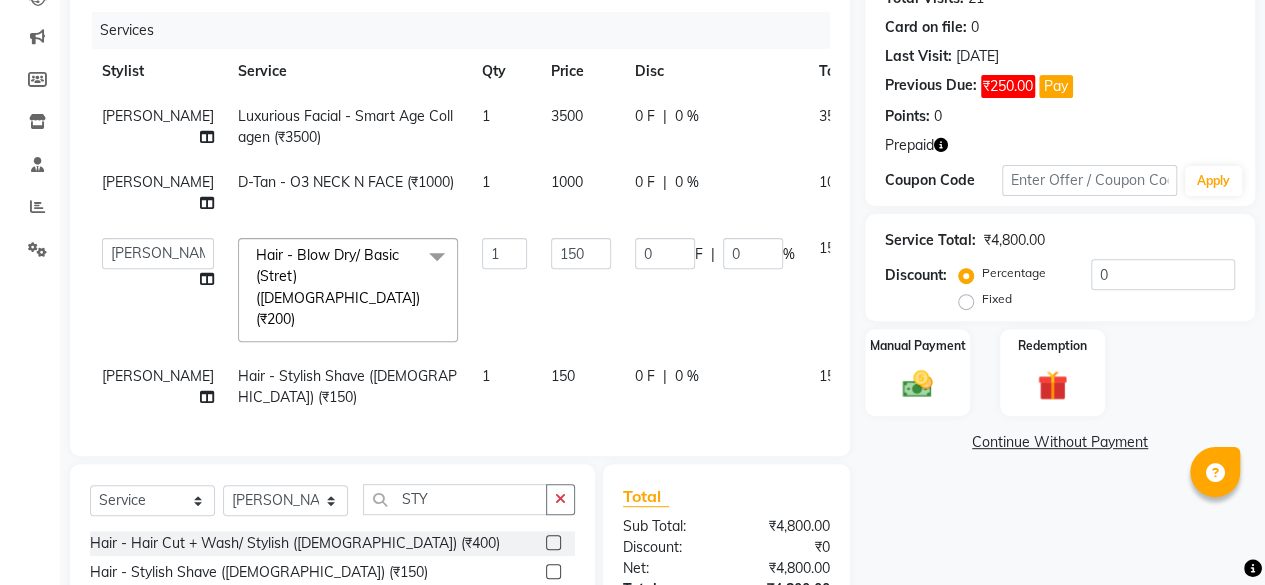 click on "150" 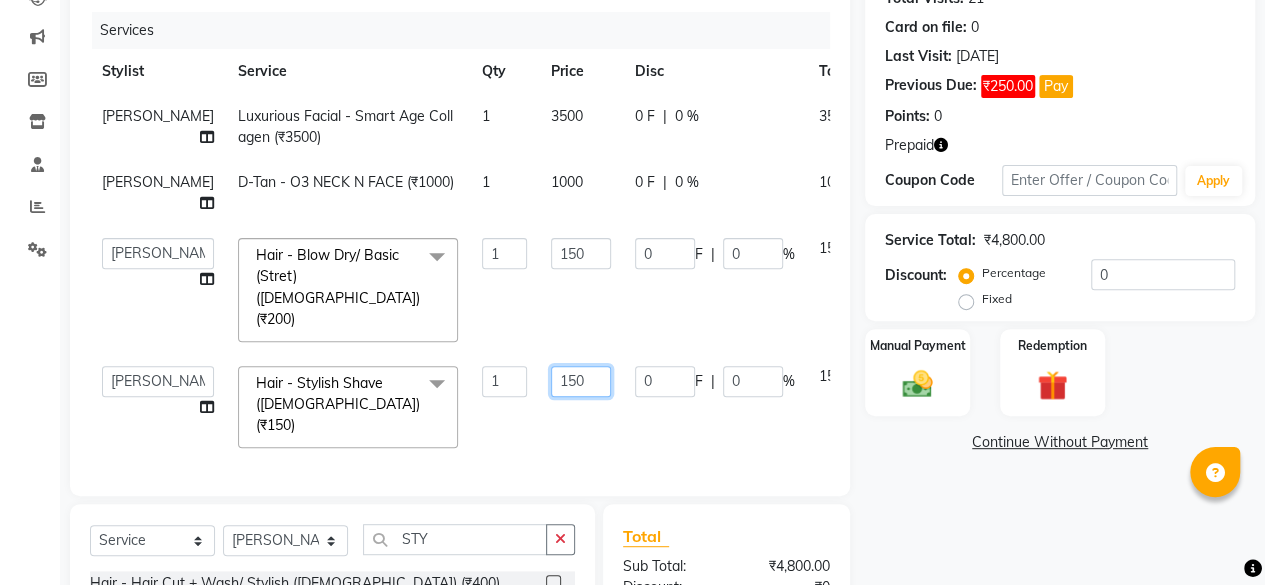 click on "150" 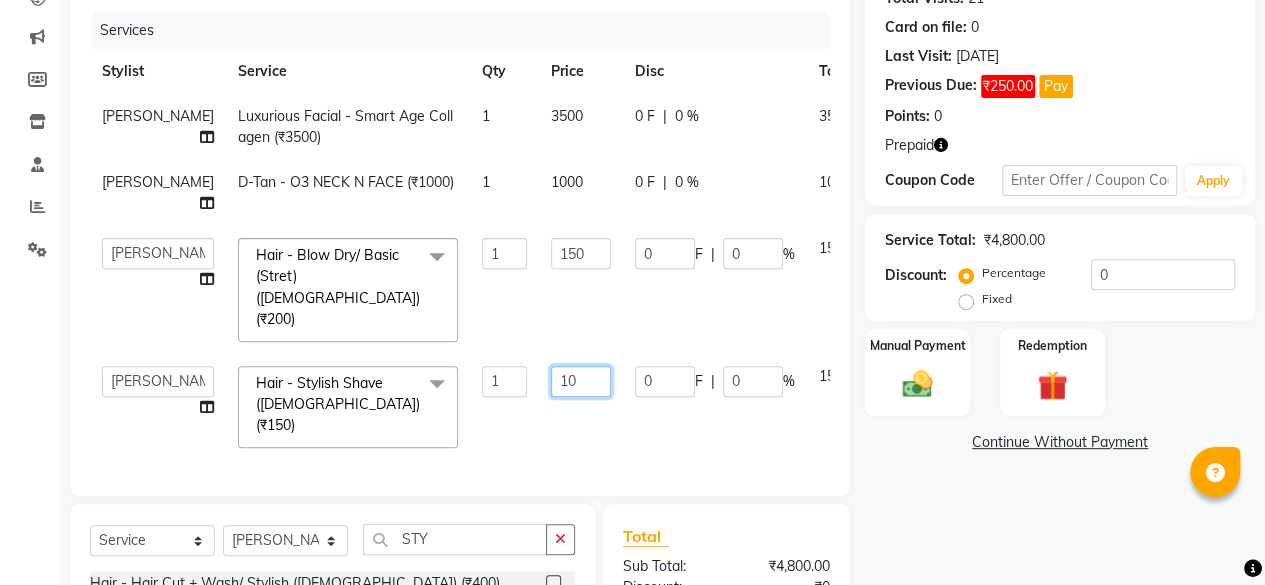 type on "100" 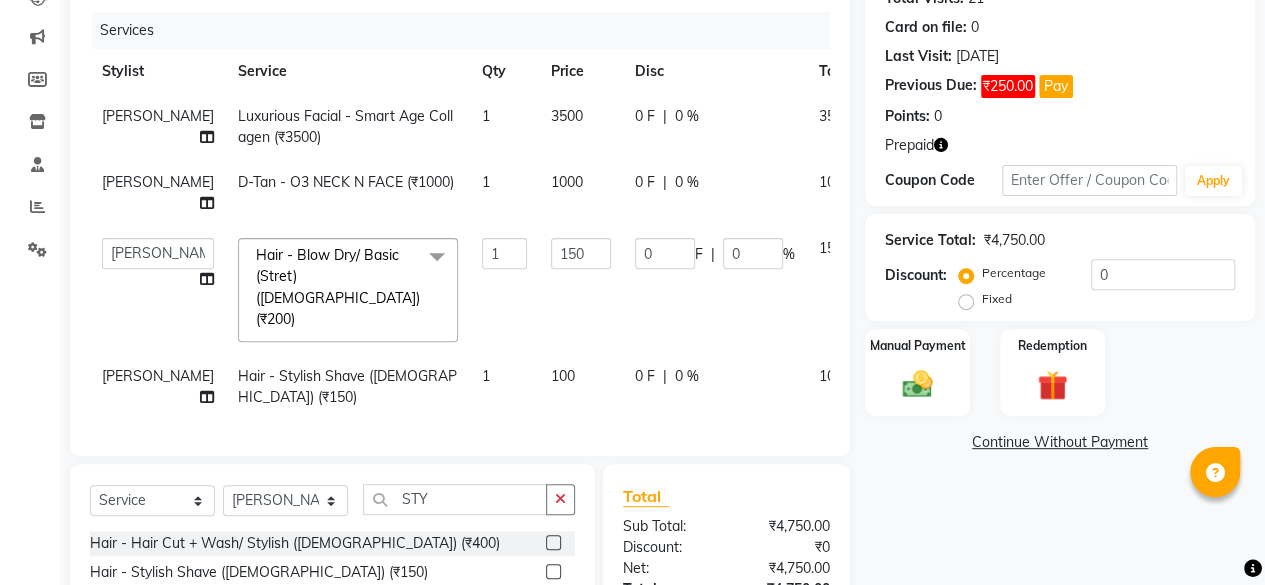click on "100" 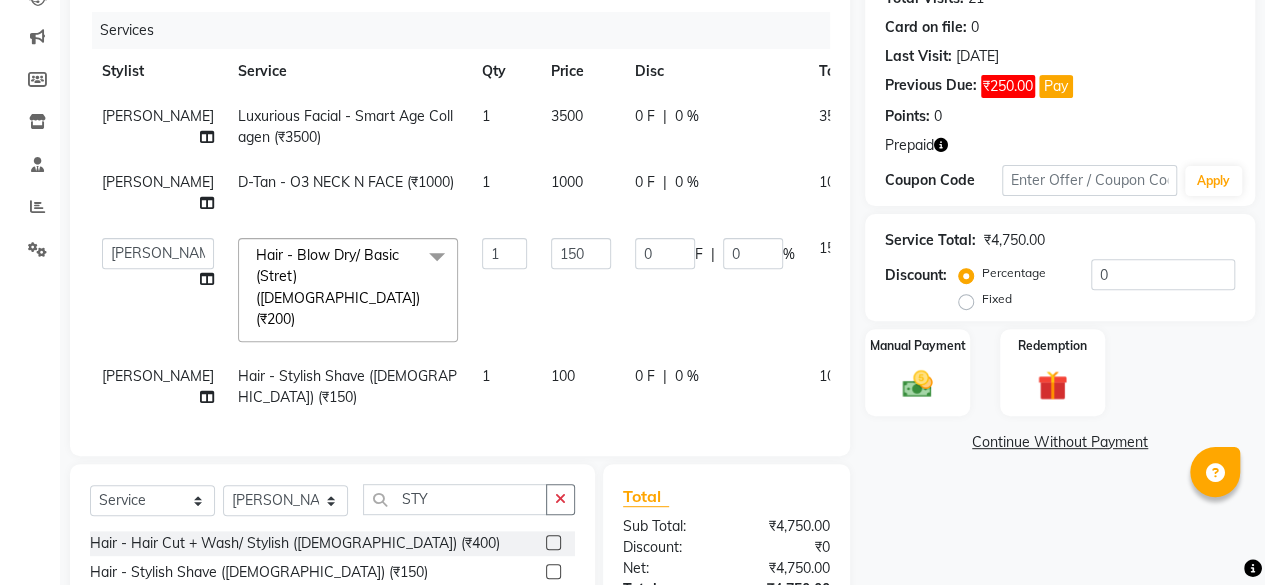 select on "83580" 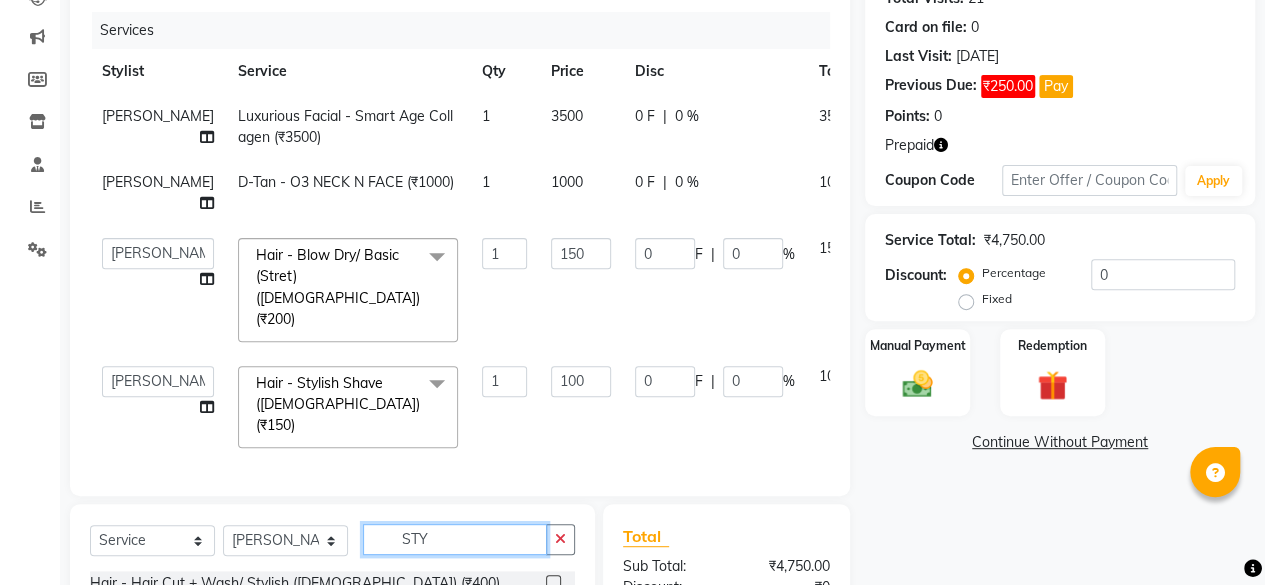 click on "STY" 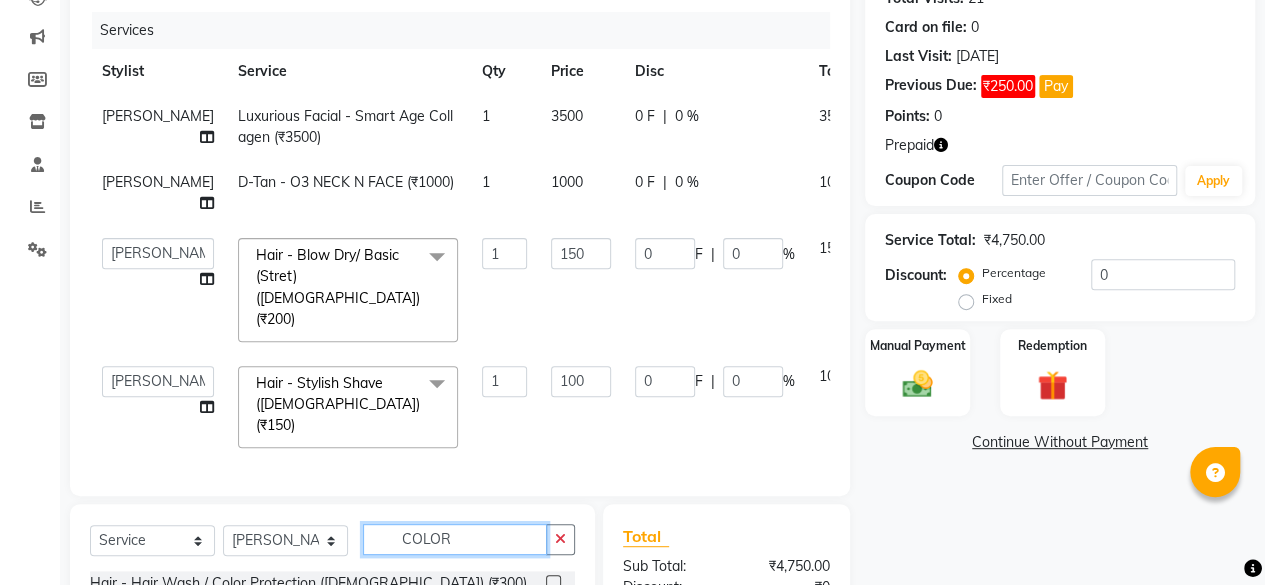 type on "COLOR" 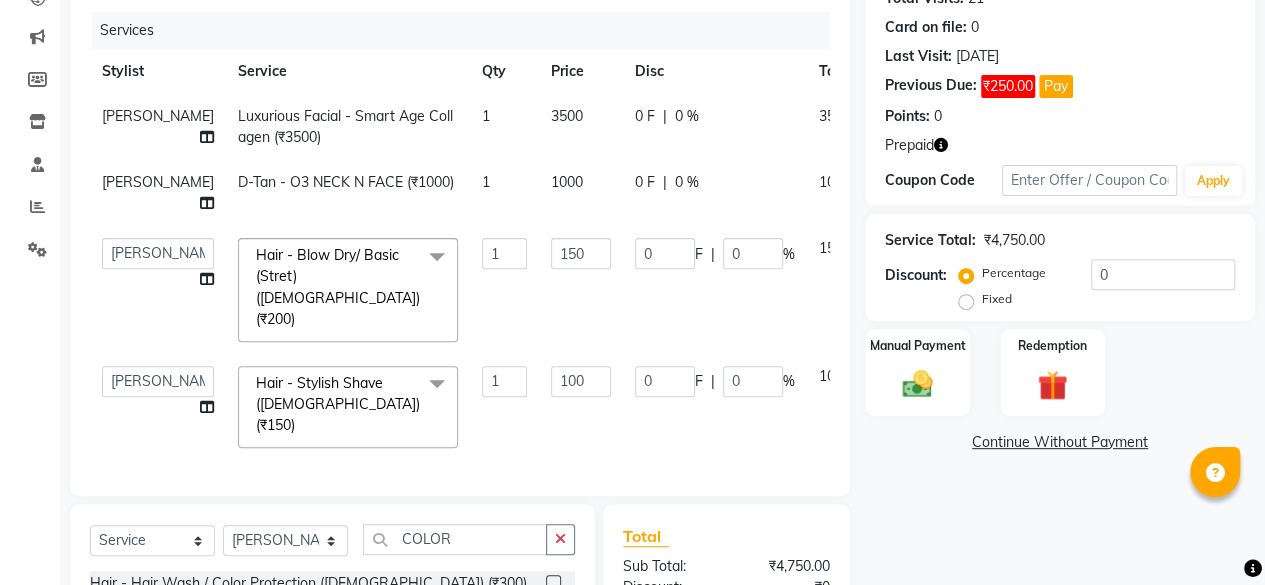 click 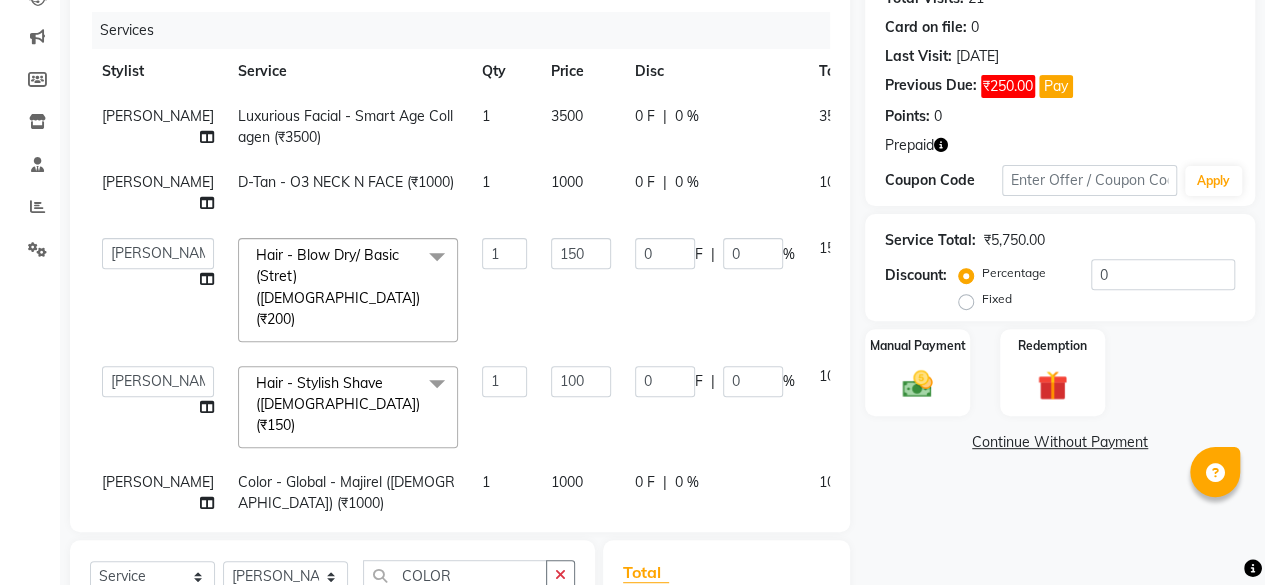 checkbox on "false" 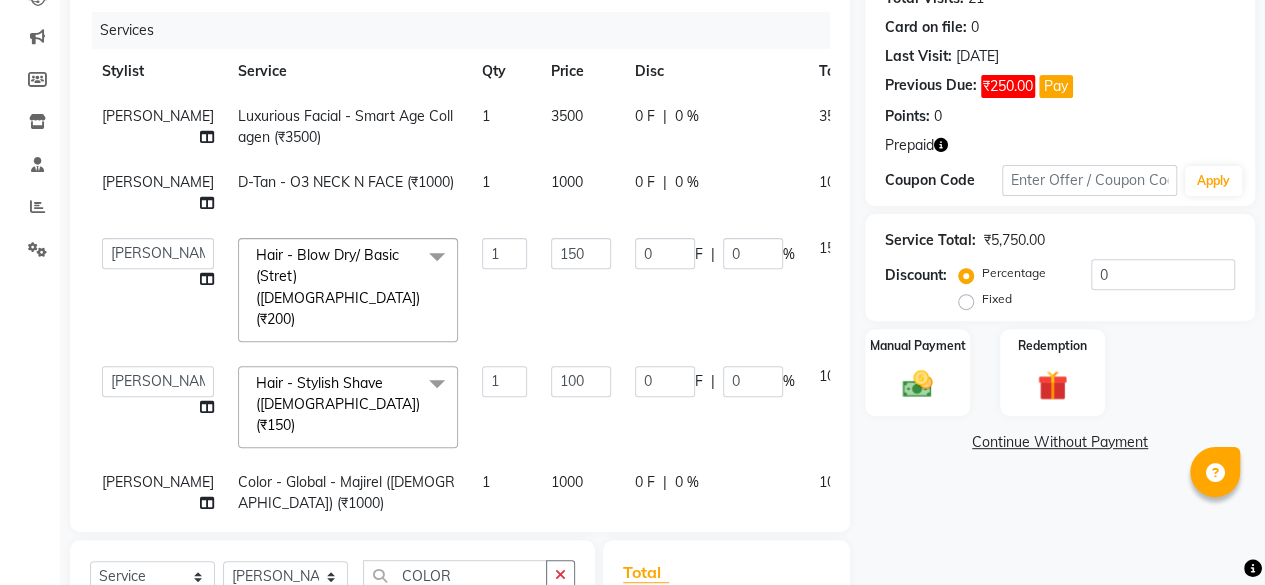 click on "1000" 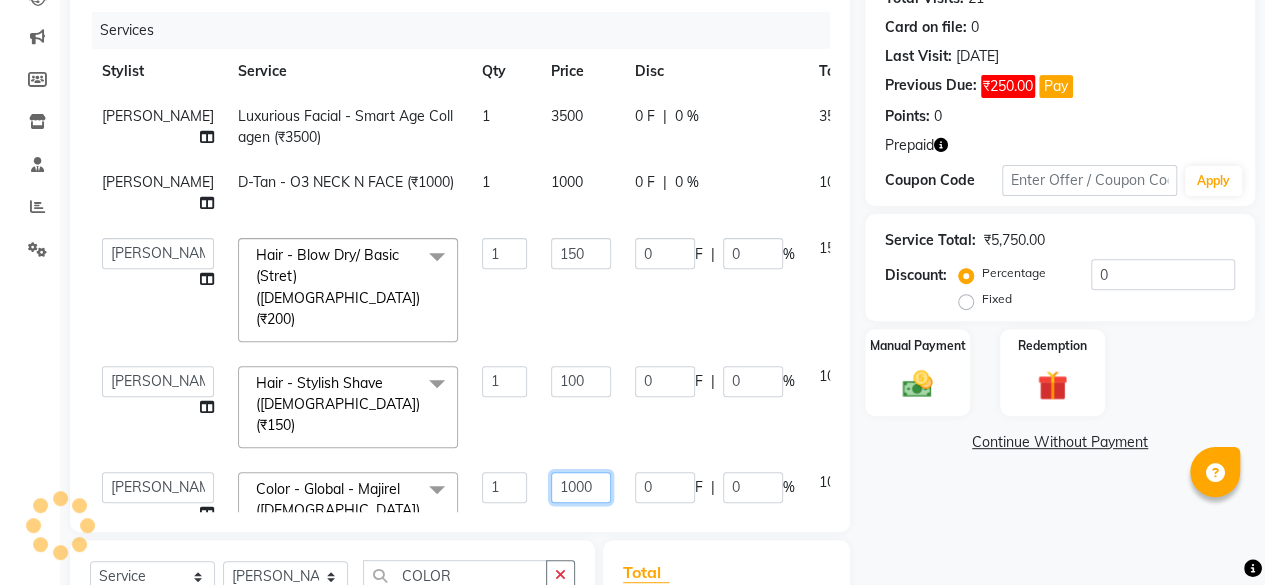 click on "1000" 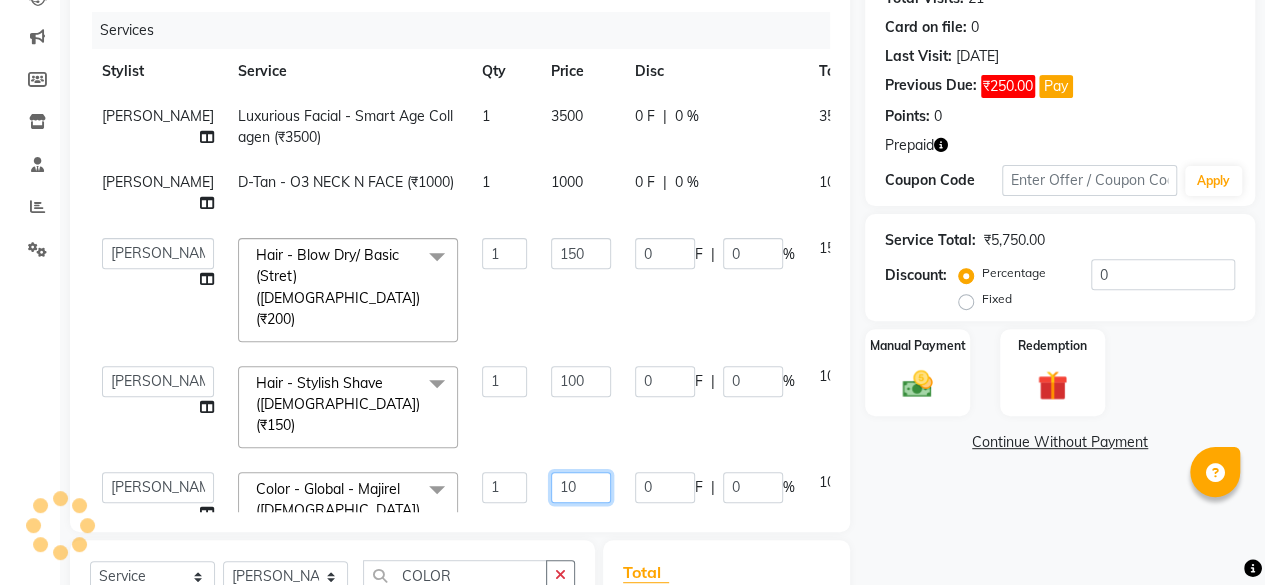 type on "1" 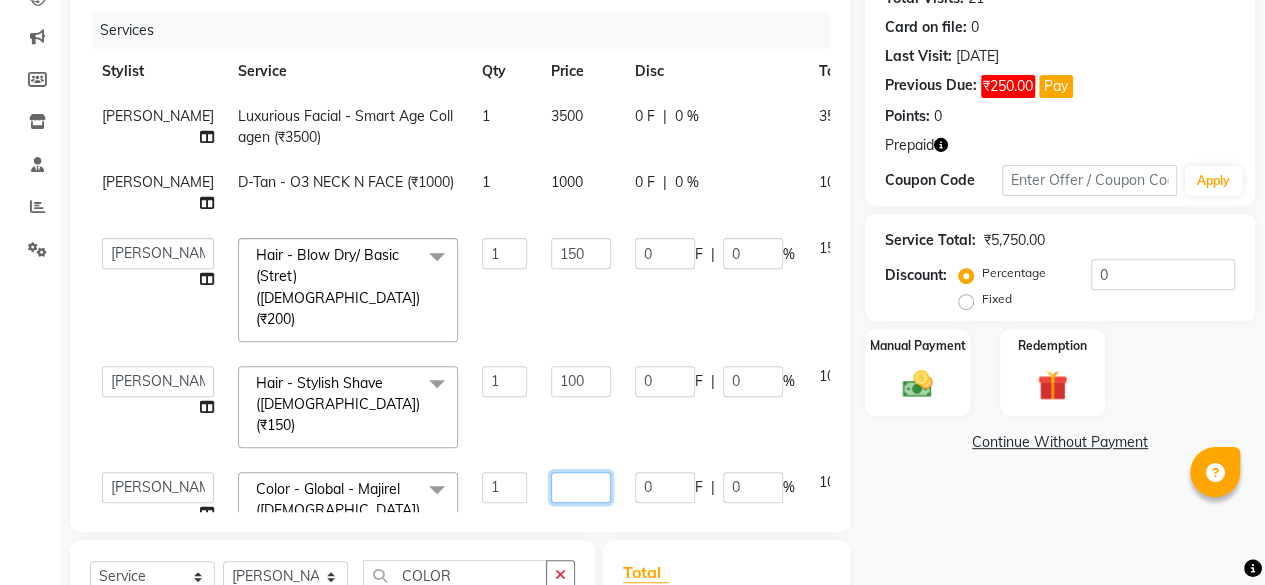 type on "5" 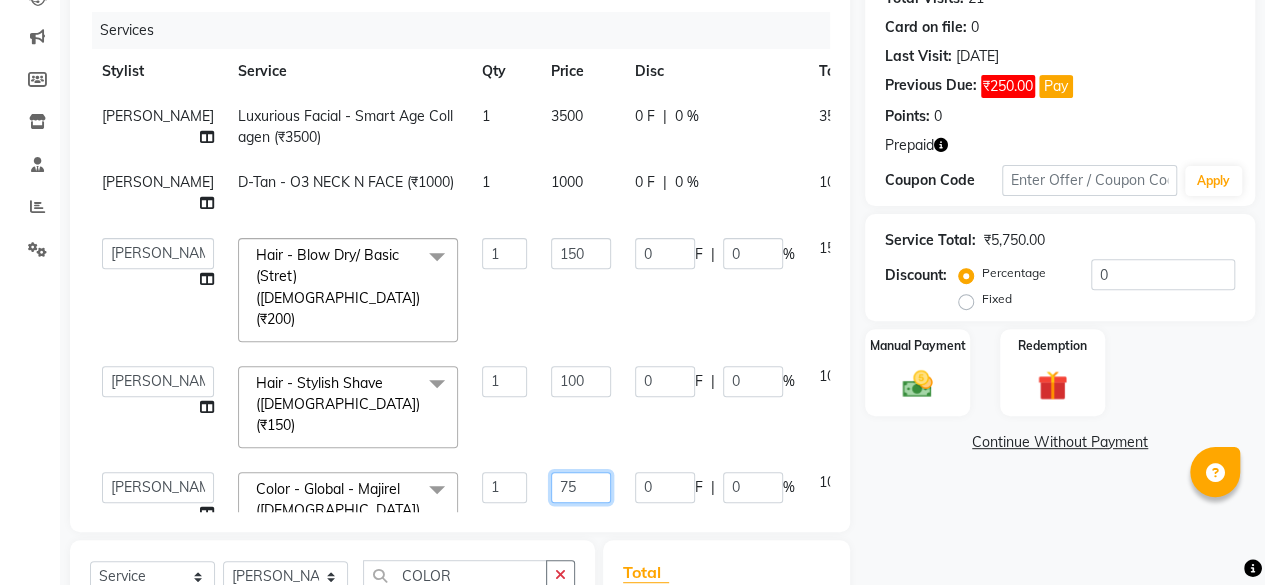 type on "750" 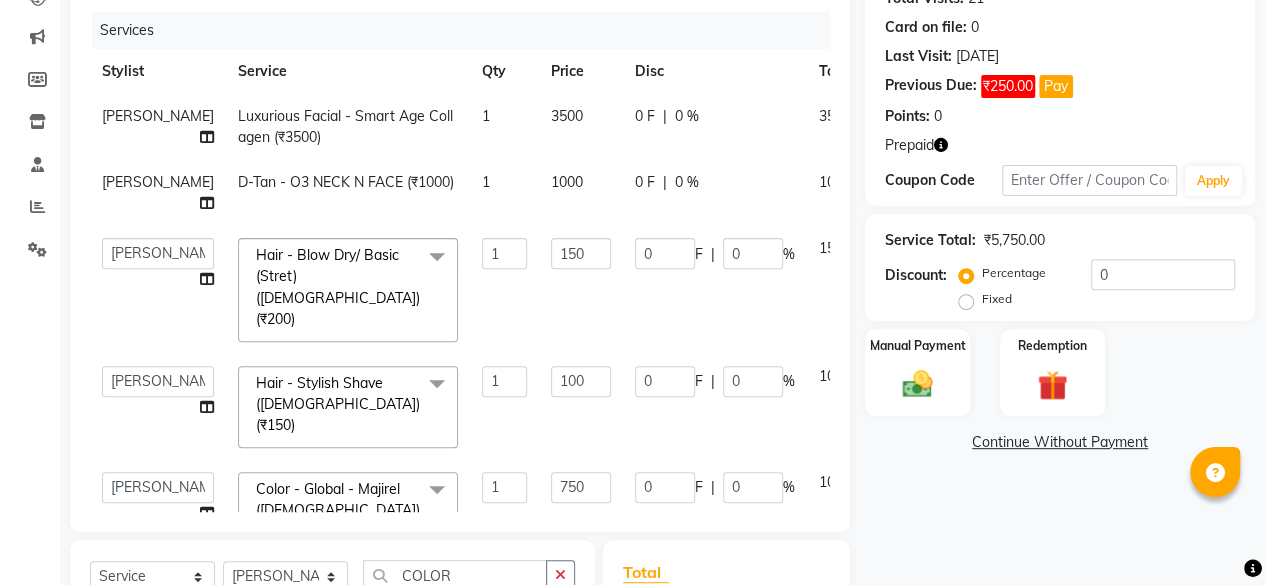 click on "Name: Anup Sir  Membership:  No Active Membership  Total Visits:  21 Card on file:  0 Last Visit:   [DATE] Previous Due:  ₹250.00 Pay Points:   0  Prepaid Coupon Code Apply Service Total:  ₹5,750.00  Discount:  Percentage   Fixed  0 Manual Payment Redemption  Continue Without Payment" 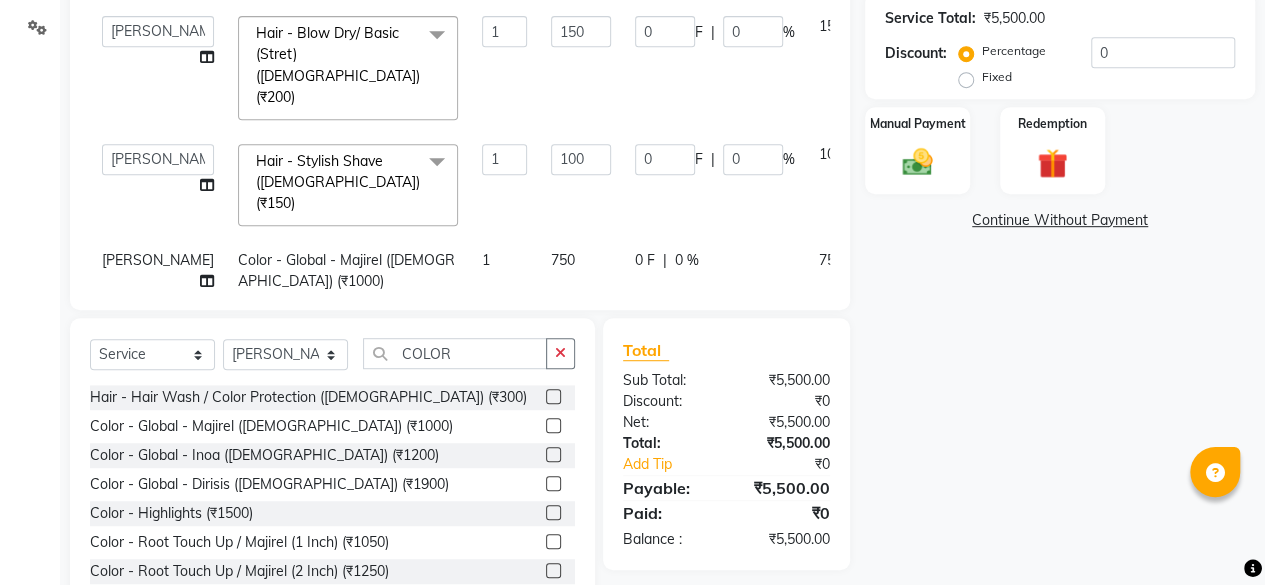scroll, scrollTop: 476, scrollLeft: 0, axis: vertical 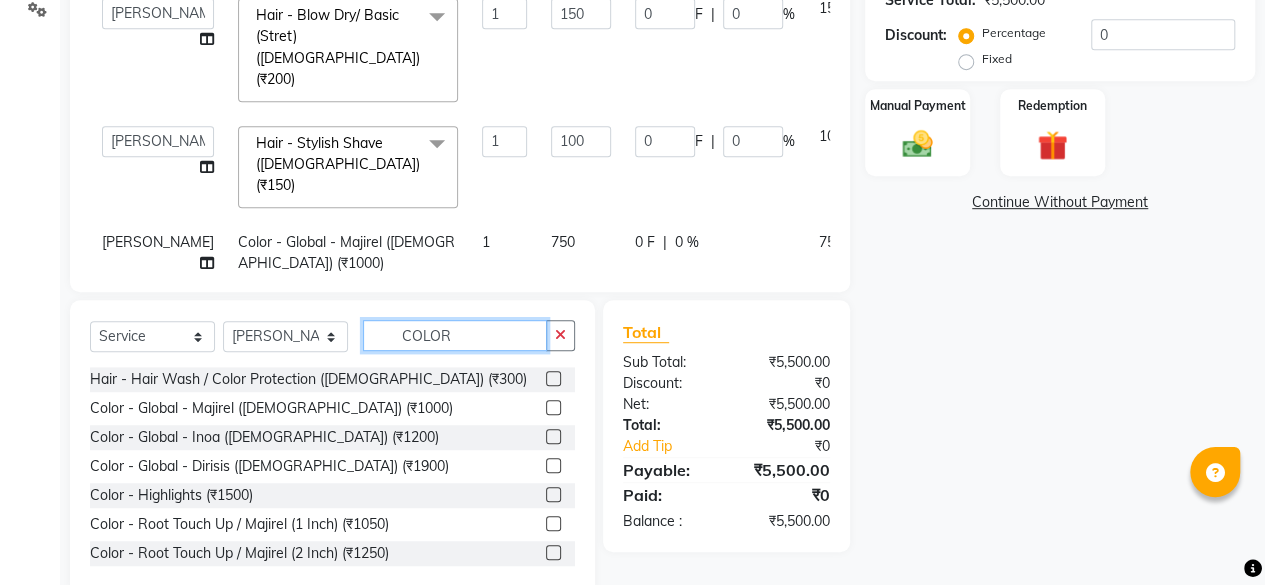 click on "COLOR" 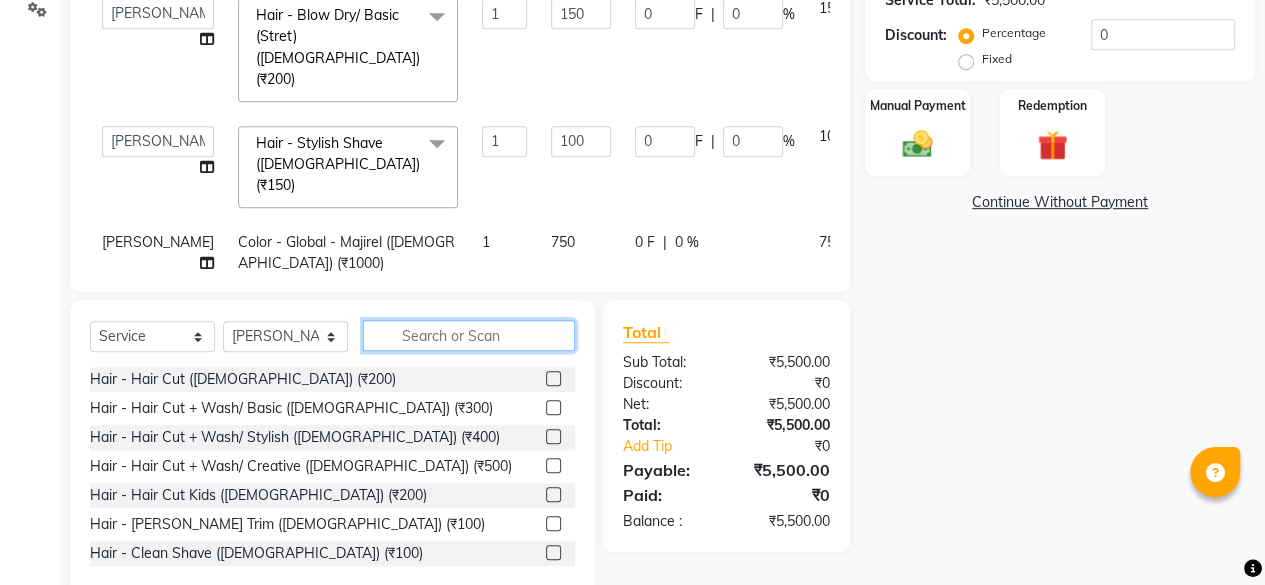 click 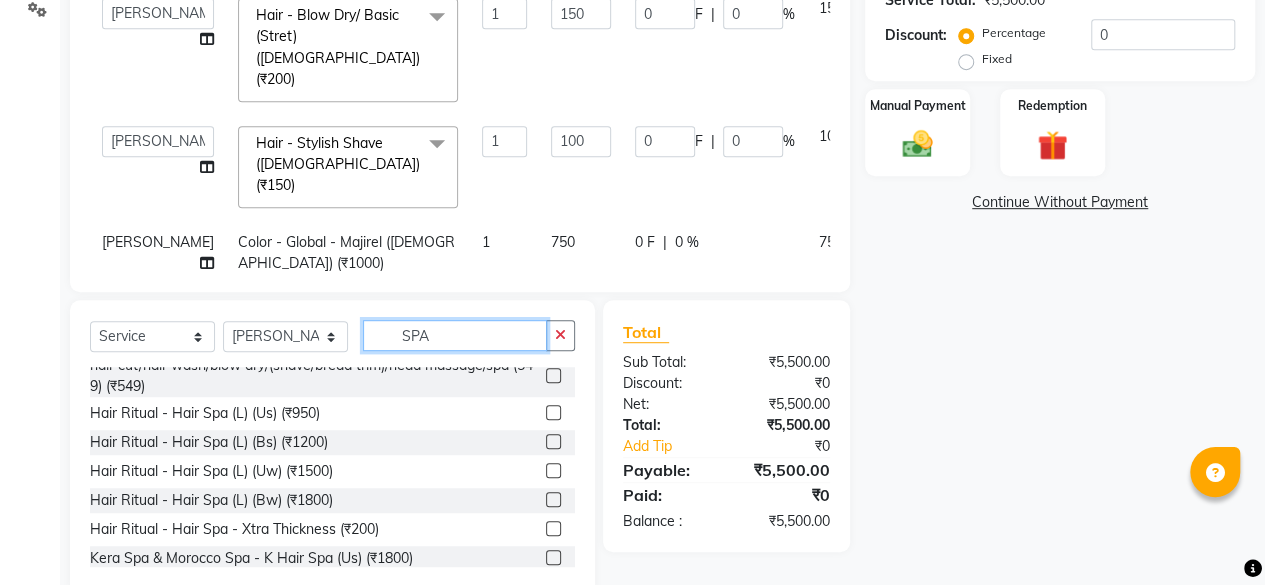 scroll, scrollTop: 400, scrollLeft: 0, axis: vertical 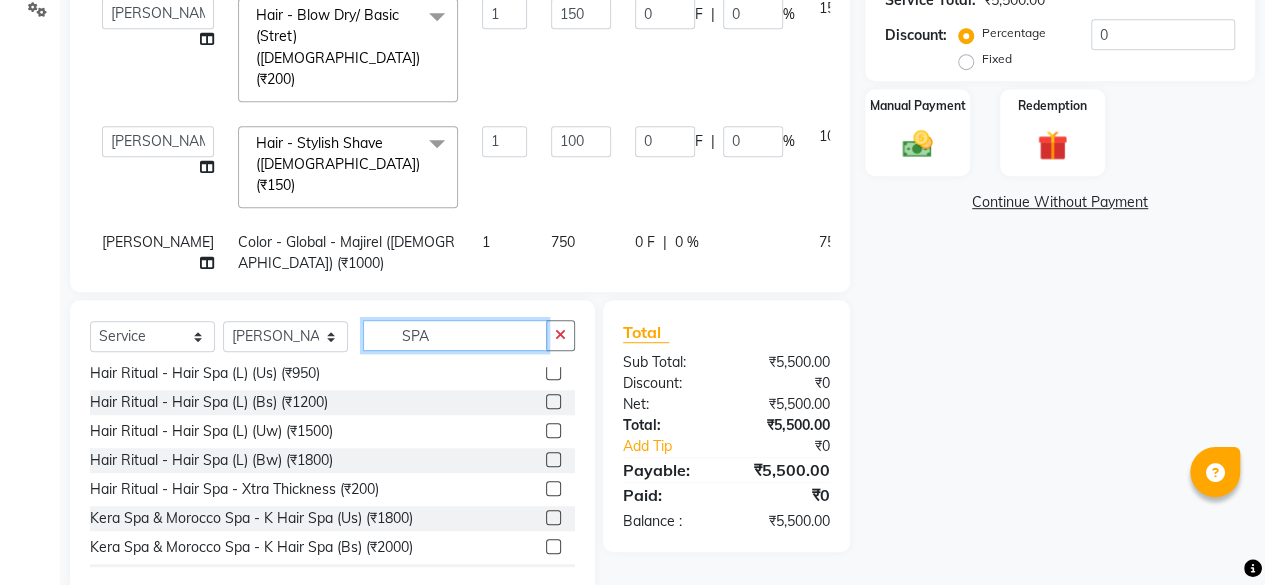 type on "SPA" 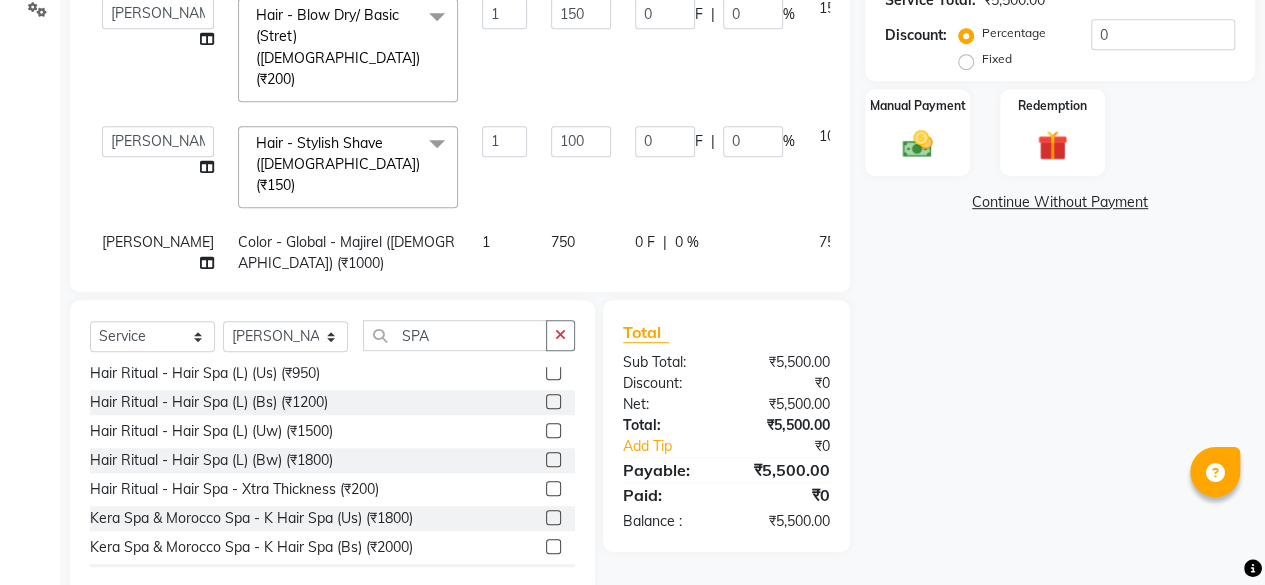 click 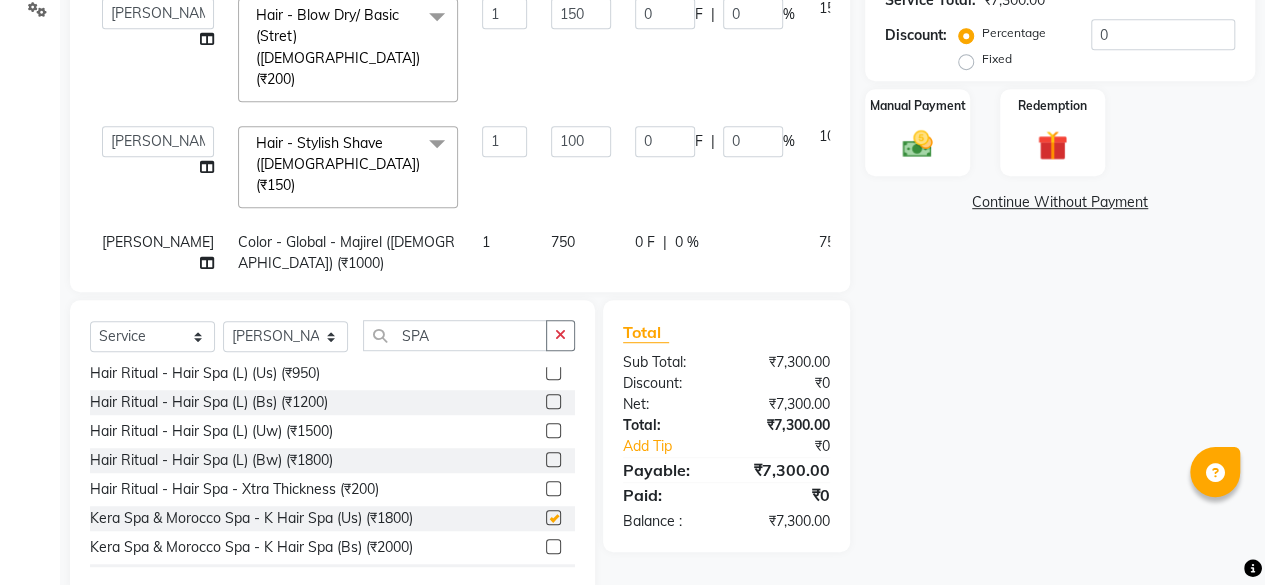 checkbox on "false" 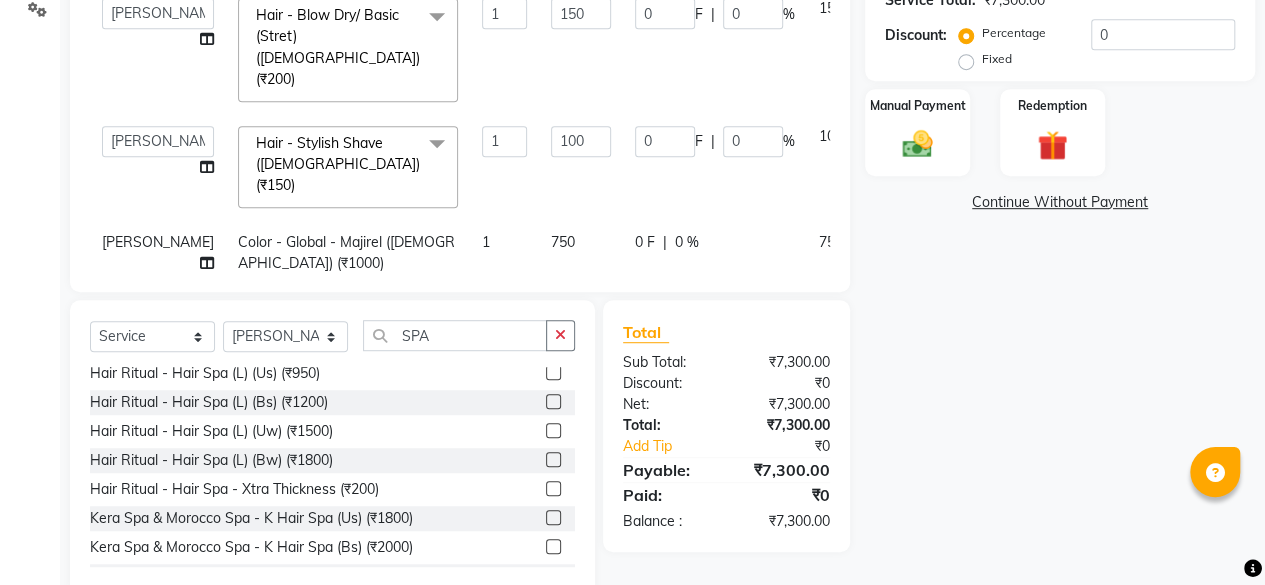 click on "1800" 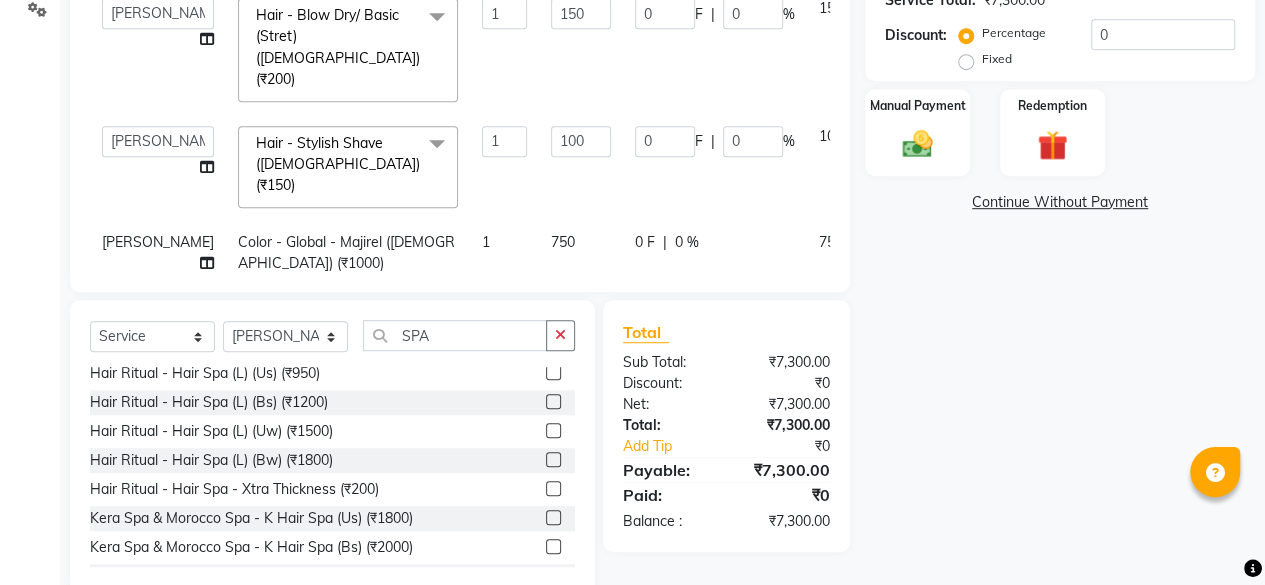 click on "1800" 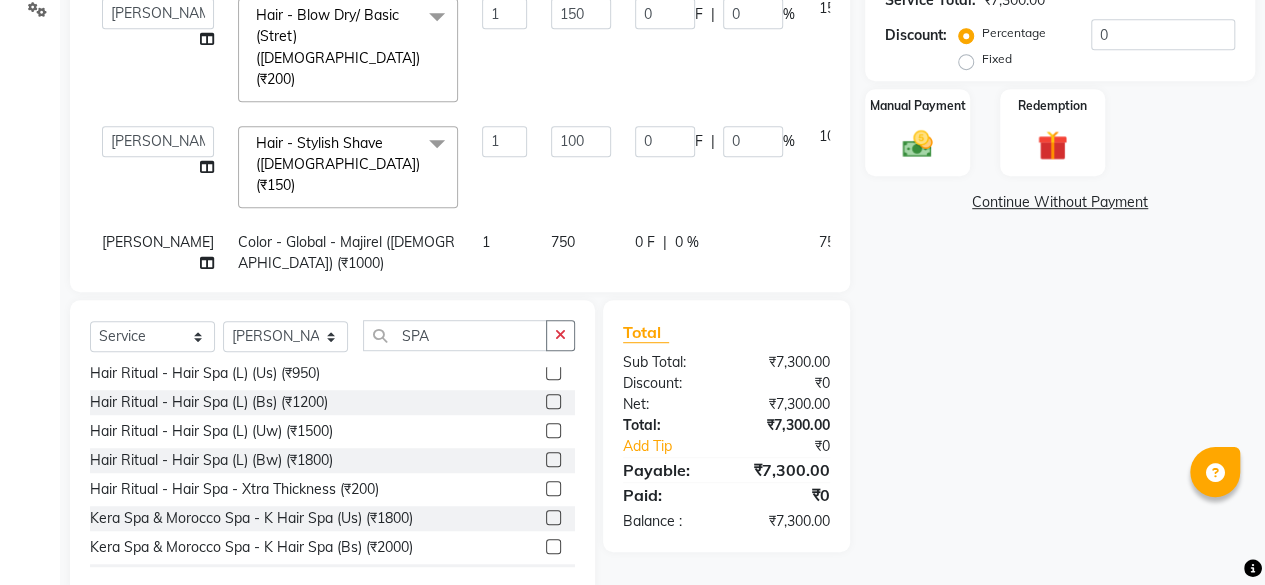 click on "Name: Anup Sir  Membership:  No Active Membership  Total Visits:  21 Card on file:  0 Last Visit:   [DATE] Previous Due:  ₹250.00 Pay Points:   0  Prepaid Coupon Code Apply Service Total:  ₹7,300.00  Discount:  Percentage   Fixed  0 Manual Payment Redemption  Continue Without Payment" 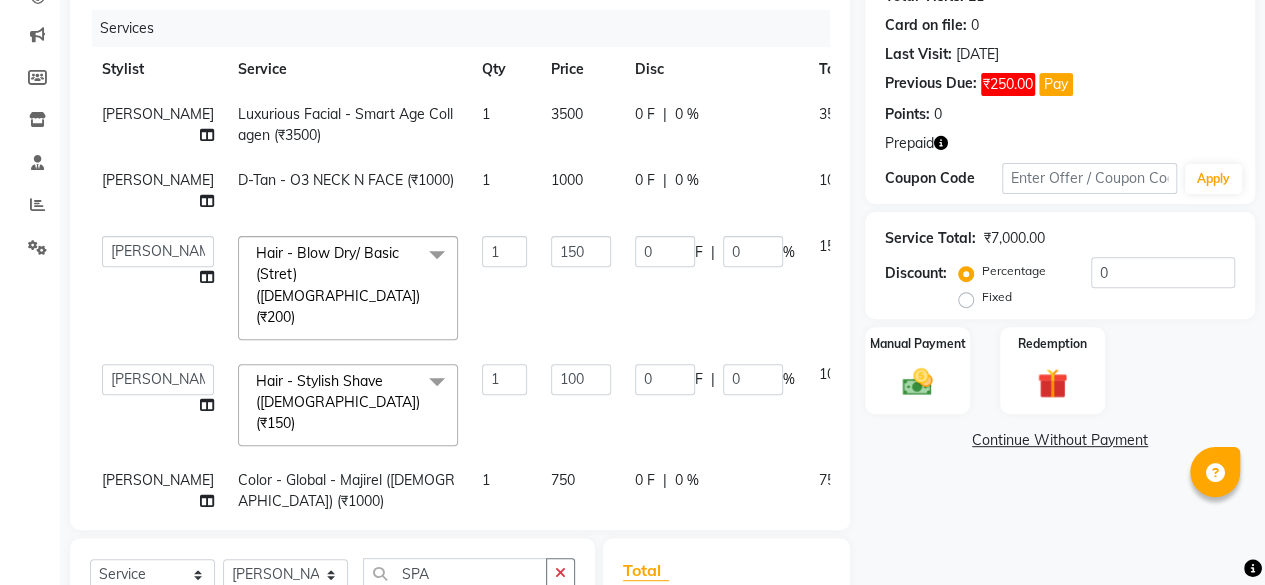 scroll, scrollTop: 236, scrollLeft: 0, axis: vertical 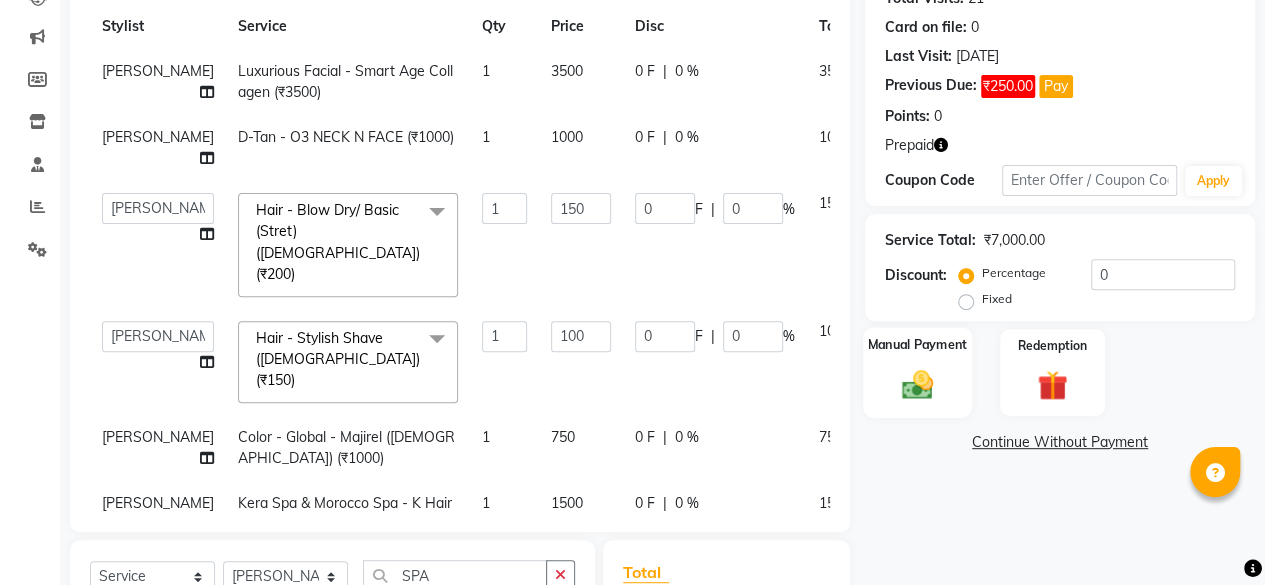 click on "Manual Payment" 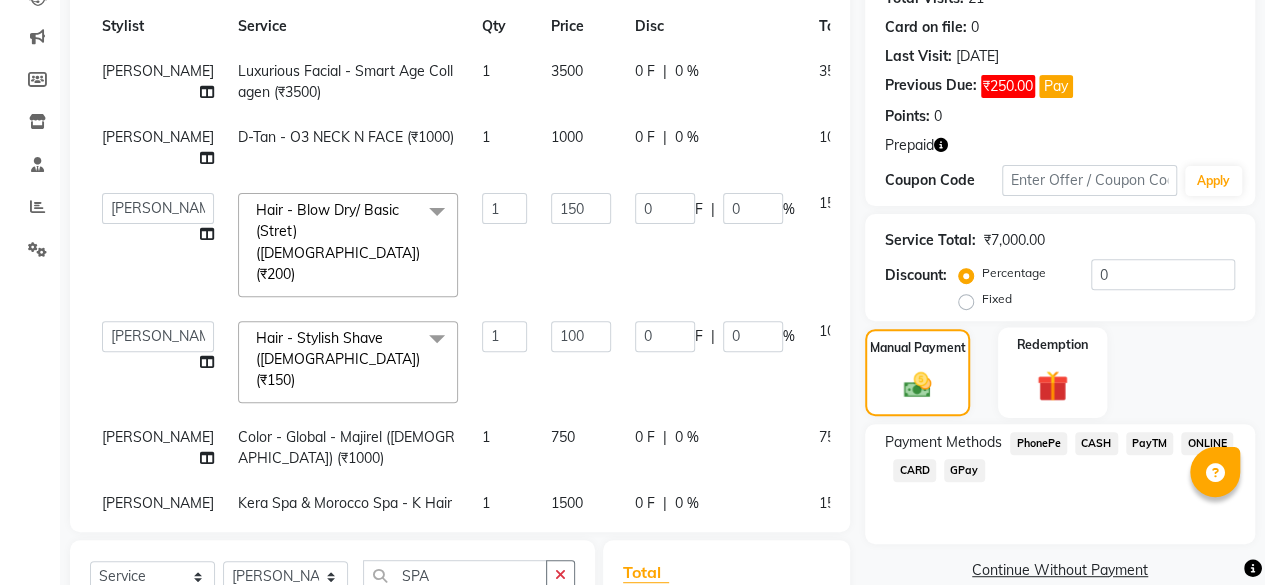 click 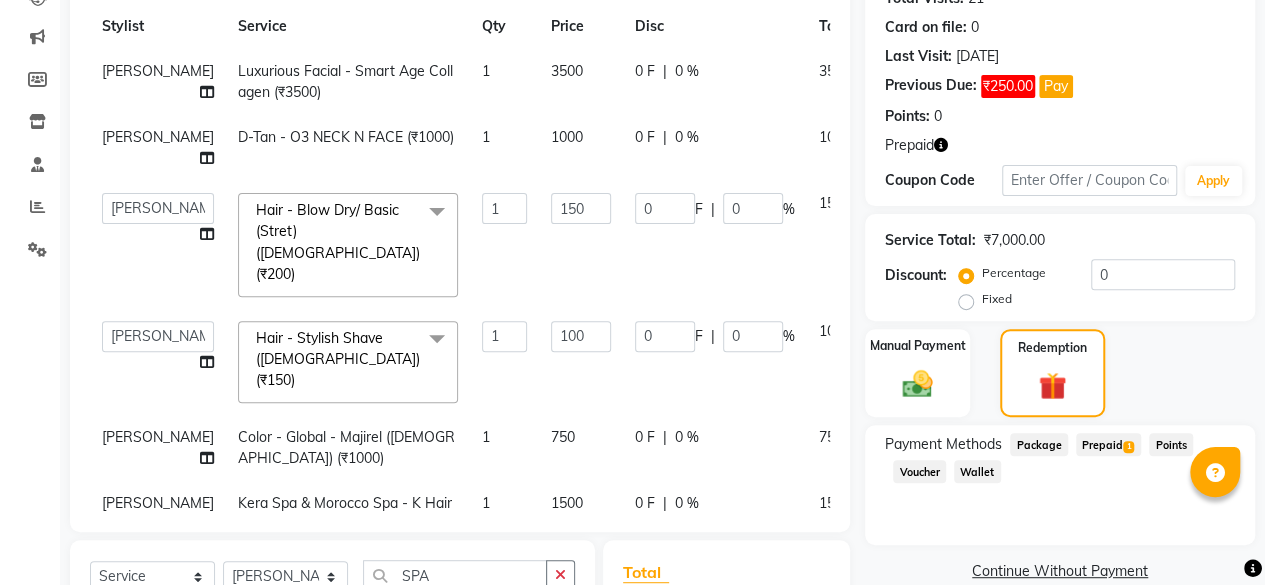 click on "Prepaid  1" 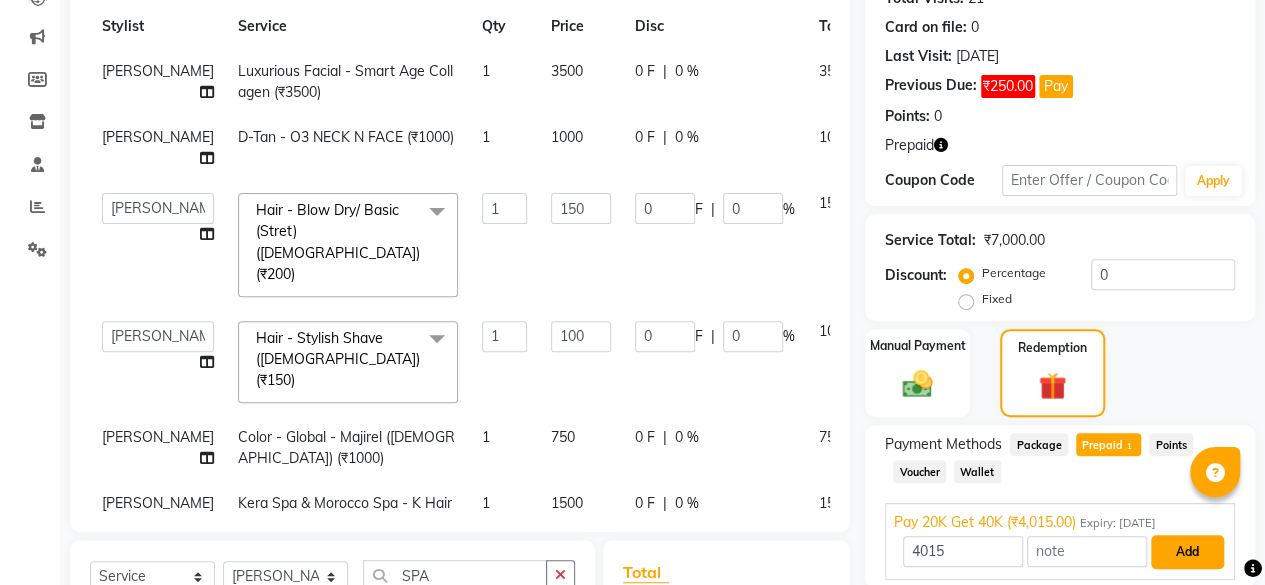 click on "Add" at bounding box center [1187, 552] 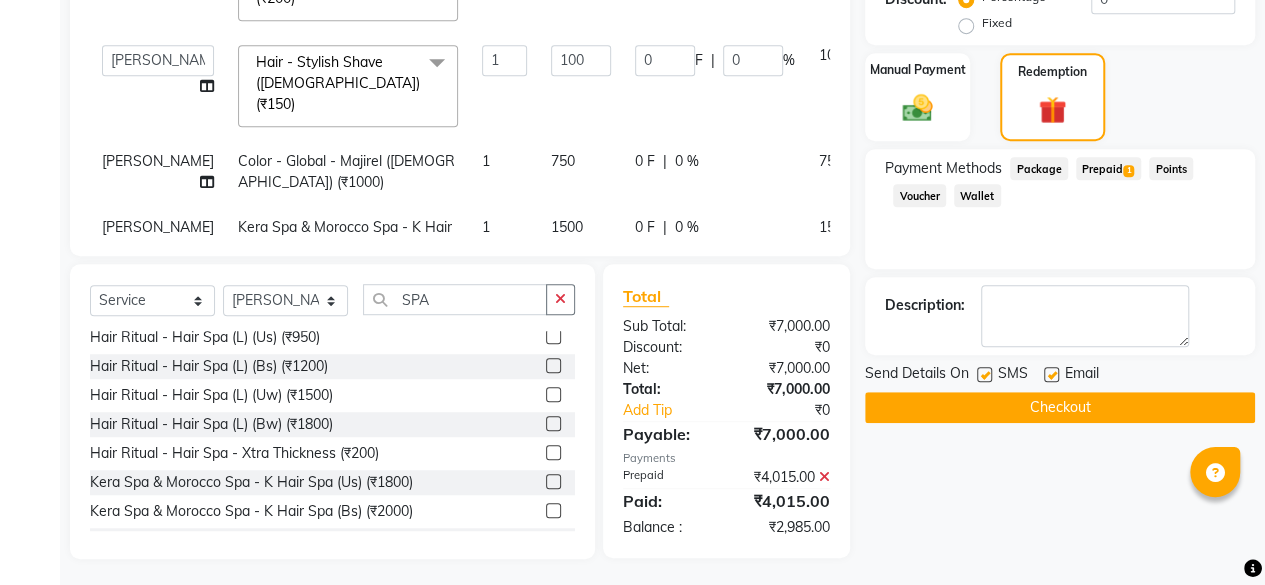 scroll, scrollTop: 515, scrollLeft: 0, axis: vertical 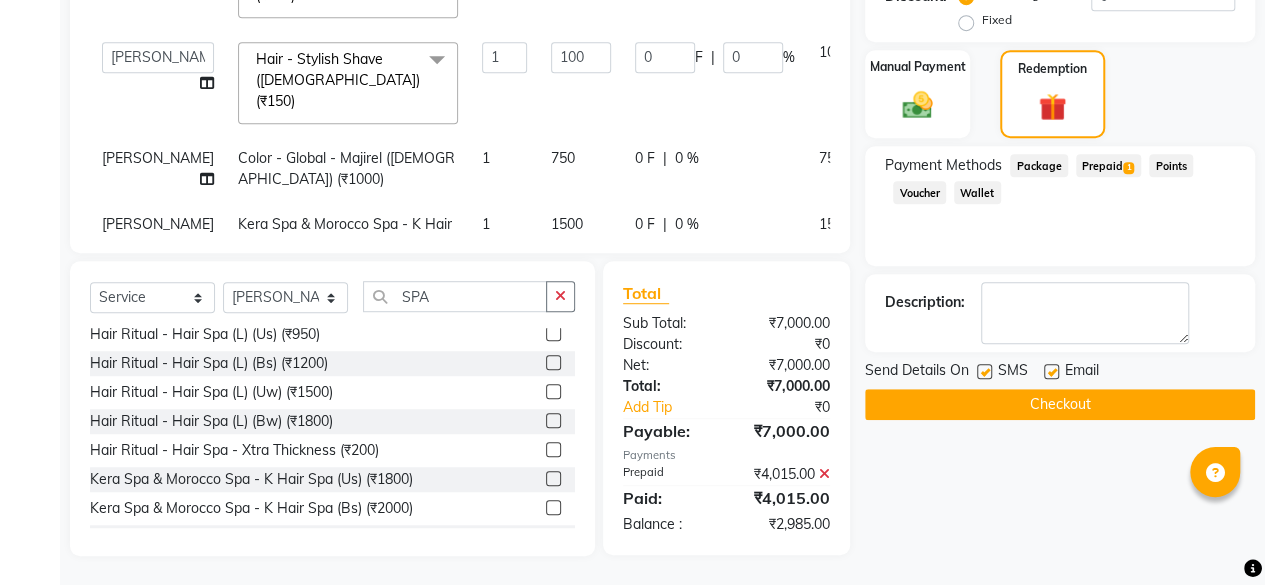 click on "Checkout" 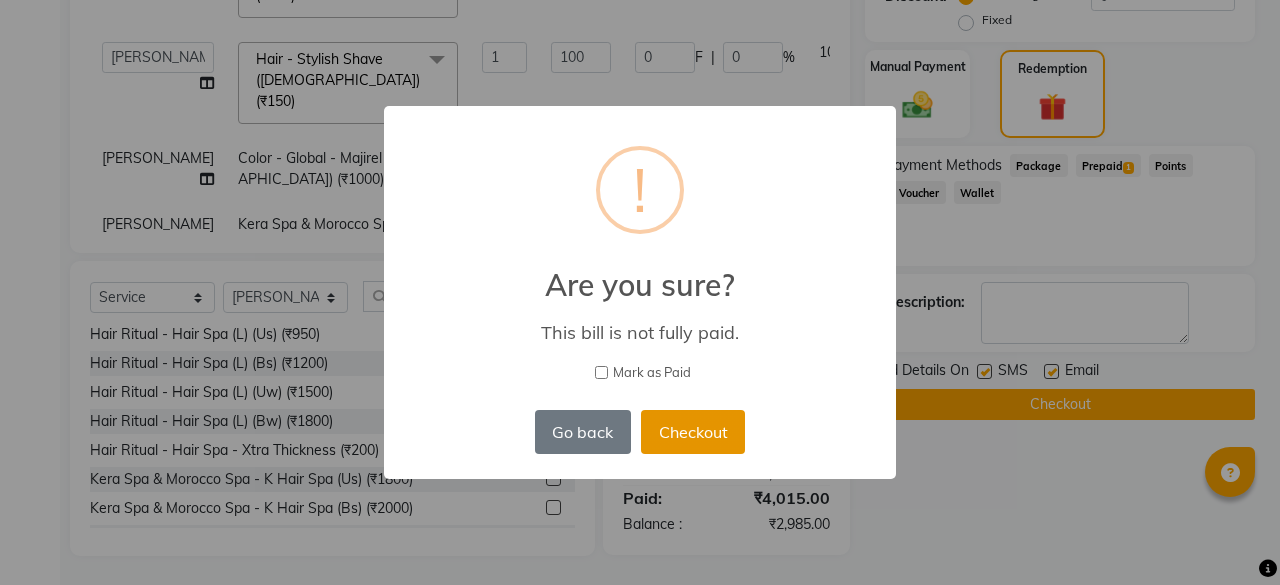 click on "Checkout" at bounding box center (693, 432) 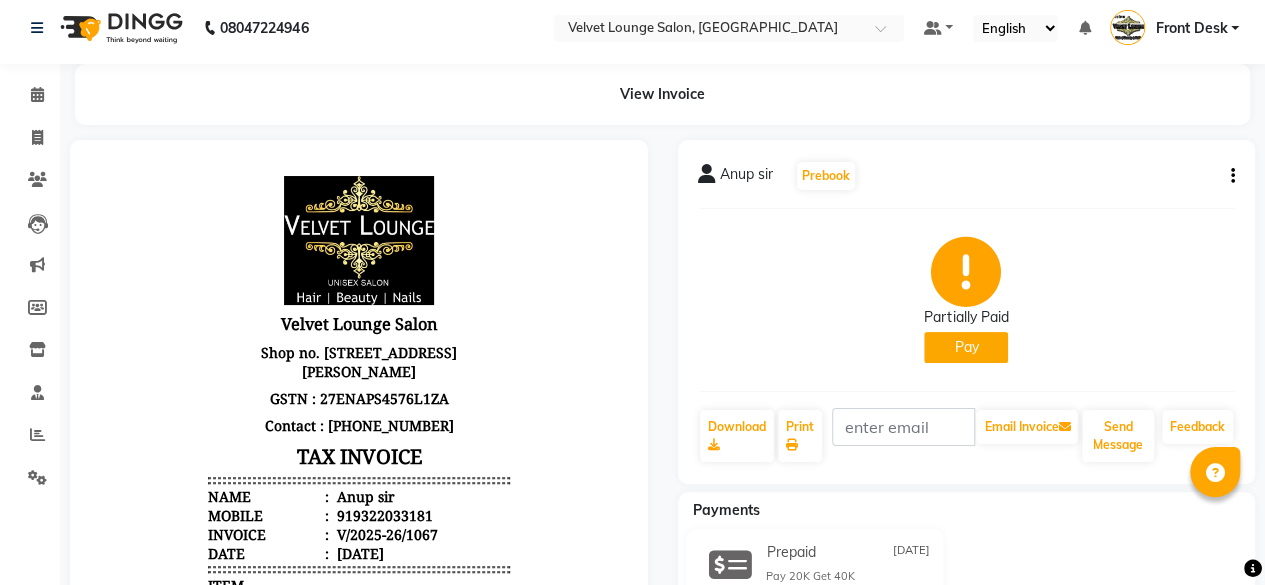 scroll, scrollTop: 0, scrollLeft: 0, axis: both 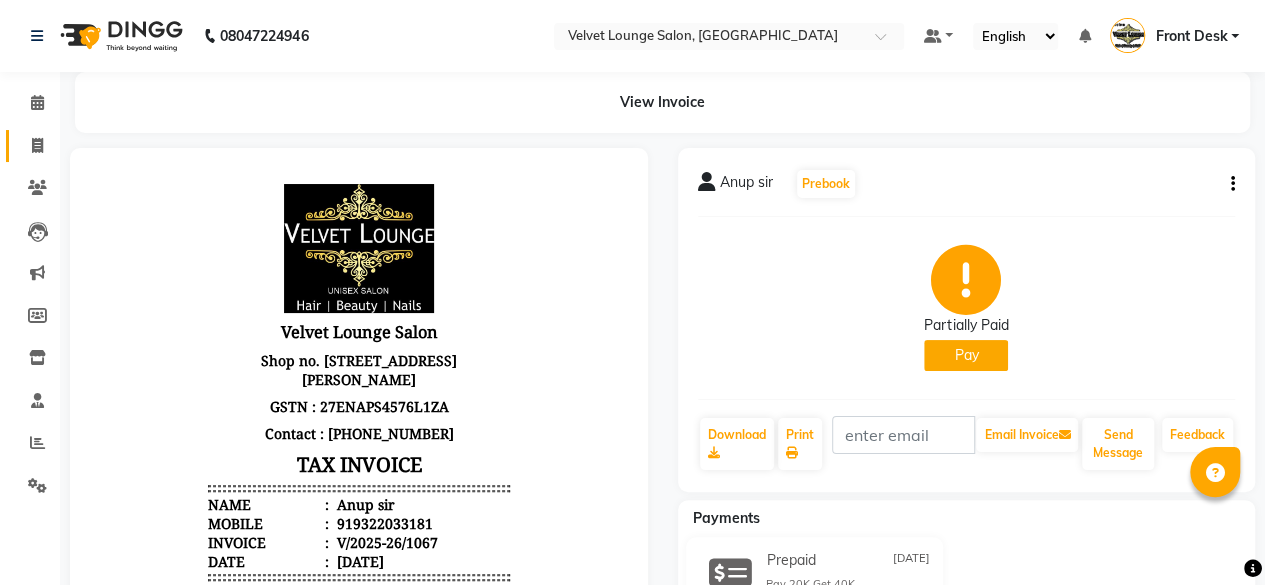 click on "Invoice" 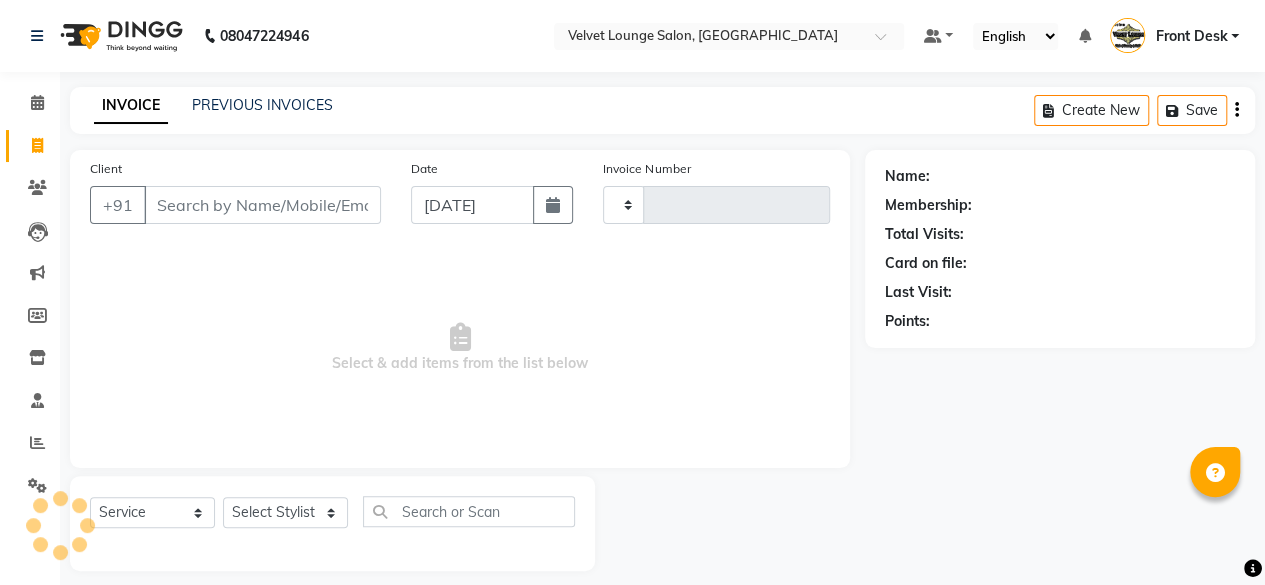 scroll, scrollTop: 15, scrollLeft: 0, axis: vertical 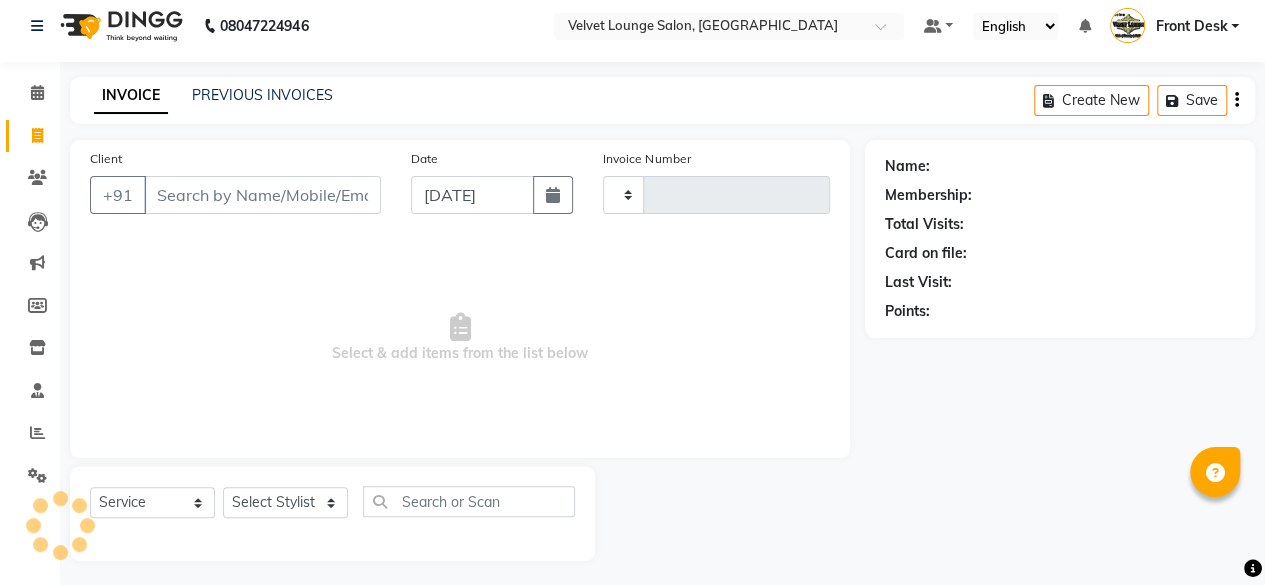 type on "1068" 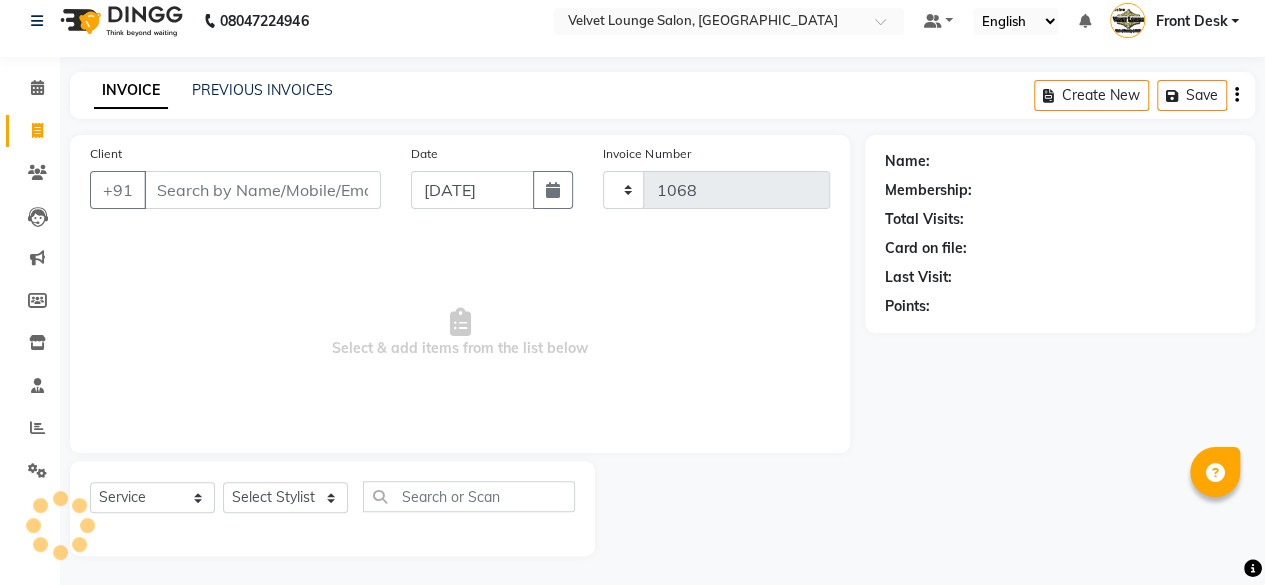 select on "5962" 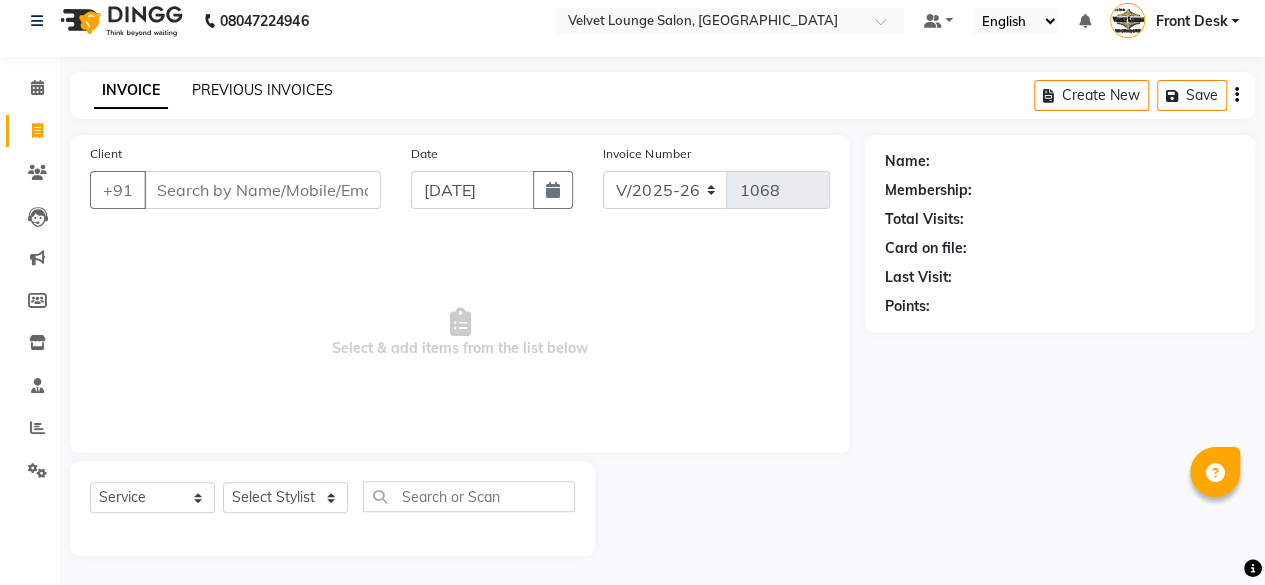 click on "PREVIOUS INVOICES" 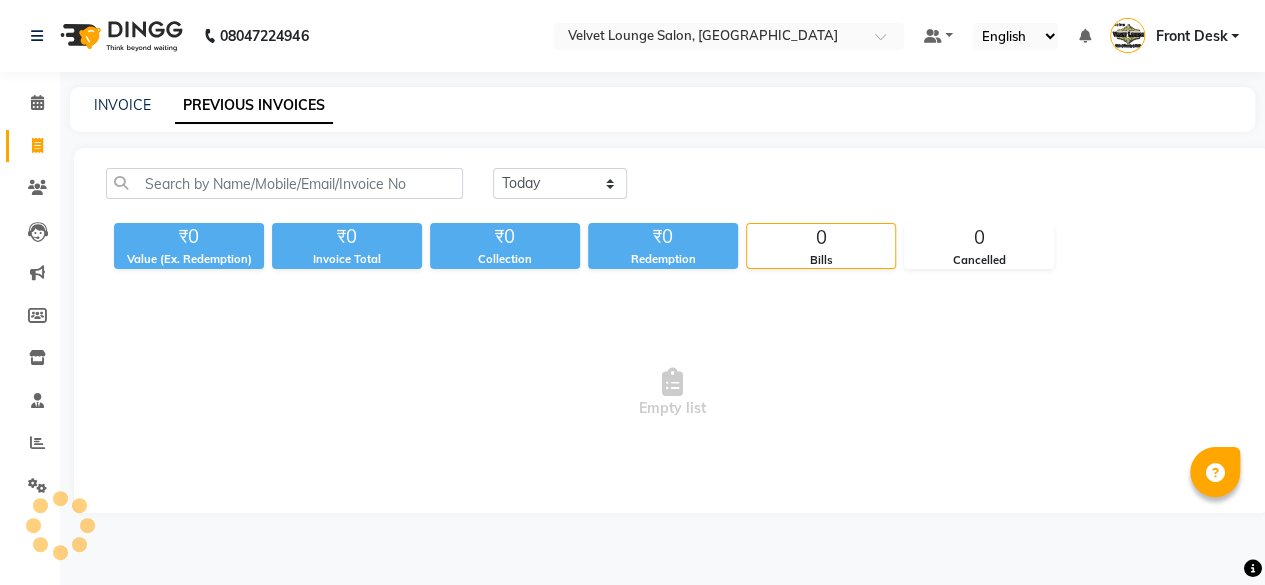 scroll, scrollTop: 0, scrollLeft: 0, axis: both 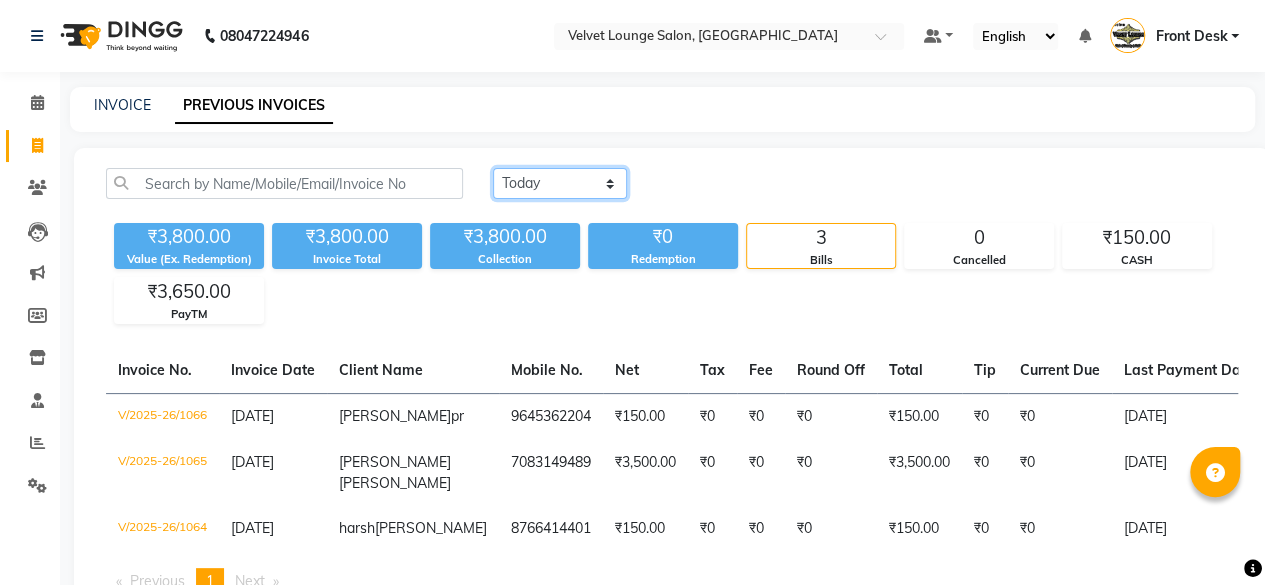 click on "[DATE] [DATE] Custom Range" 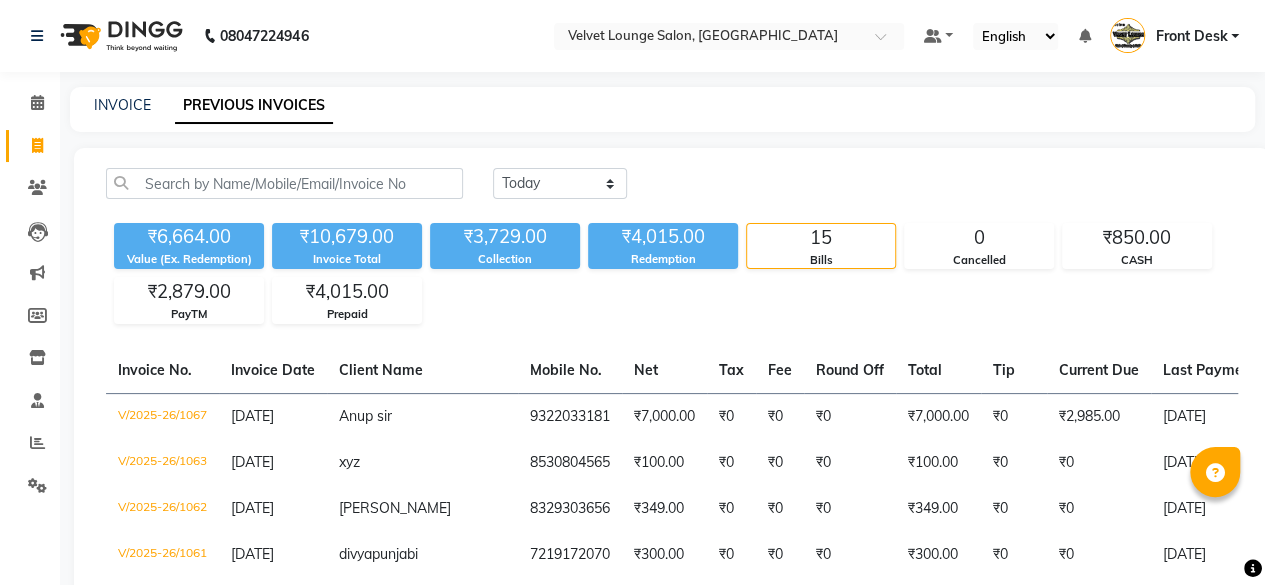 click on "[DATE] [DATE] Custom Range ₹6,664.00 Value (Ex. Redemption) ₹10,679.00 Invoice Total  ₹3,729.00 Collection ₹4,015.00 Redemption 15 Bills 0 Cancelled ₹850.00 CASH ₹2,879.00 PayTM ₹4,015.00 Prepaid  Invoice No.   Invoice Date   Client Name   Mobile No.   Net   Tax   Fee   Round Off   Total   Tip   Current Due   Last Payment Date   Payment Amount   Payment Methods   Cancel Reason   Status   V/2025-26/1067  [DATE] Anup sir   9322033181 ₹7,000.00 ₹0  ₹0  ₹0 ₹7,000.00 ₹0 ₹2,985.00 [DATE] ₹4,015.00  Prepaid - PARTIAL PAID  V/2025-26/1063  [DATE] xyz   8530804565 ₹100.00 ₹0  ₹0  ₹0 ₹100.00 ₹0 ₹0 [DATE] ₹100.00  CASH - PAID  V/2025-26/1062  [DATE] [PERSON_NAME]   8329303656 ₹349.00 ₹0  ₹0  ₹0 ₹349.00 ₹0 ₹0 [DATE] ₹349.00  PayTM - PAID  V/2025-26/1061  [DATE] divya  punjabi 7219172070 ₹300.00 ₹0  ₹0  ₹0 ₹300.00 ₹0 ₹0 [DATE] ₹300.00  CASH - PAID  V/2025-26/1060  [DATE] harsh  [PERSON_NAME] 9284495148 ₹350.00 ₹0 ₹0" 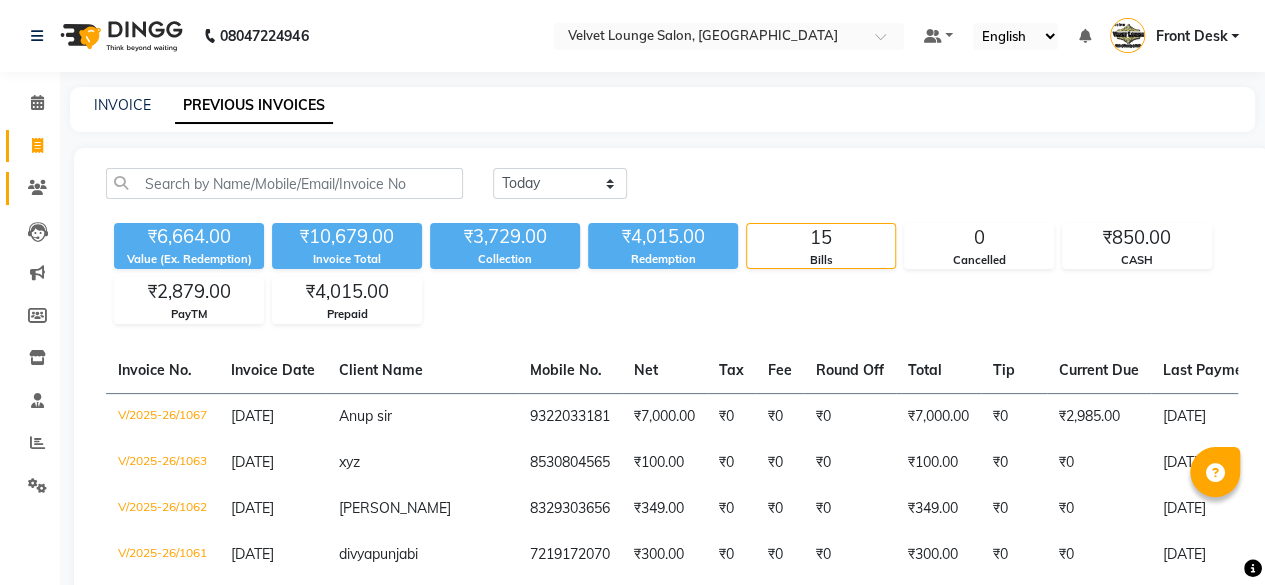 click on "Clients" 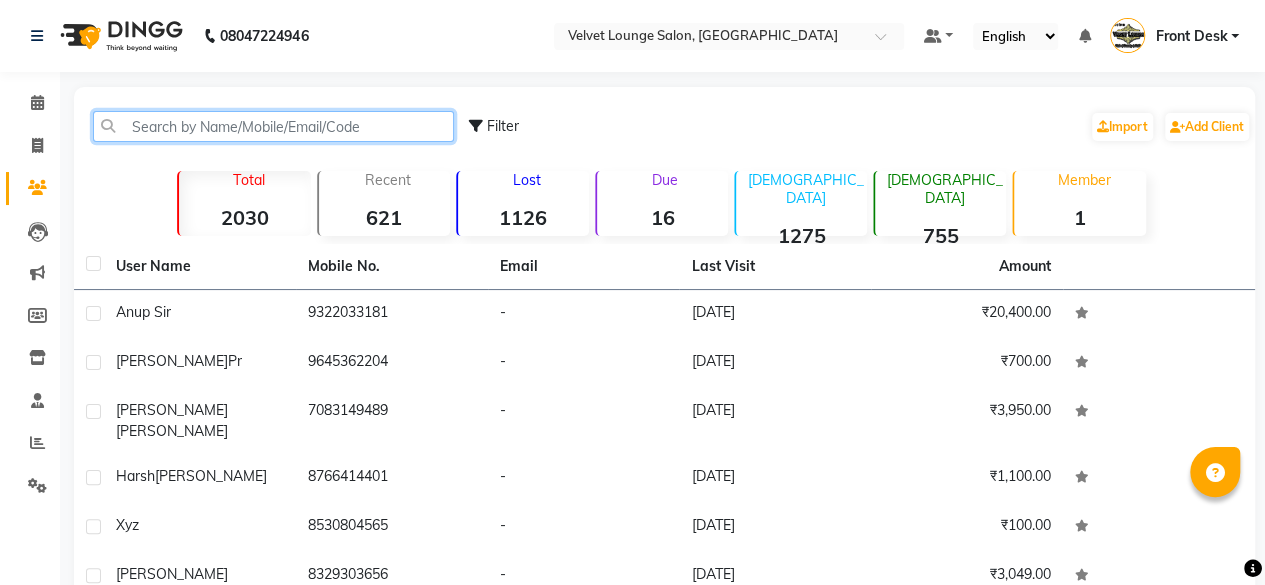 click 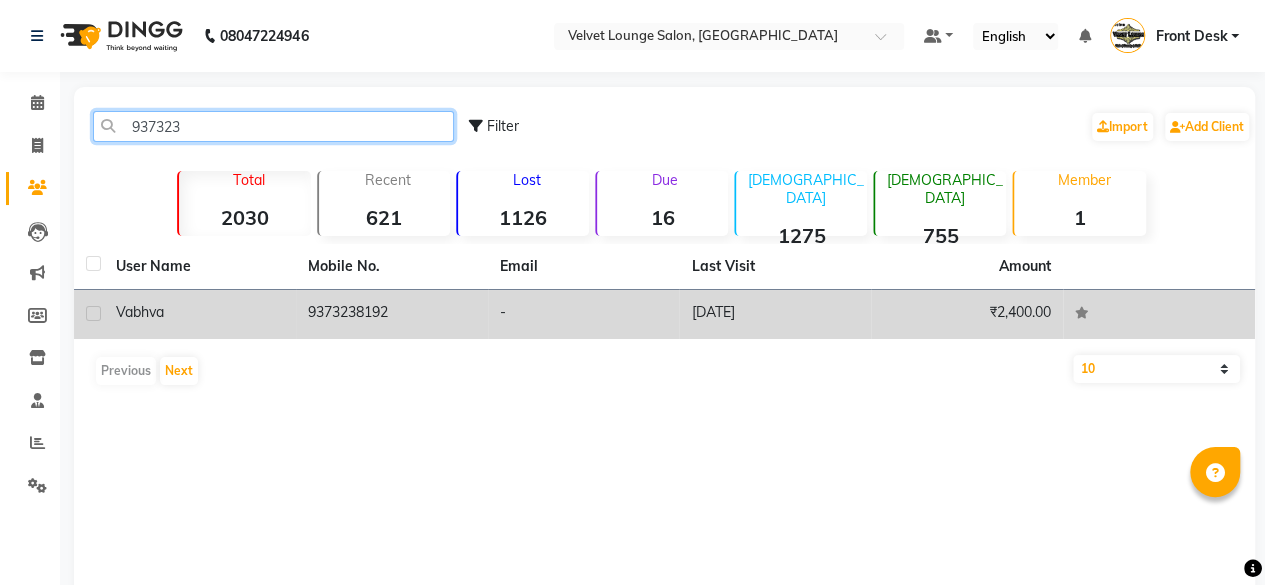 type on "937323" 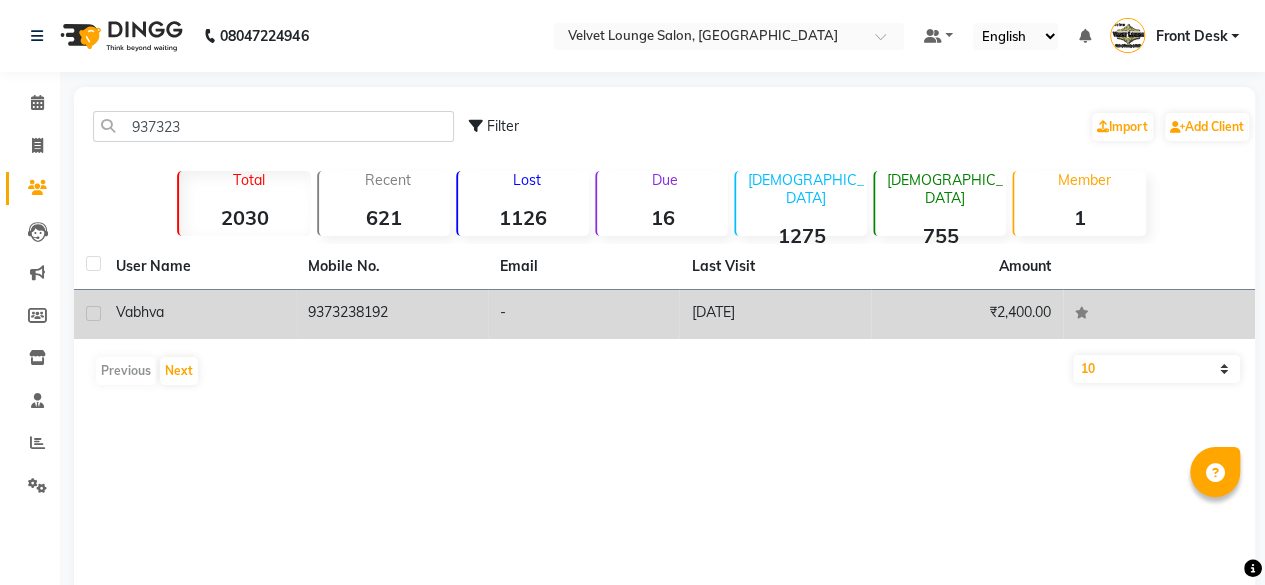click on "[DATE]" 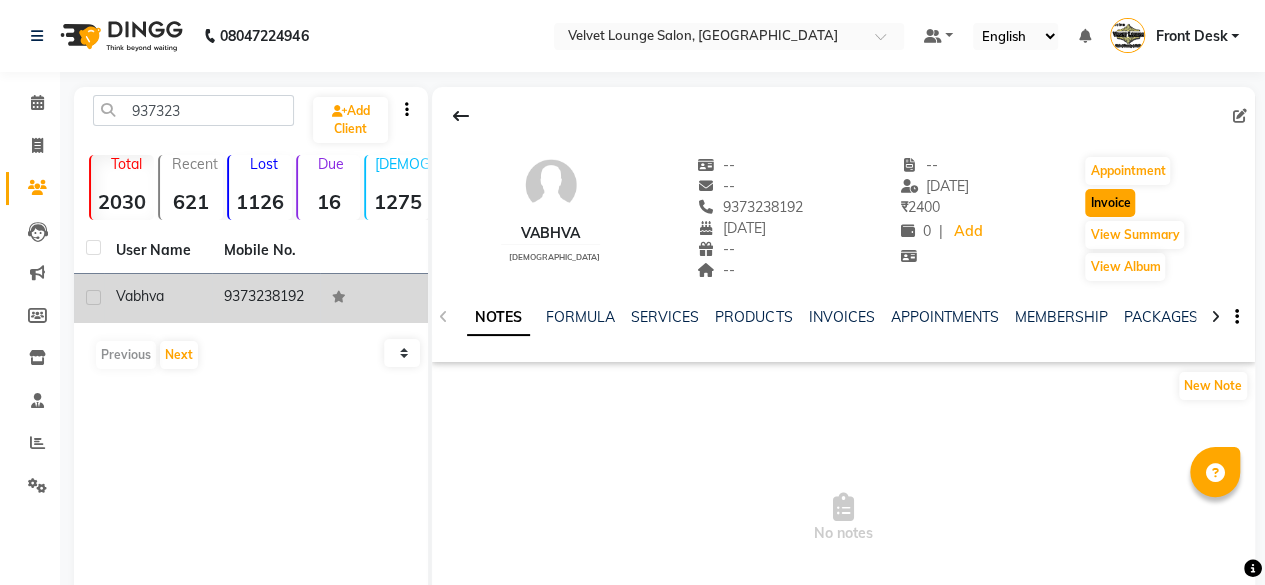 click on "Invoice" 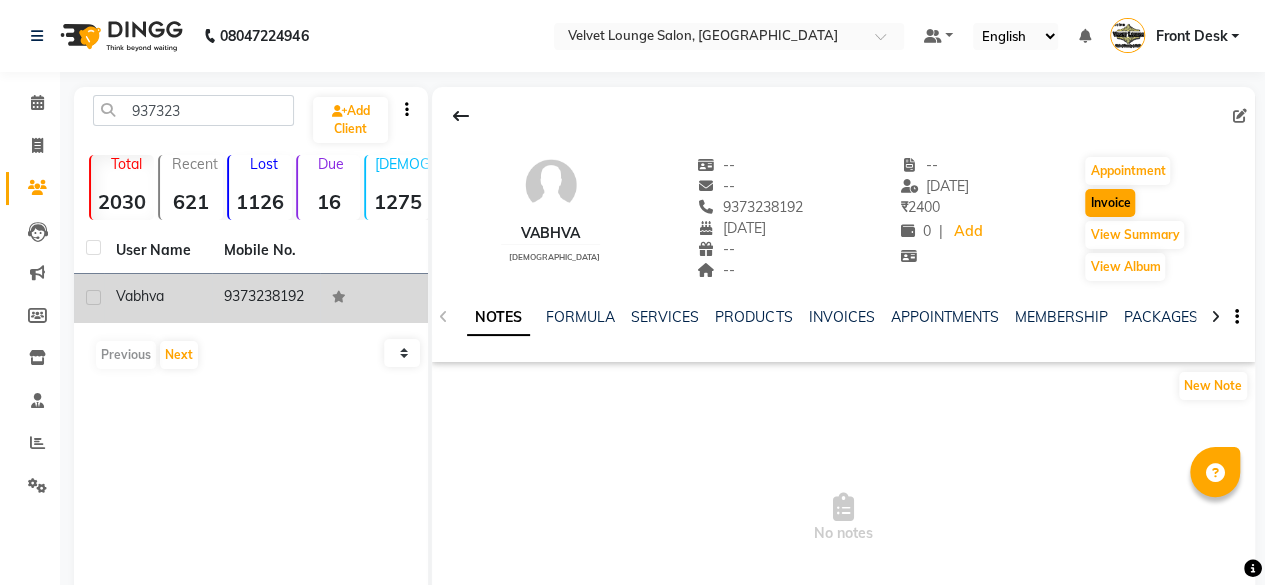 select on "5962" 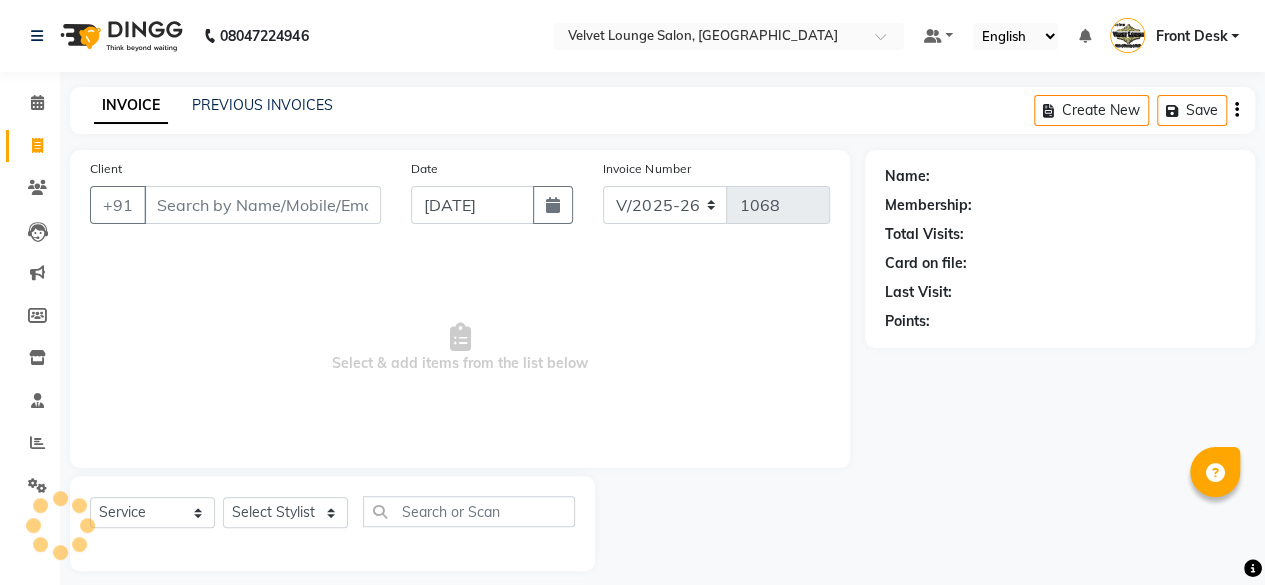 scroll, scrollTop: 15, scrollLeft: 0, axis: vertical 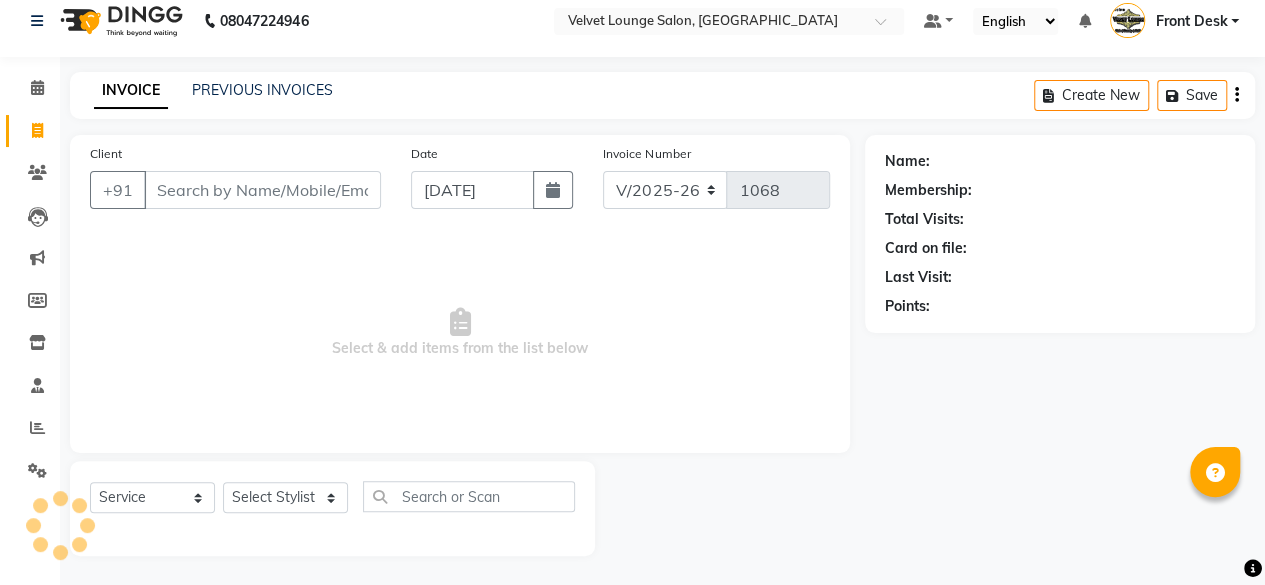 type on "9373238192" 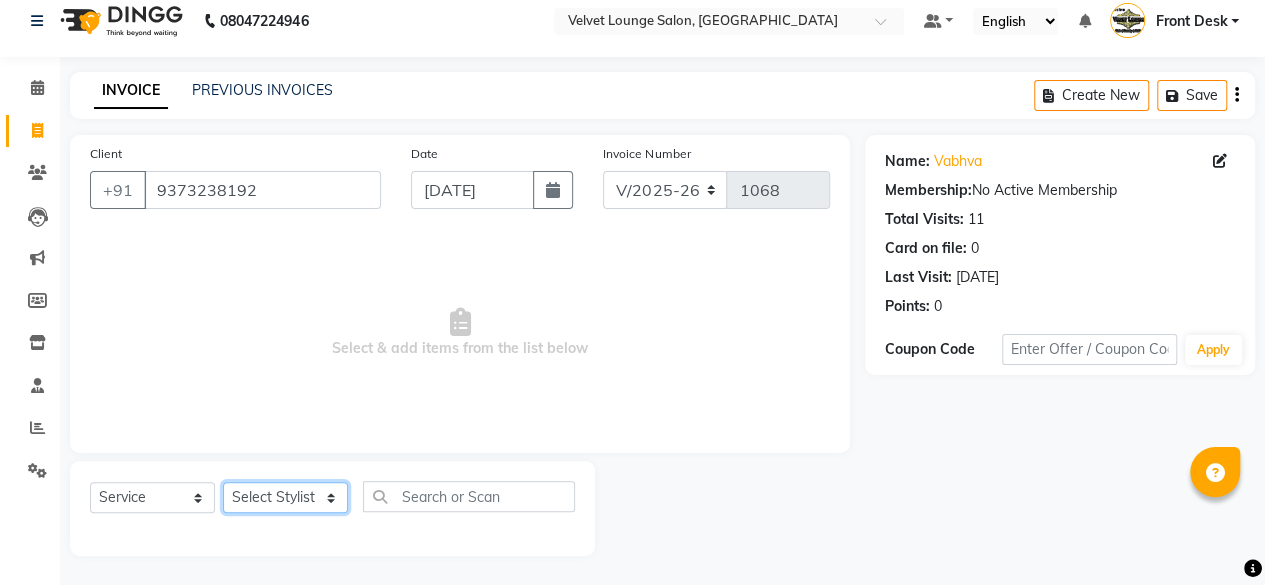 click on "Select Stylist [PERSON_NAME]  [PERSON_NAME] Front Desk Jaya jyoti madhu [PERSON_NAME] [PERSON_NAME] Rohit SALMA SALMA [PERSON_NAME] SHWETA vishal" 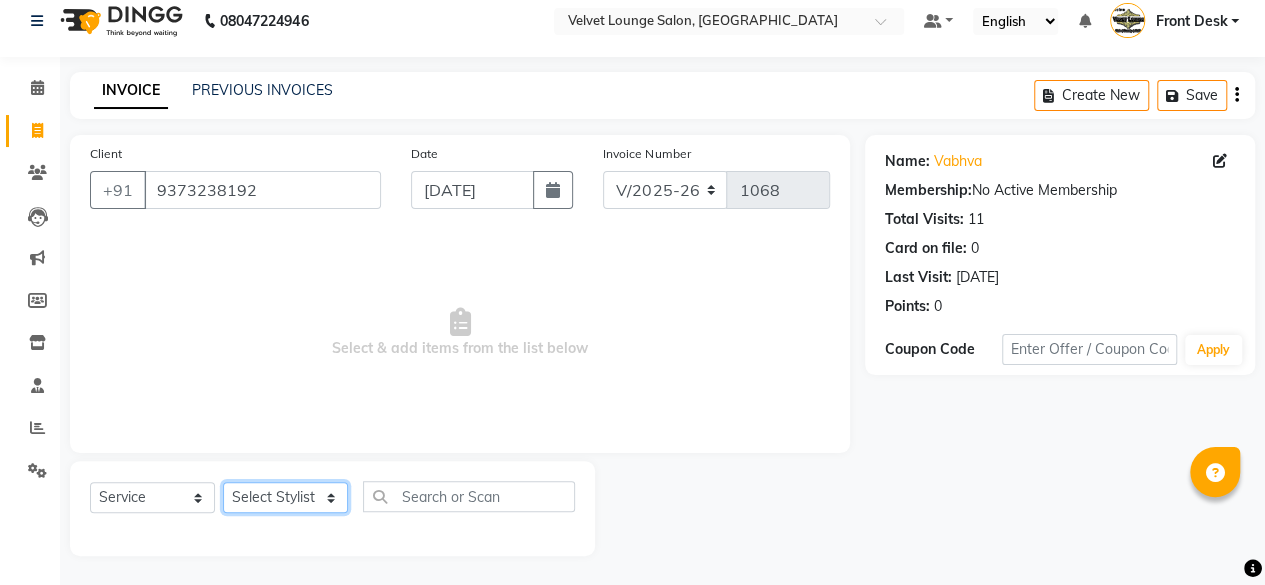 select on "83580" 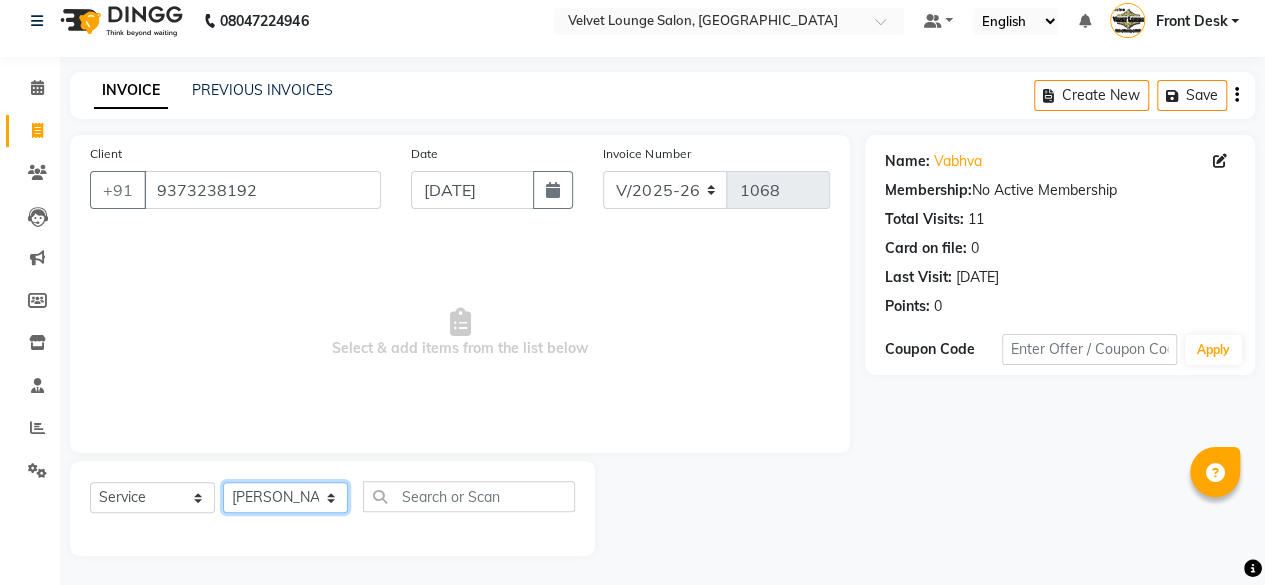 click on "Select Stylist [PERSON_NAME]  [PERSON_NAME] Front Desk Jaya jyoti madhu [PERSON_NAME] [PERSON_NAME] Rohit SALMA SALMA [PERSON_NAME] SHWETA vishal" 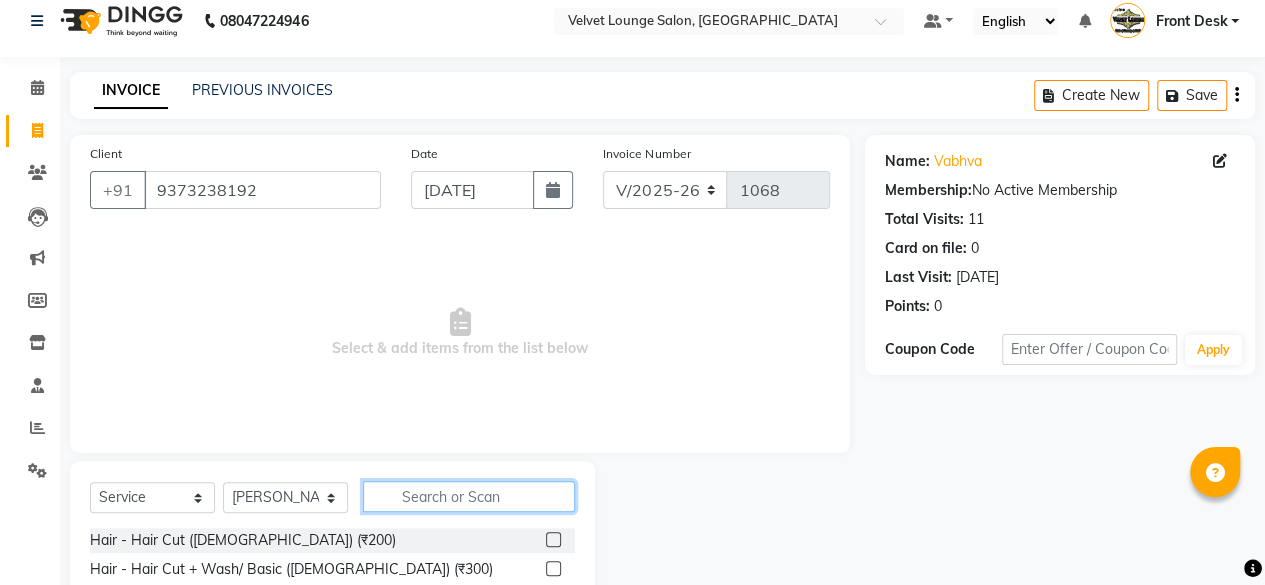 click 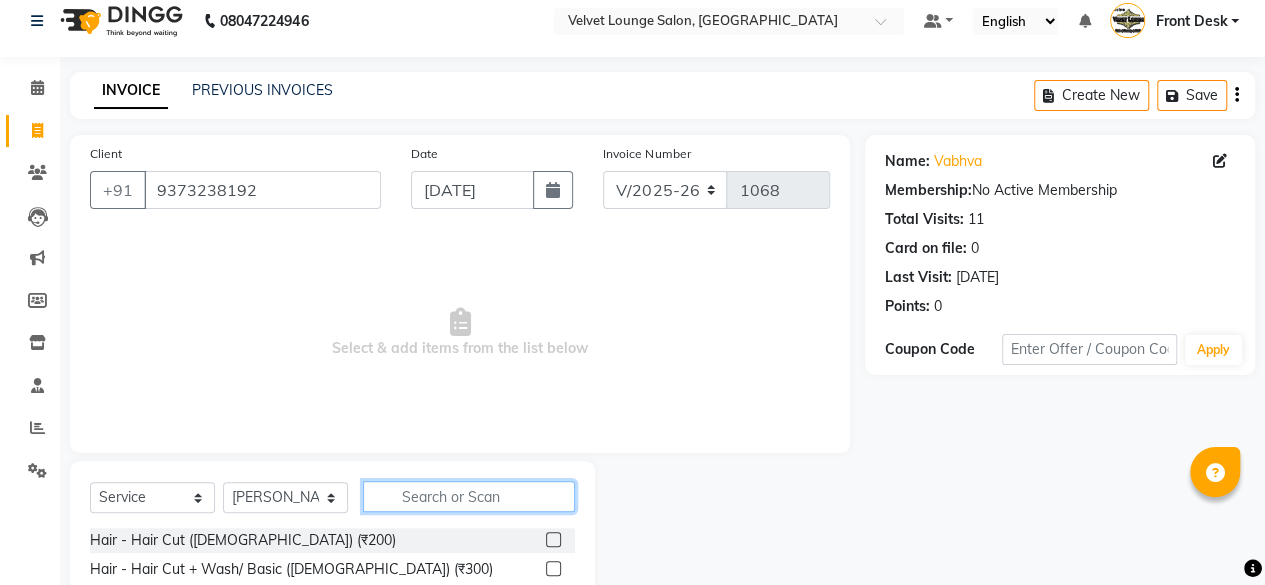 click 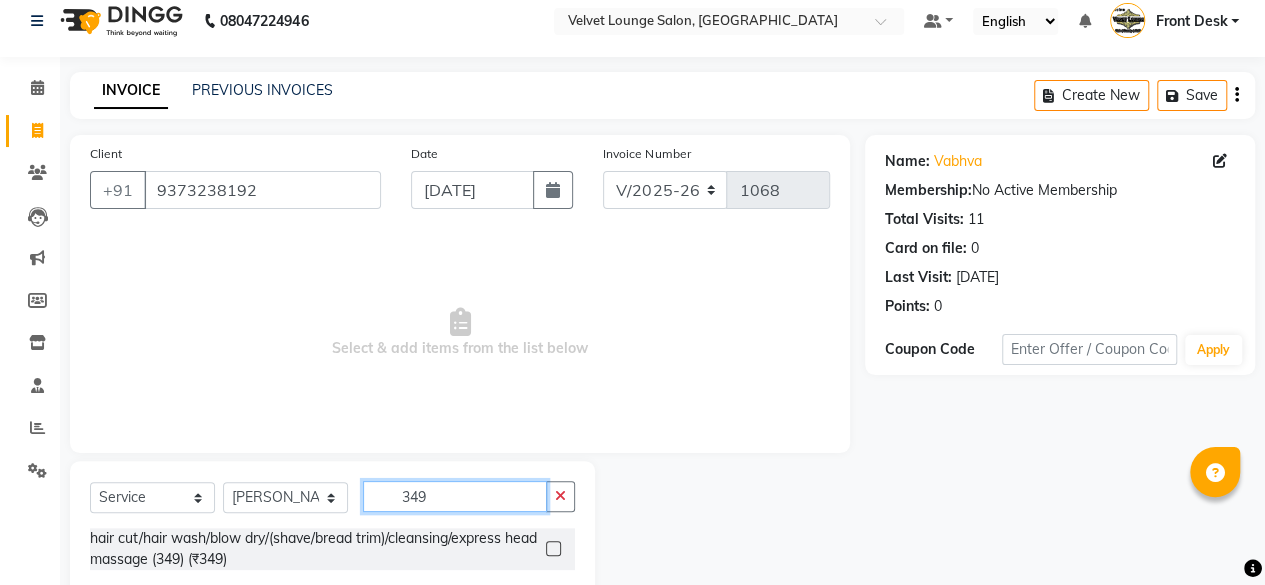 type on "349" 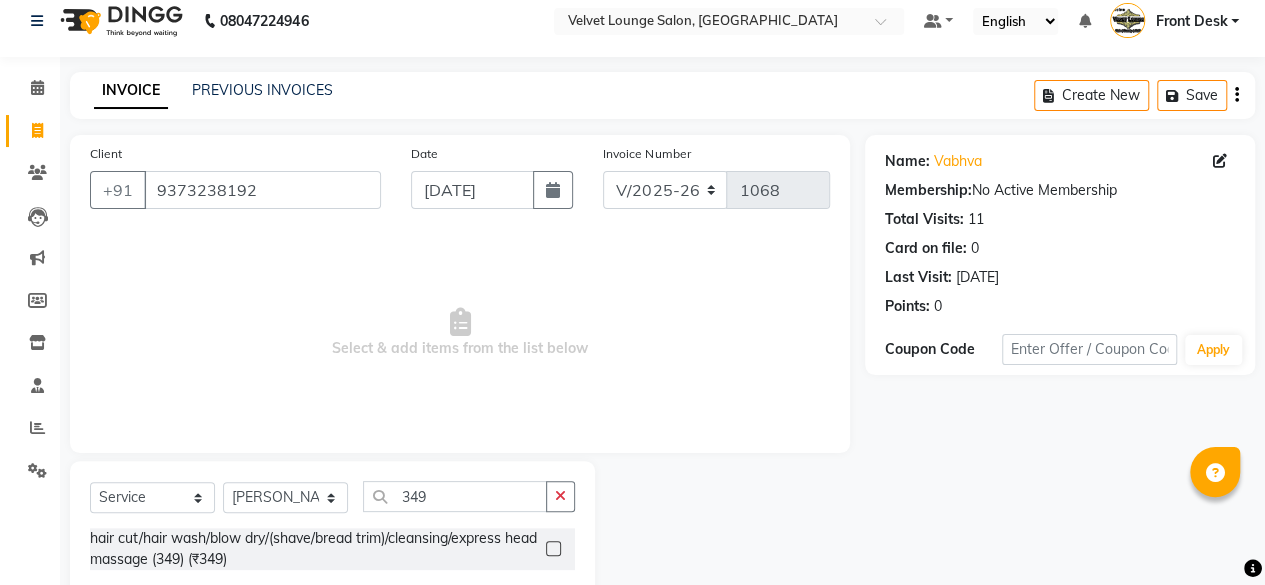 click 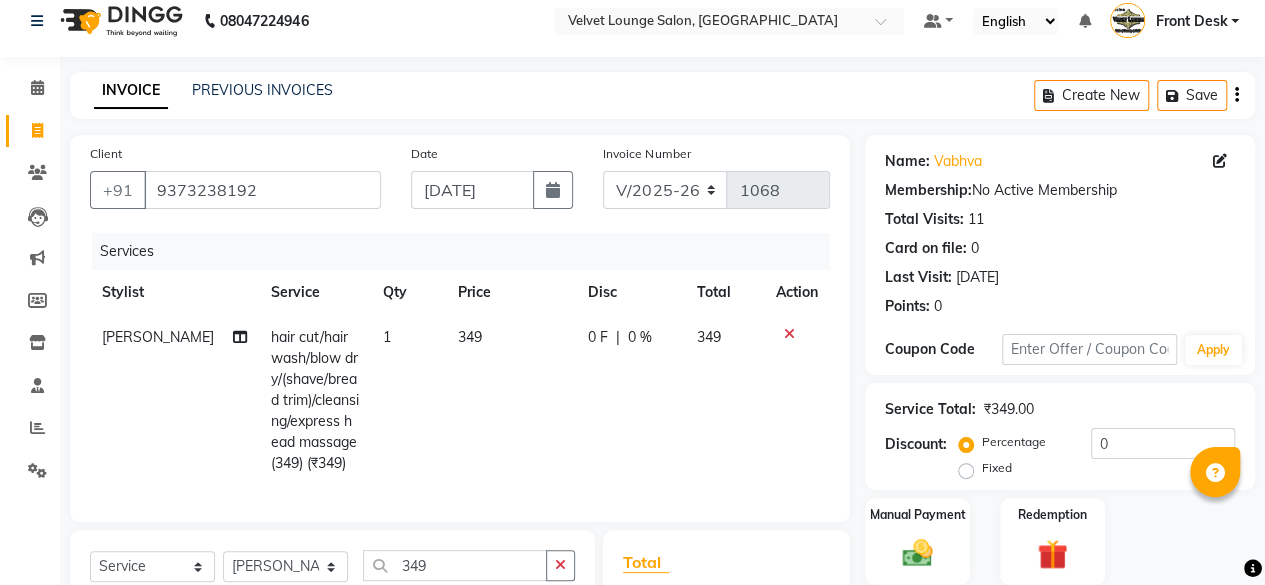 checkbox on "false" 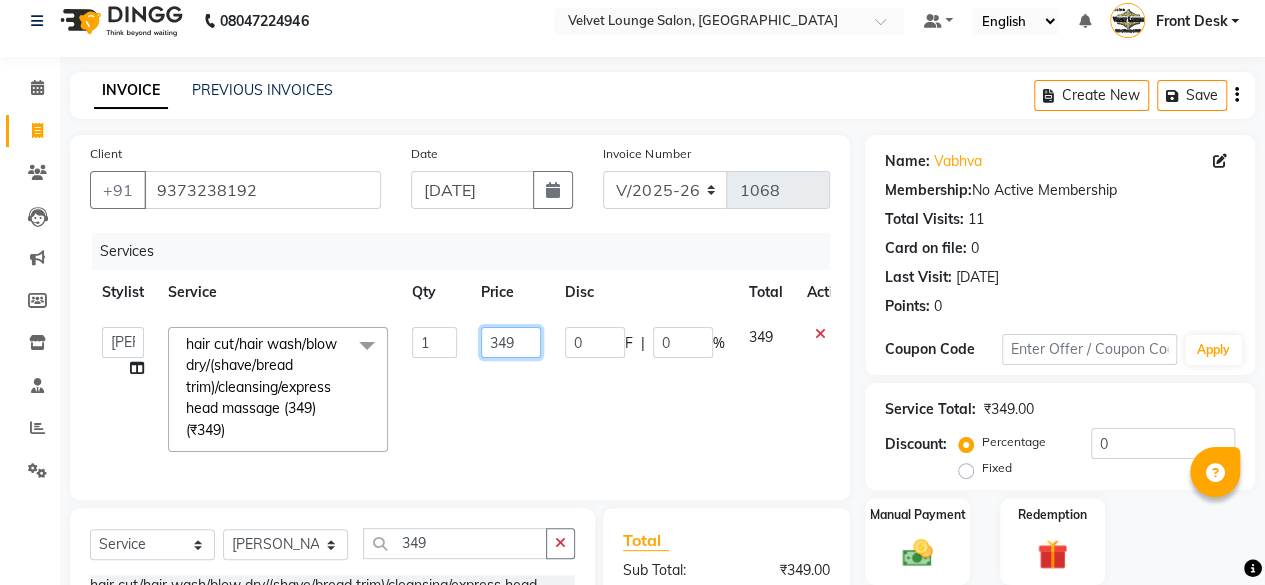 click on "349" 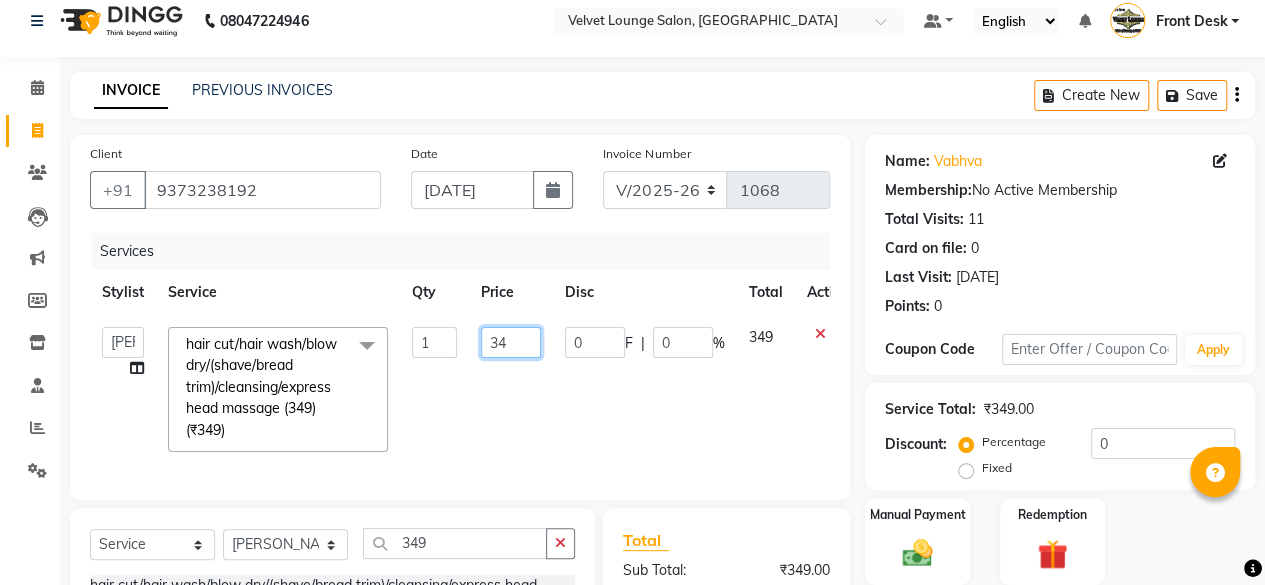 type on "3" 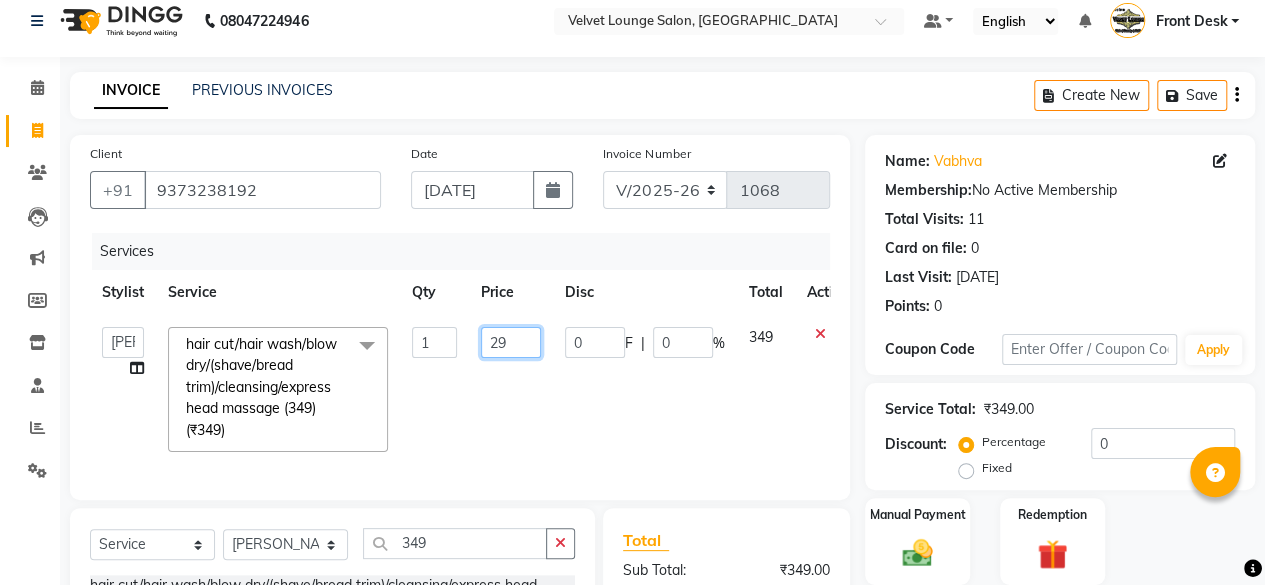 type on "299" 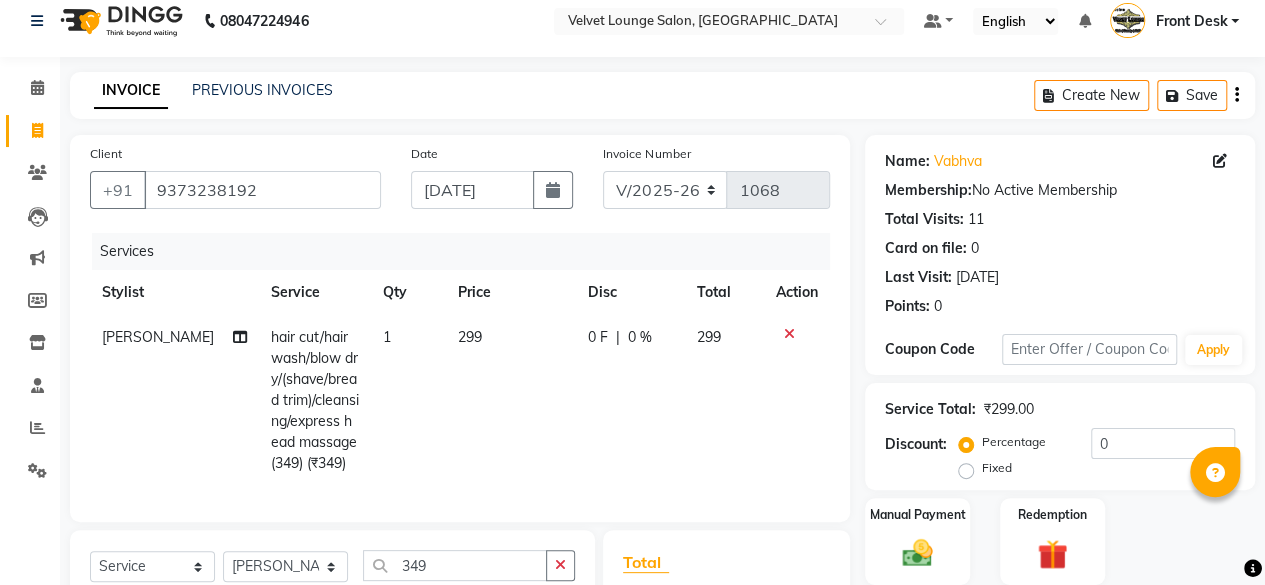 click on "Client [PHONE_NUMBER] Date [DATE] Invoice Number V/2025 V/[PHONE_NUMBER] Services Stylist Service Qty Price Disc Total Action [PERSON_NAME] hair cut/hair wash/blow dry/(shave/bread trim)/cleansing/express head massage (349) (₹349) 1 299 0 F | 0 % 299 Select  Service  Product  Membership  Package Voucher Prepaid Gift Card  Select Stylist [PERSON_NAME]  [PERSON_NAME] Front Desk Jaya jyoti madhu Manish [PERSON_NAME] Rohit SALMA SALMA [PERSON_NAME] SHWETA vishal 349 hair cut/hair wash/blow dry/(shave/bread trim)/cleansing/express head massage (349) (₹349)  Total Sub Total: ₹299.00 Discount: ₹0 Net: ₹299.00 Total: ₹299.00 Add Tip ₹0 Payable: ₹299.00 Paid: ₹0 Balance   : ₹299.00" 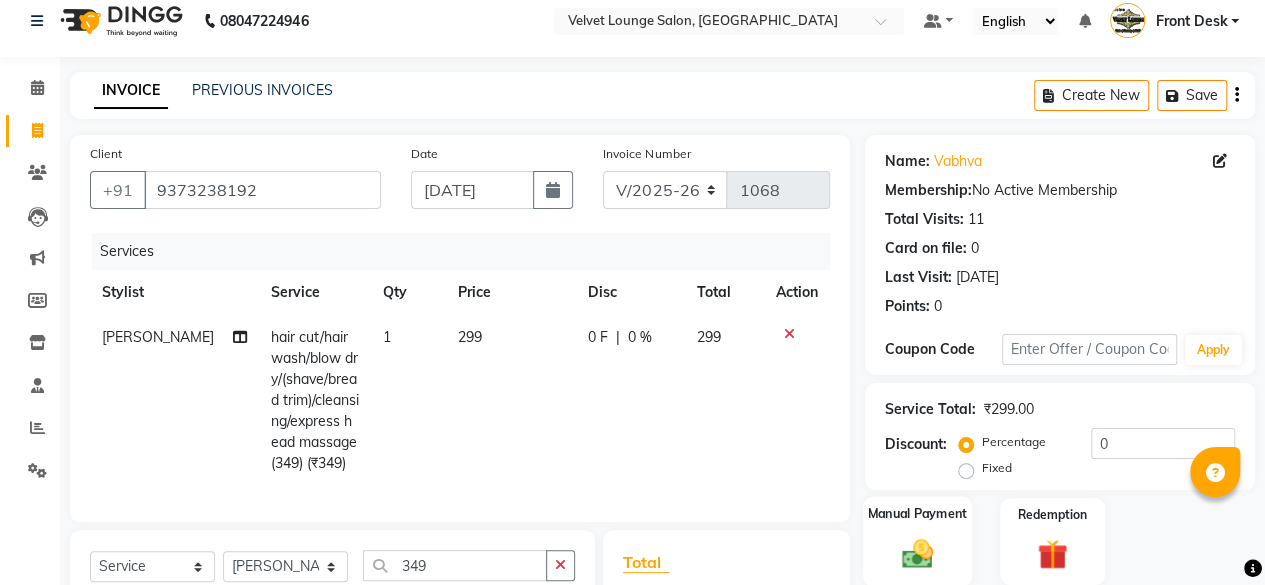 click on "Manual Payment" 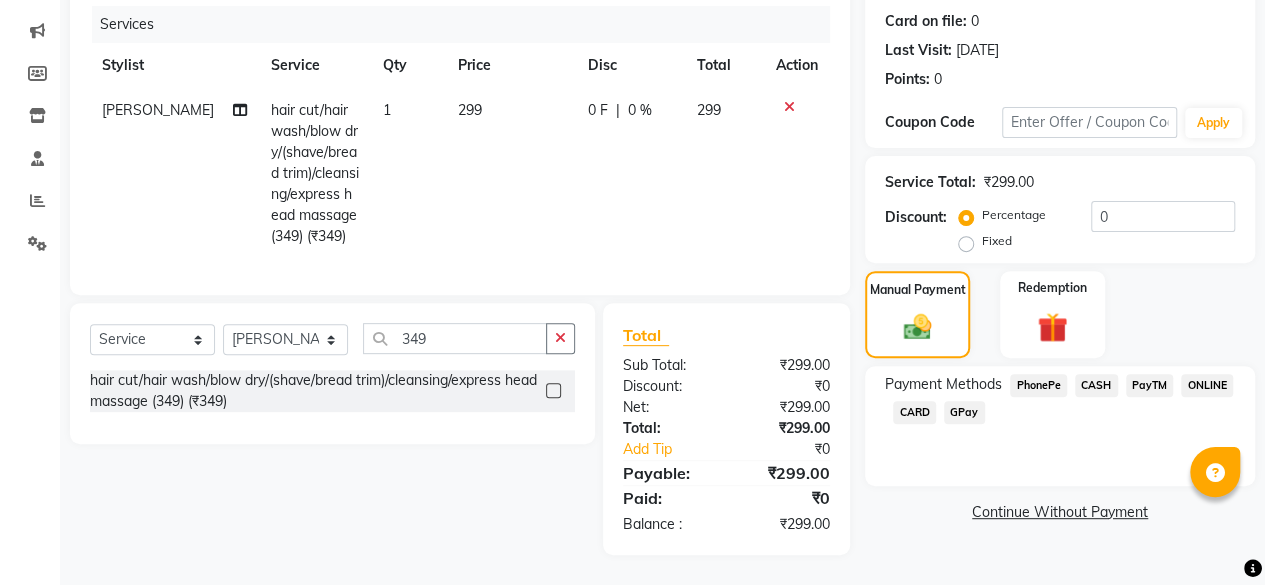 scroll, scrollTop: 256, scrollLeft: 0, axis: vertical 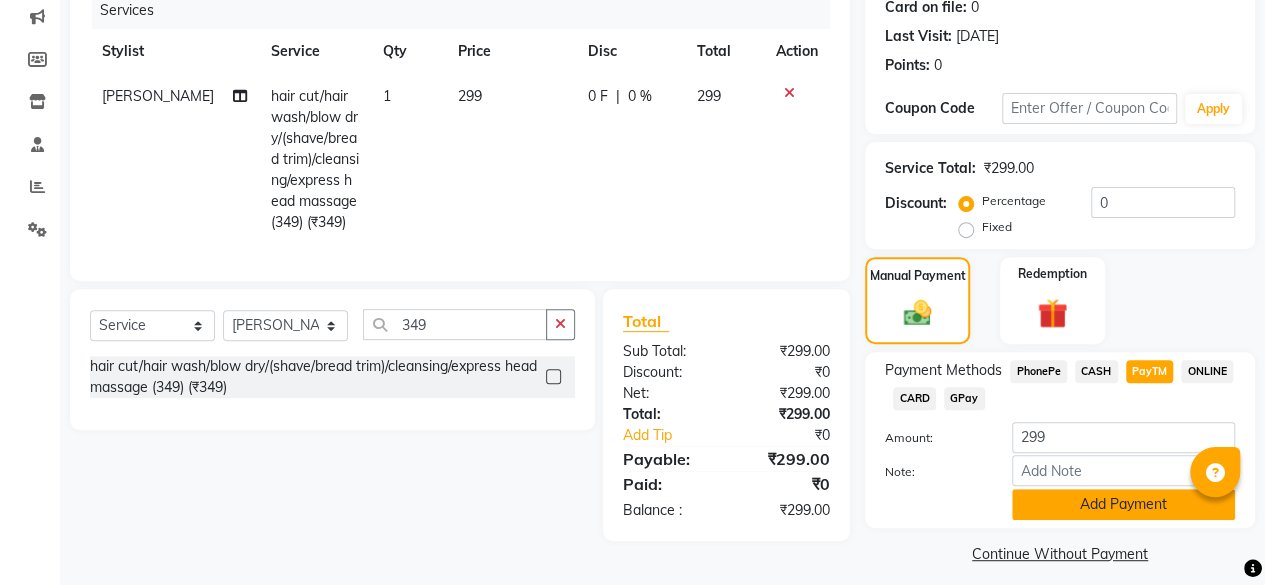 click on "Add Payment" 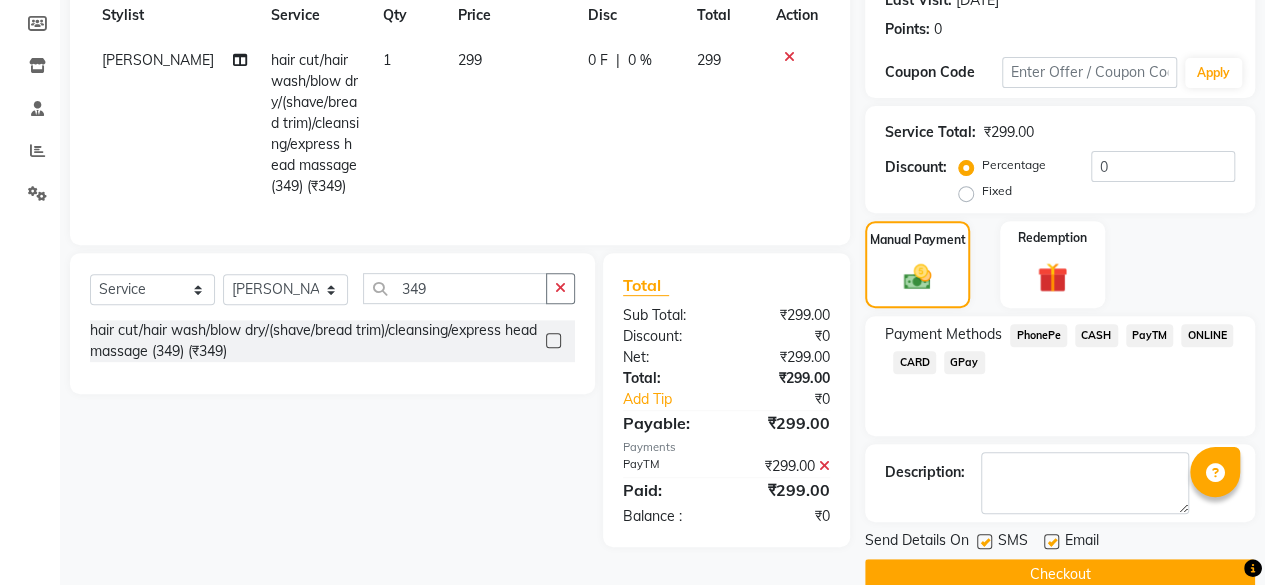scroll, scrollTop: 324, scrollLeft: 0, axis: vertical 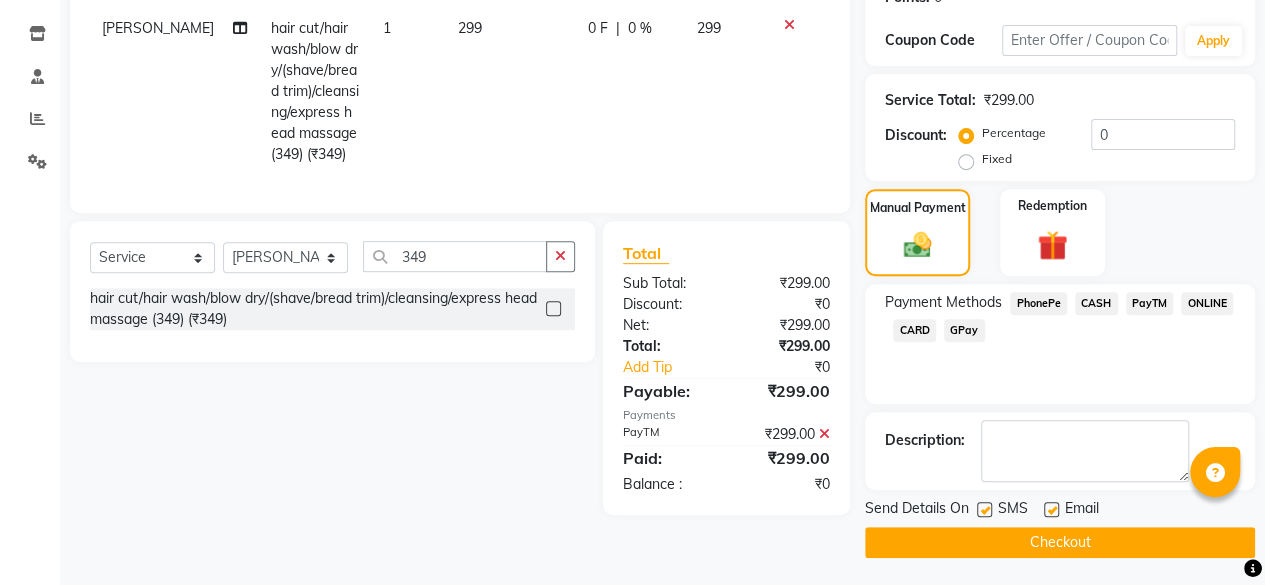 click on "Checkout" 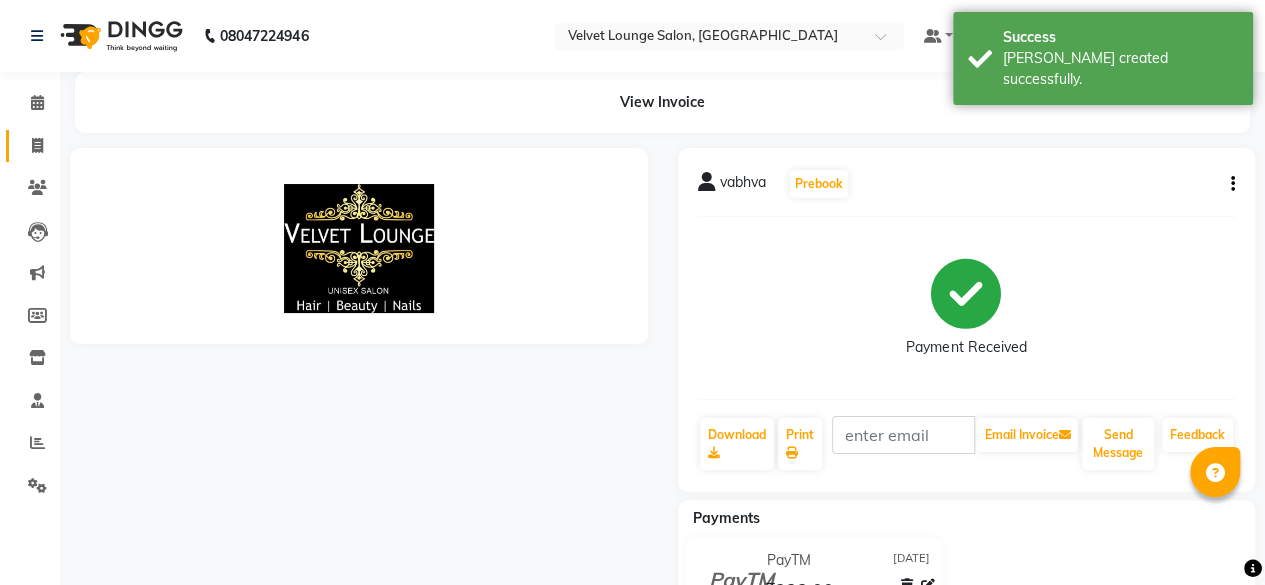 scroll, scrollTop: 0, scrollLeft: 0, axis: both 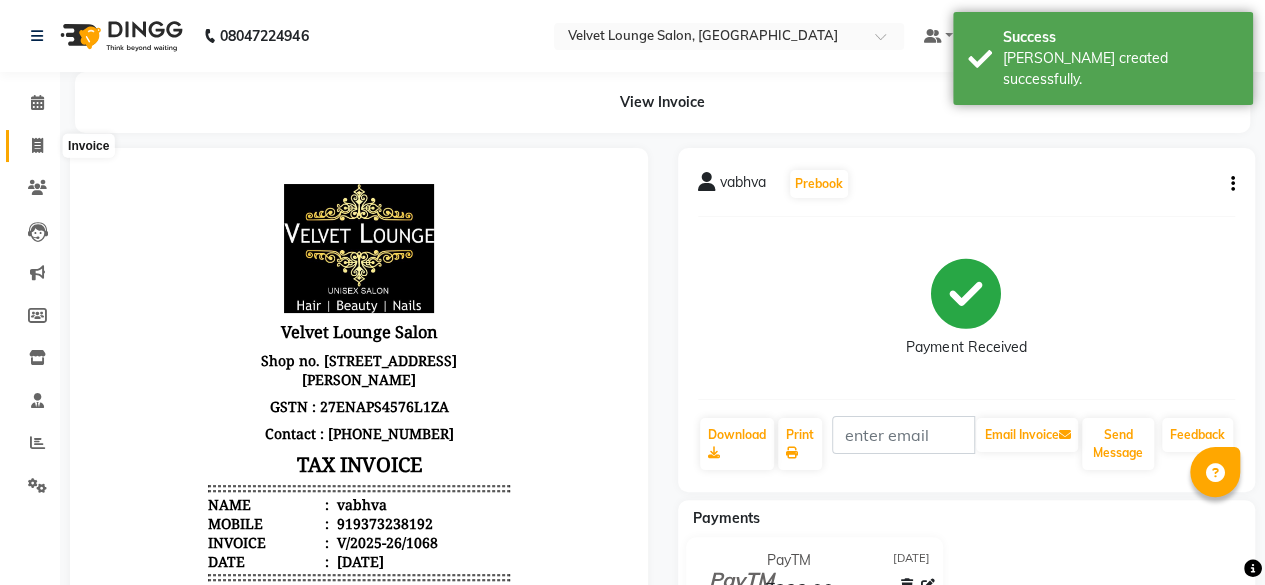 click 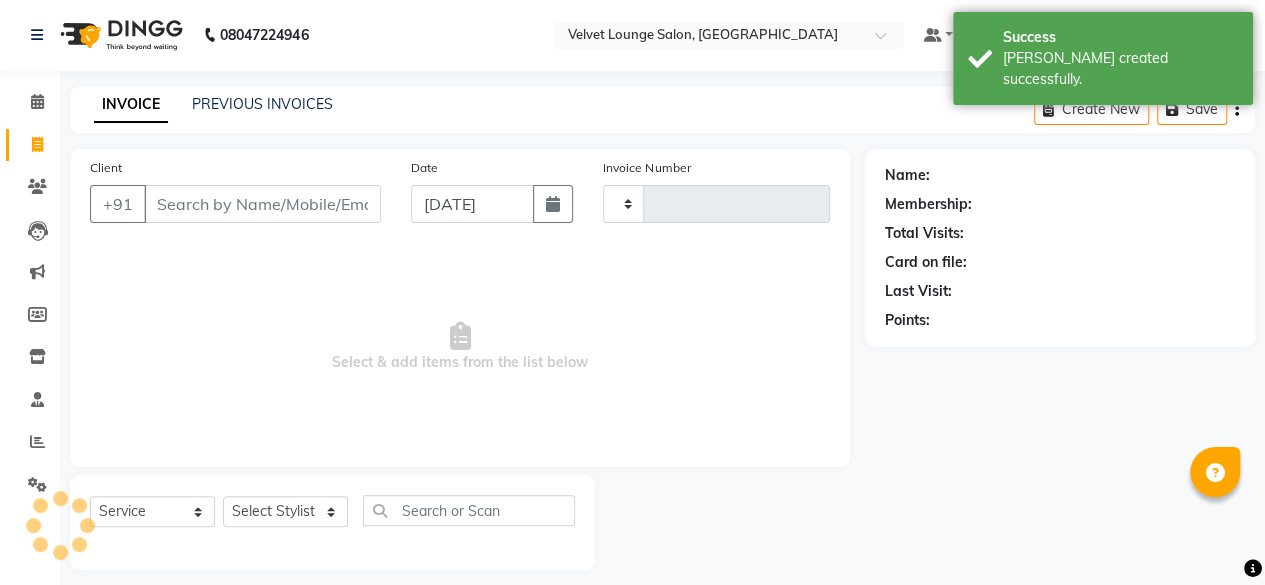 type on "1069" 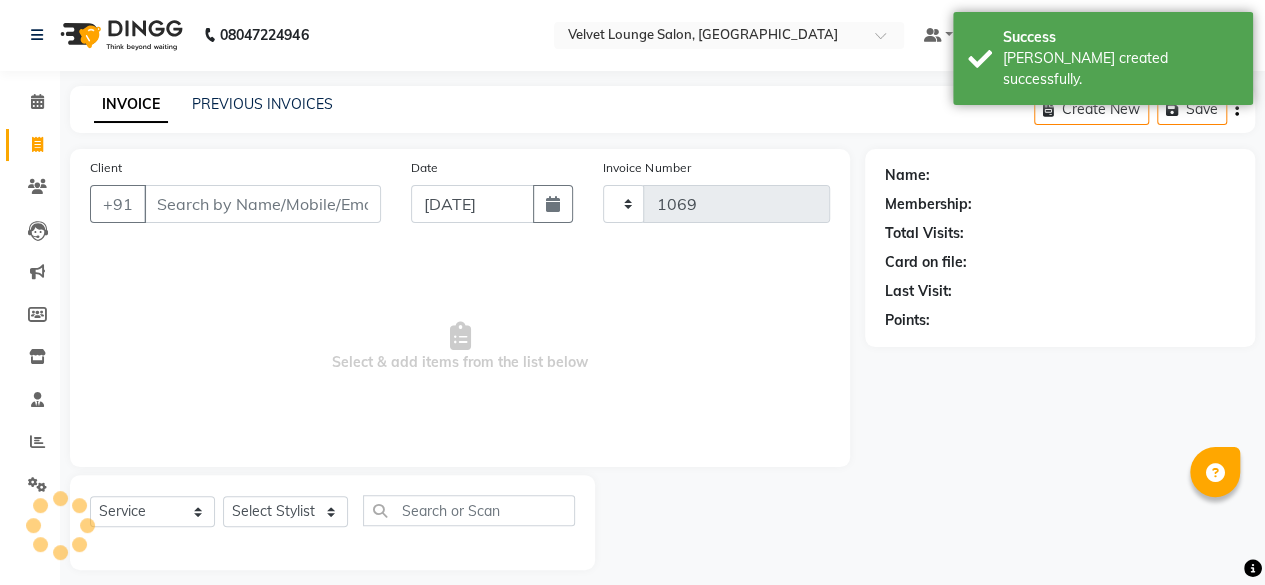 select on "5962" 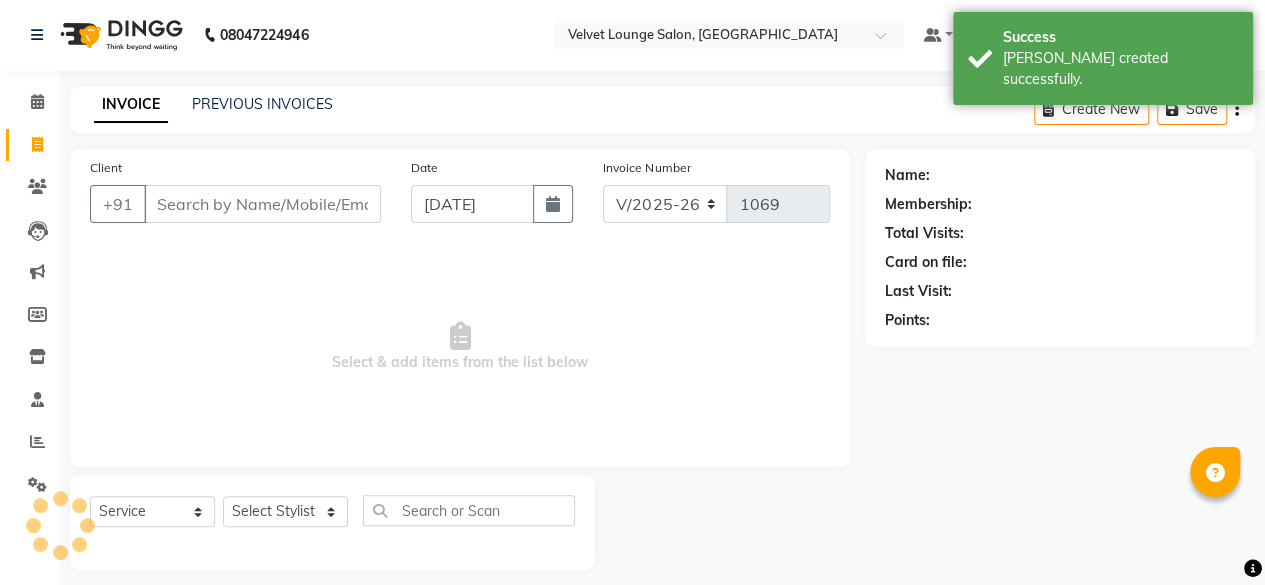 scroll, scrollTop: 15, scrollLeft: 0, axis: vertical 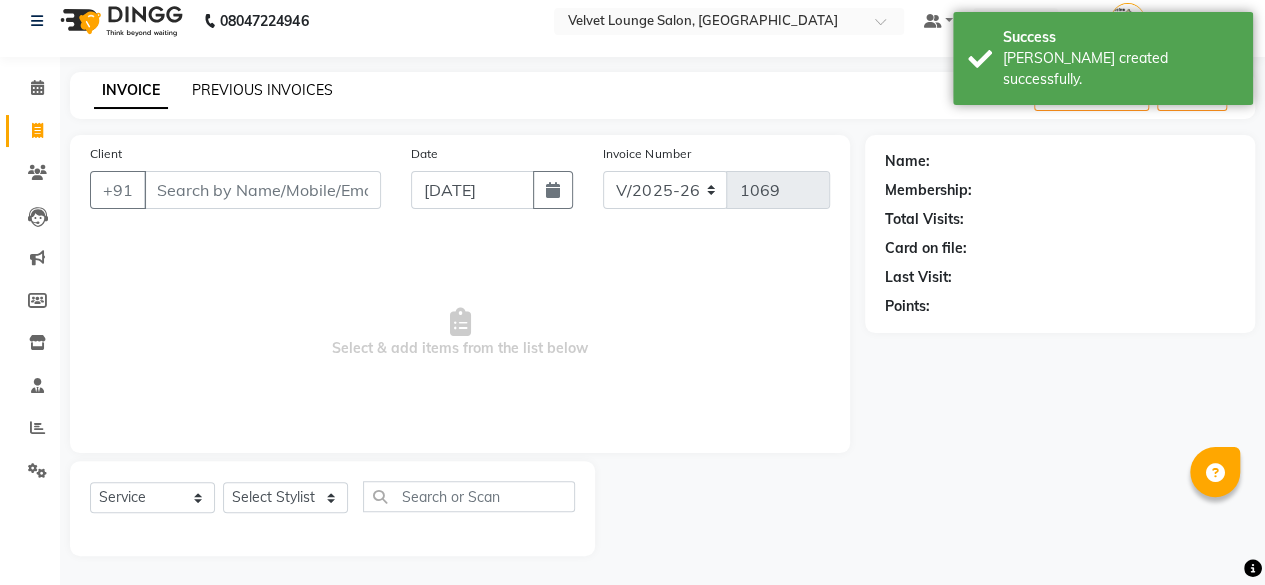 click on "PREVIOUS INVOICES" 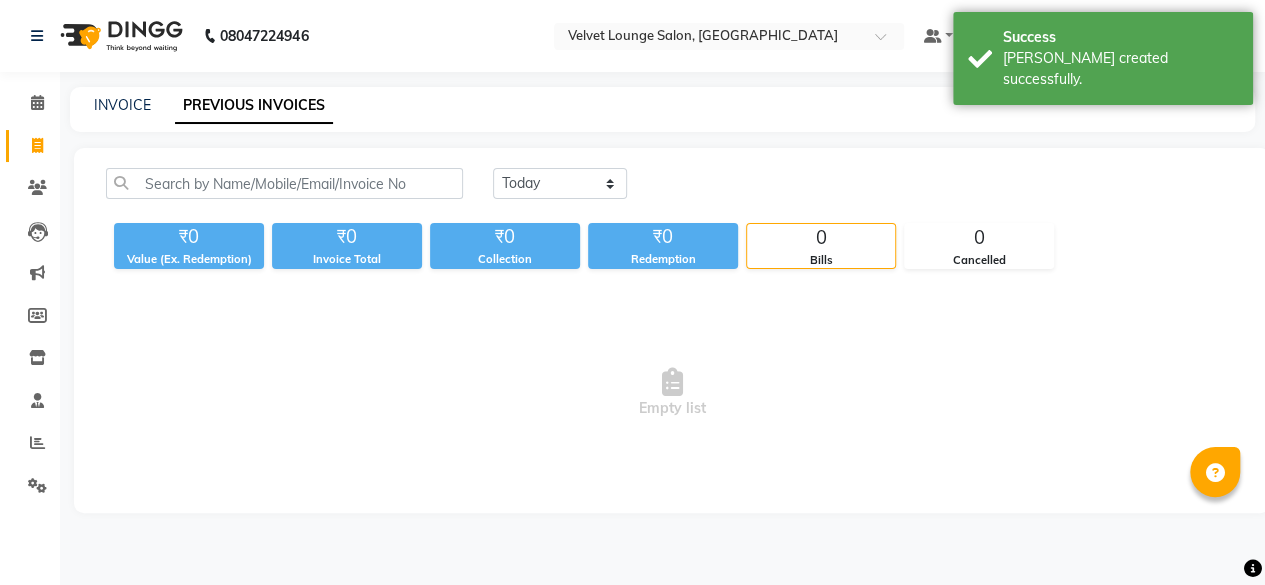 scroll, scrollTop: 0, scrollLeft: 0, axis: both 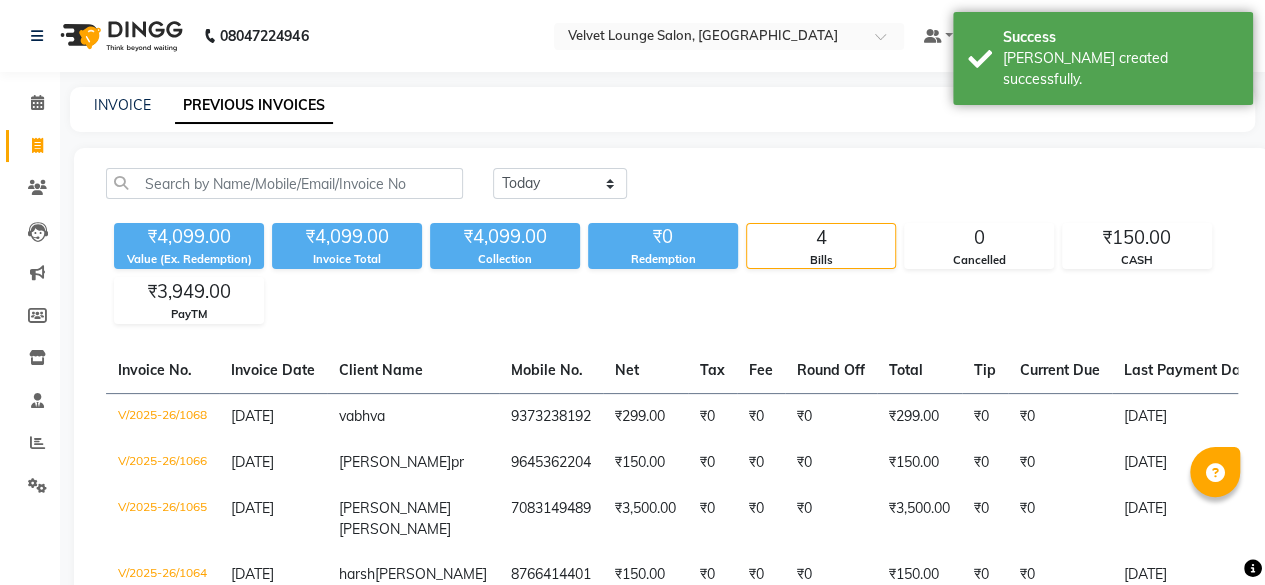 click on "INVOICE PREVIOUS INVOICES" 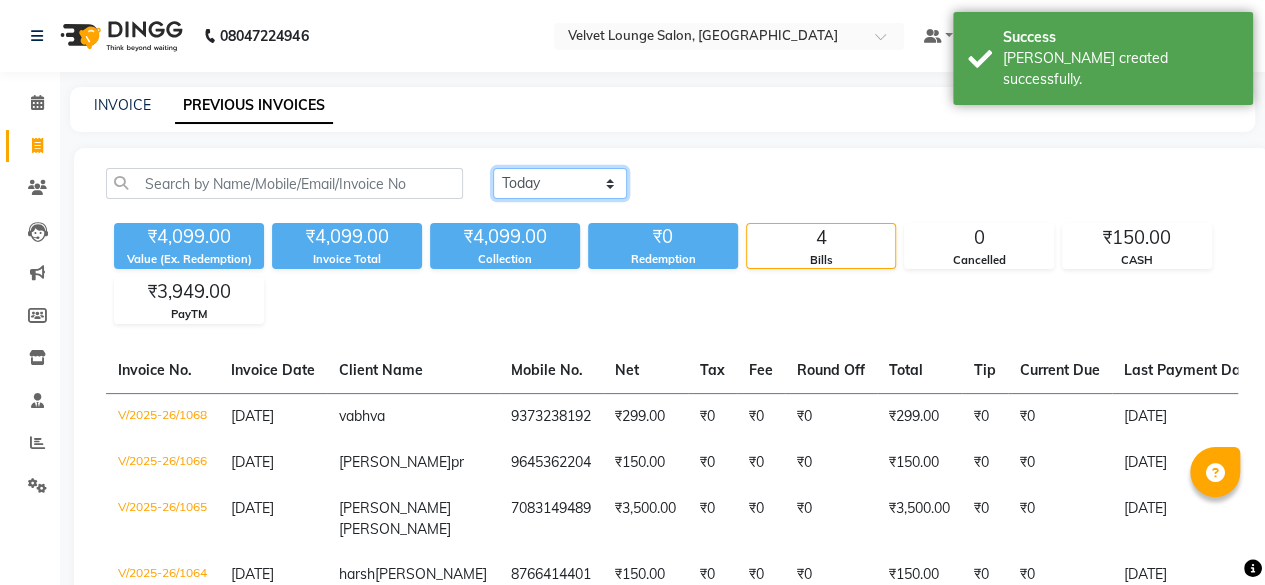 drag, startPoint x: 543, startPoint y: 177, endPoint x: 532, endPoint y: 246, distance: 69.87131 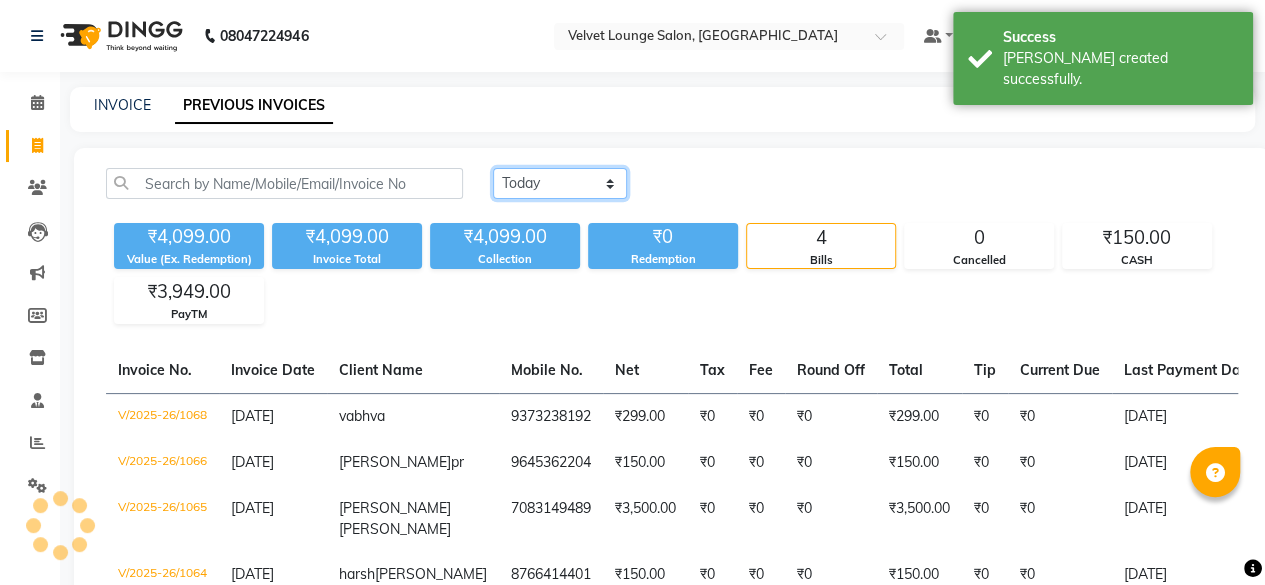 select on "[DATE]" 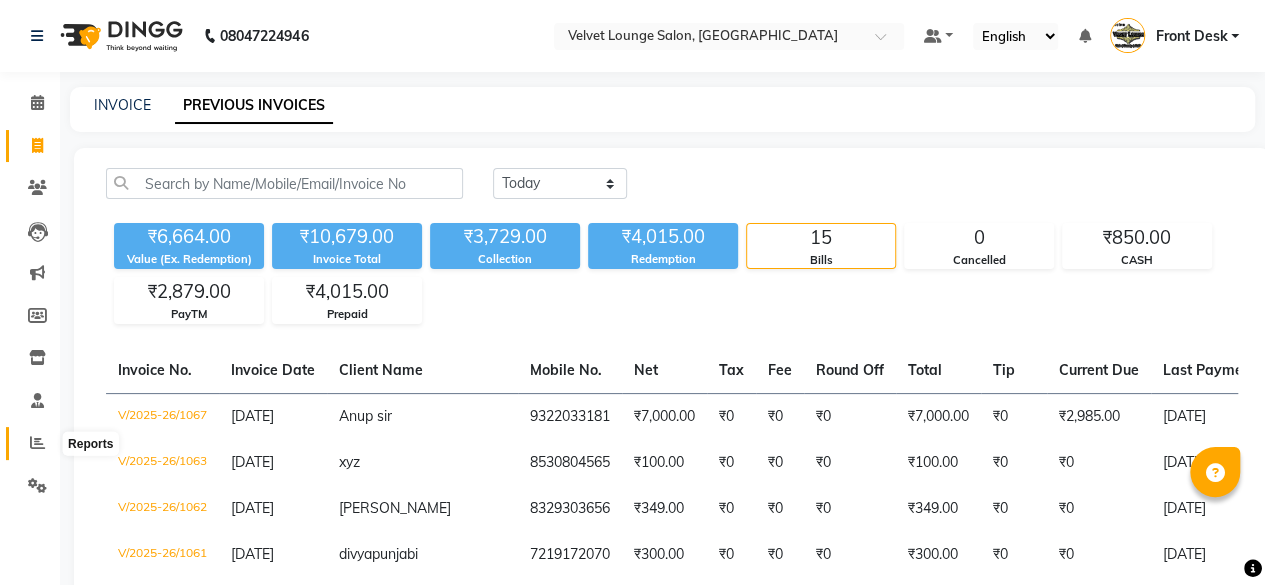 click 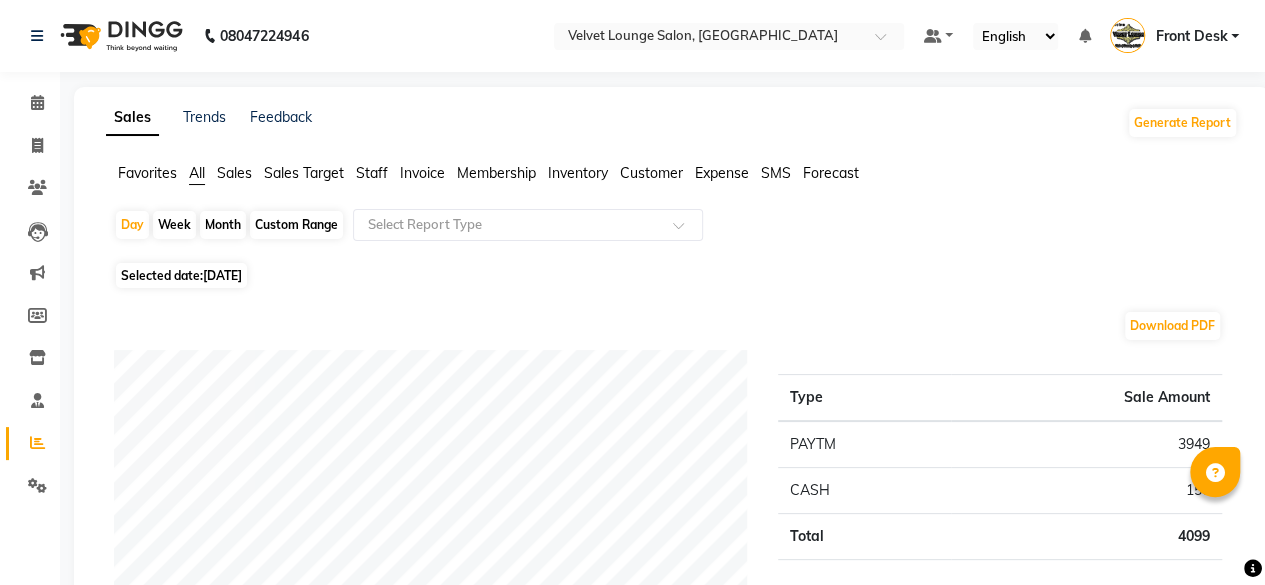 click on "Month" 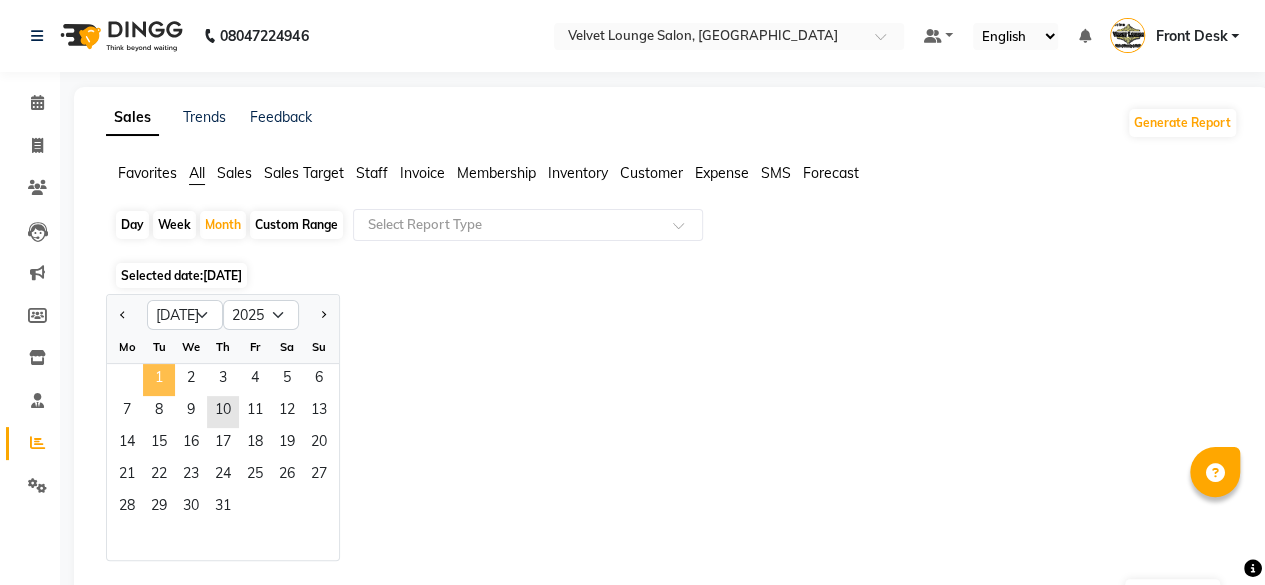 click on "1" 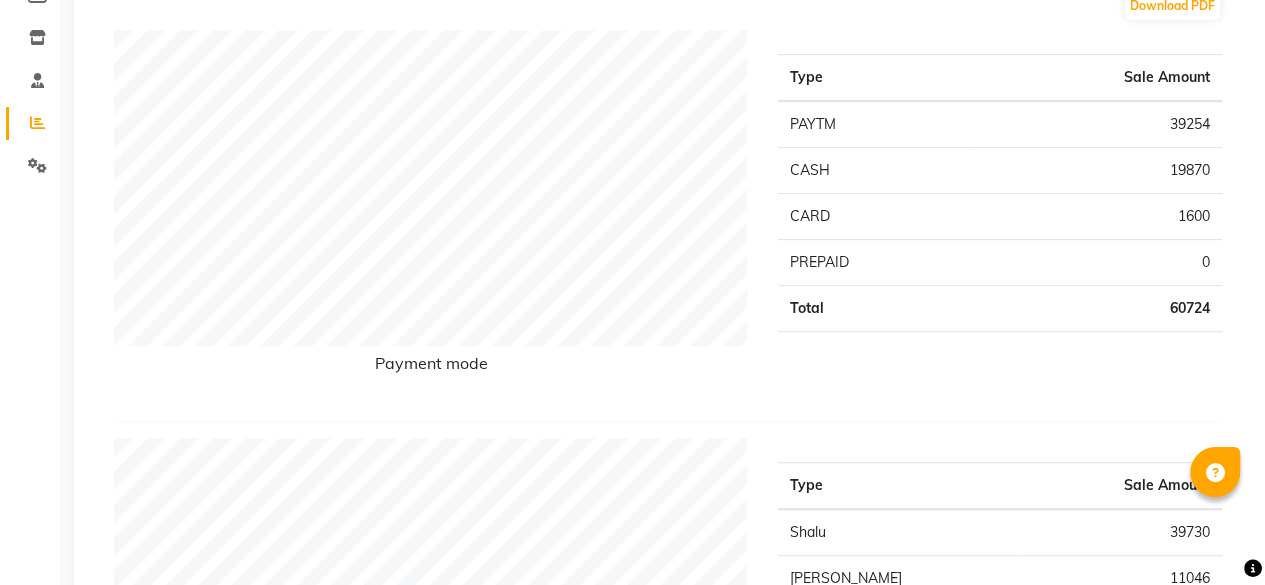 scroll, scrollTop: 0, scrollLeft: 0, axis: both 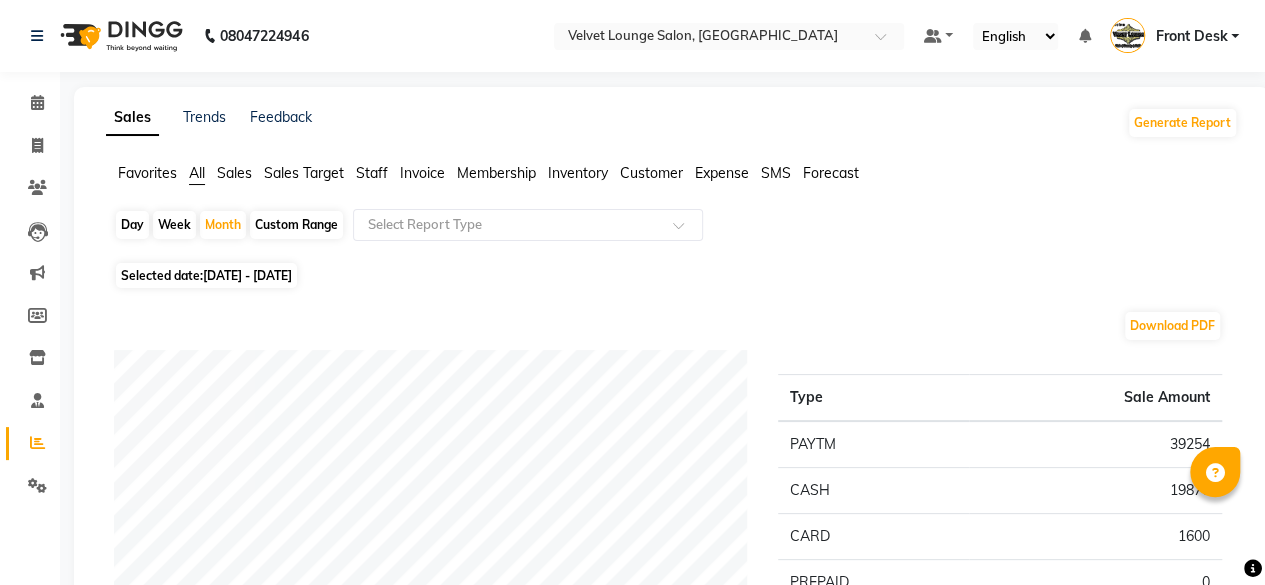 click on "Staff" 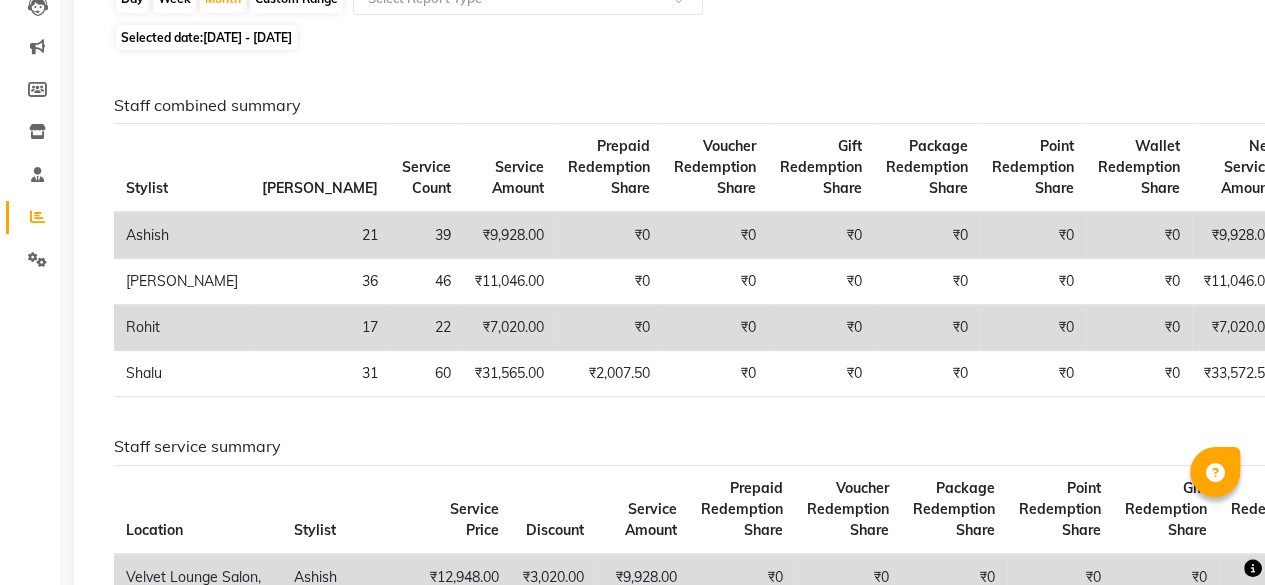 scroll, scrollTop: 0, scrollLeft: 0, axis: both 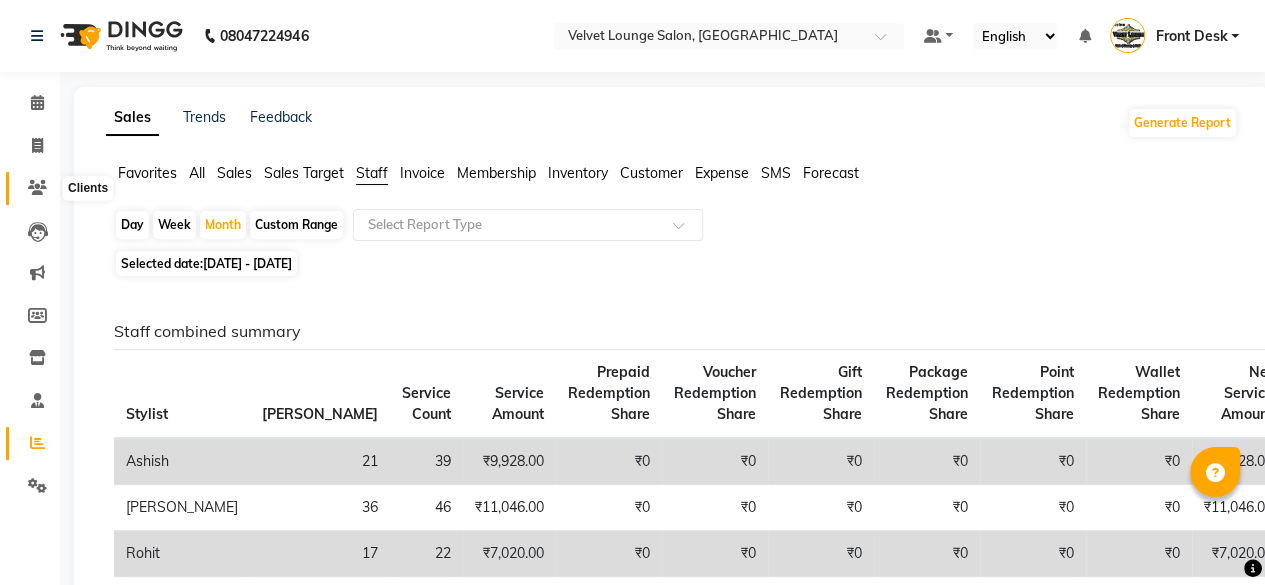 click 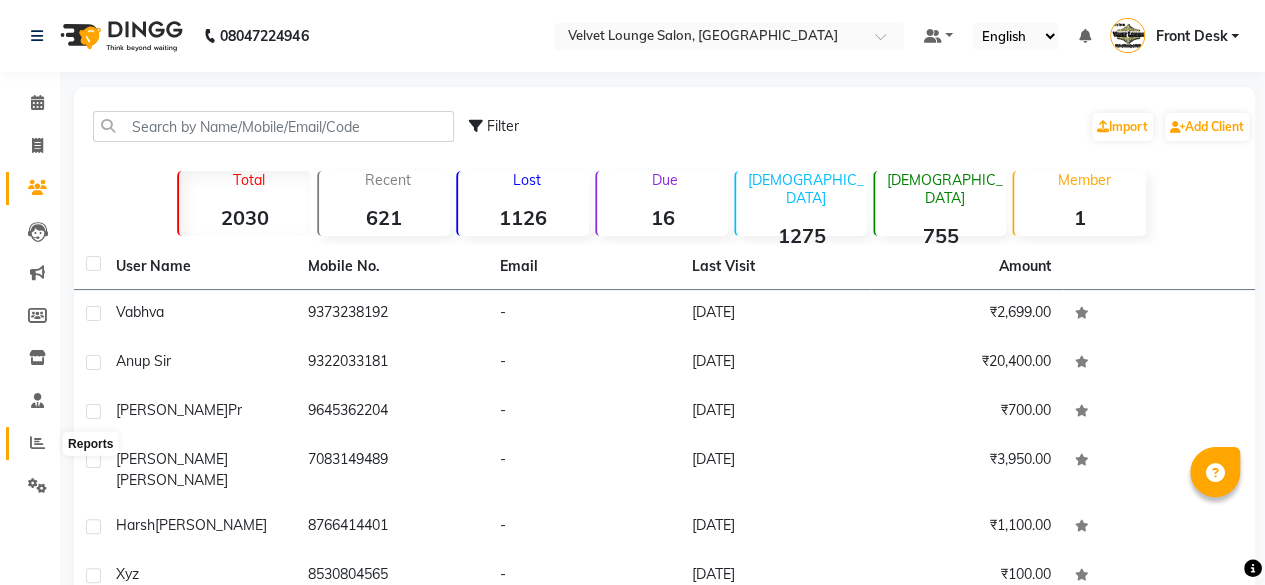 click 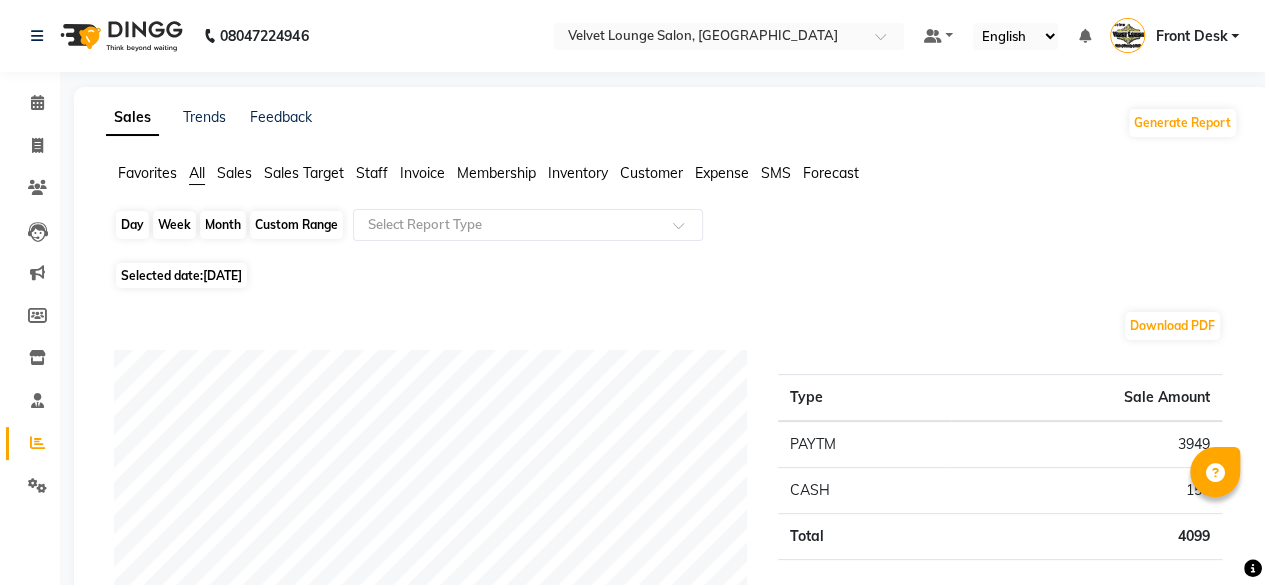 click on "Day" 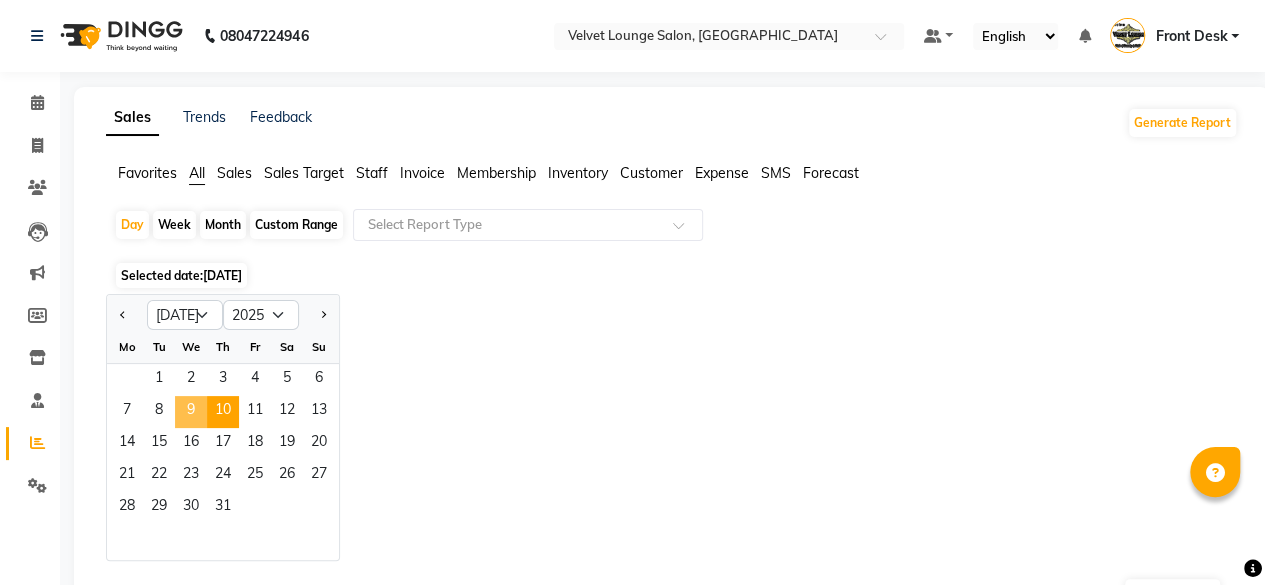 click on "9" 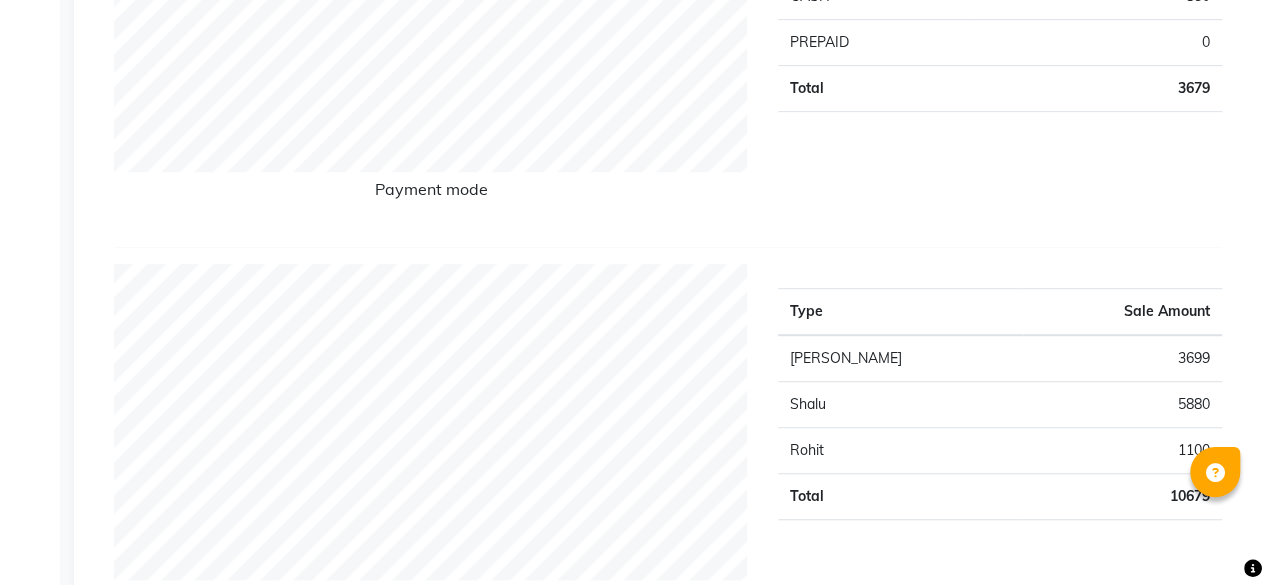 scroll, scrollTop: 533, scrollLeft: 0, axis: vertical 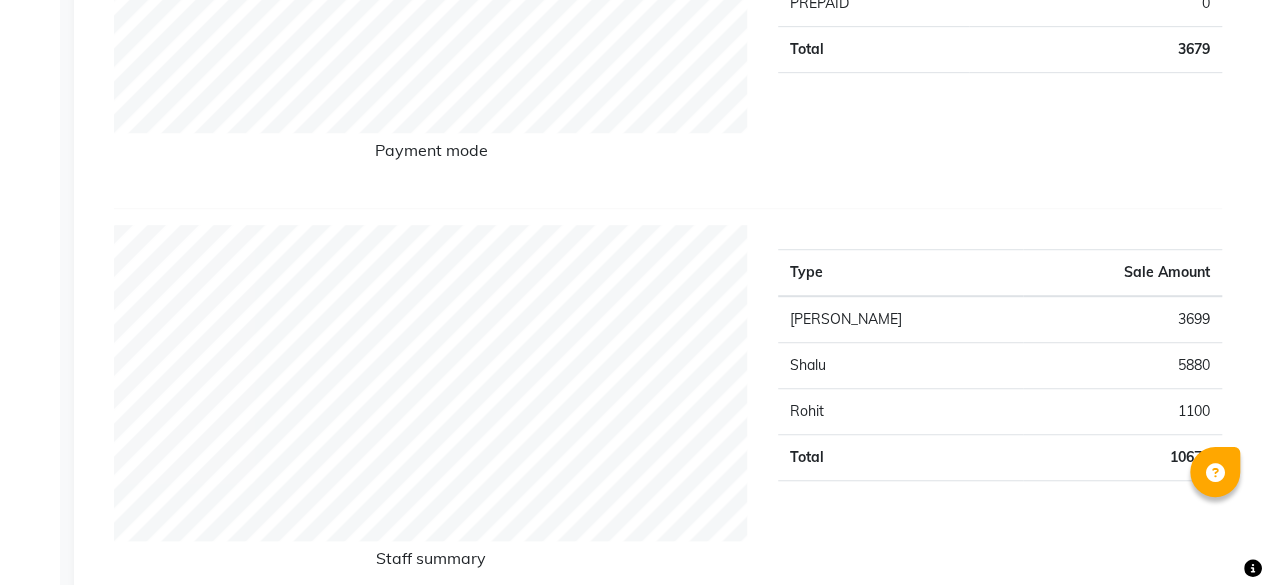 click on "3699" 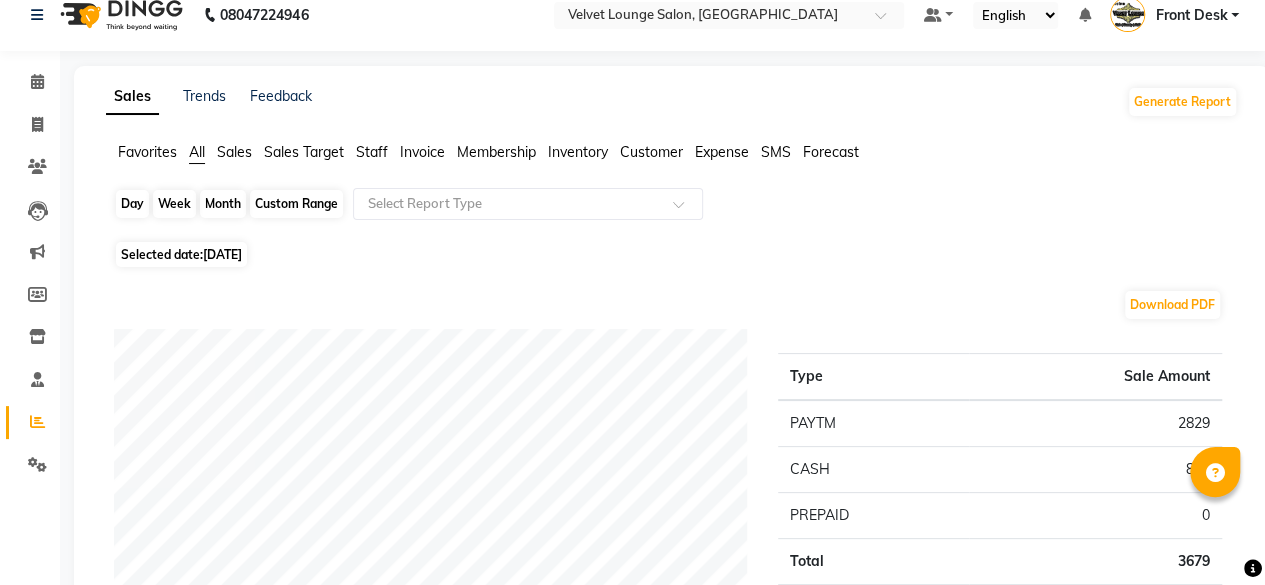 click on "Day" 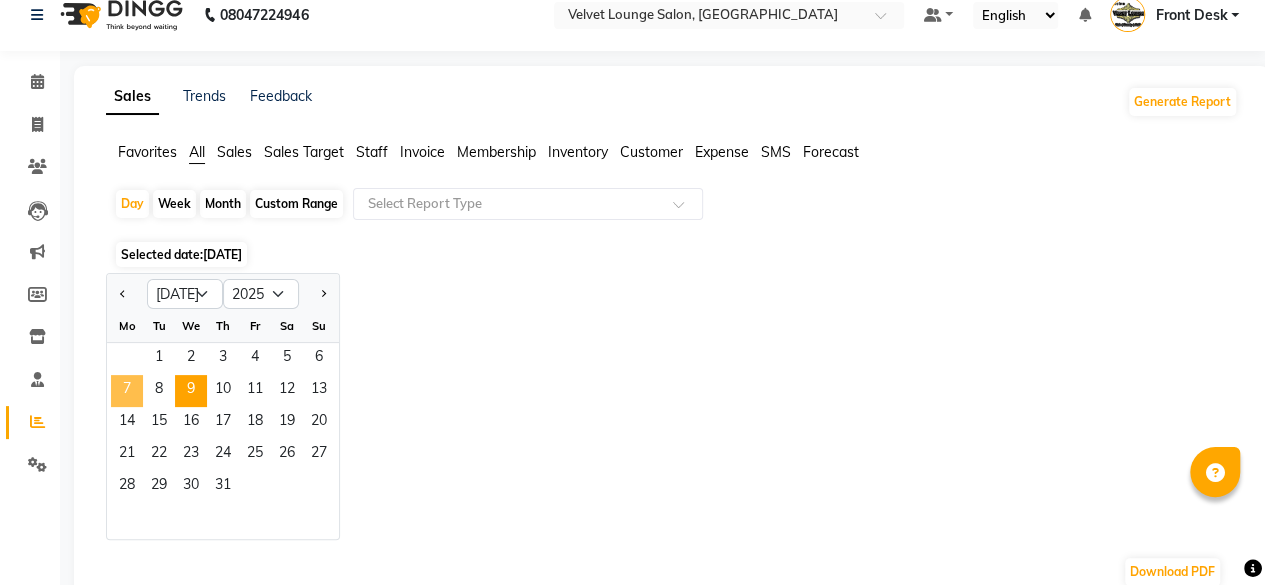 click on "7" 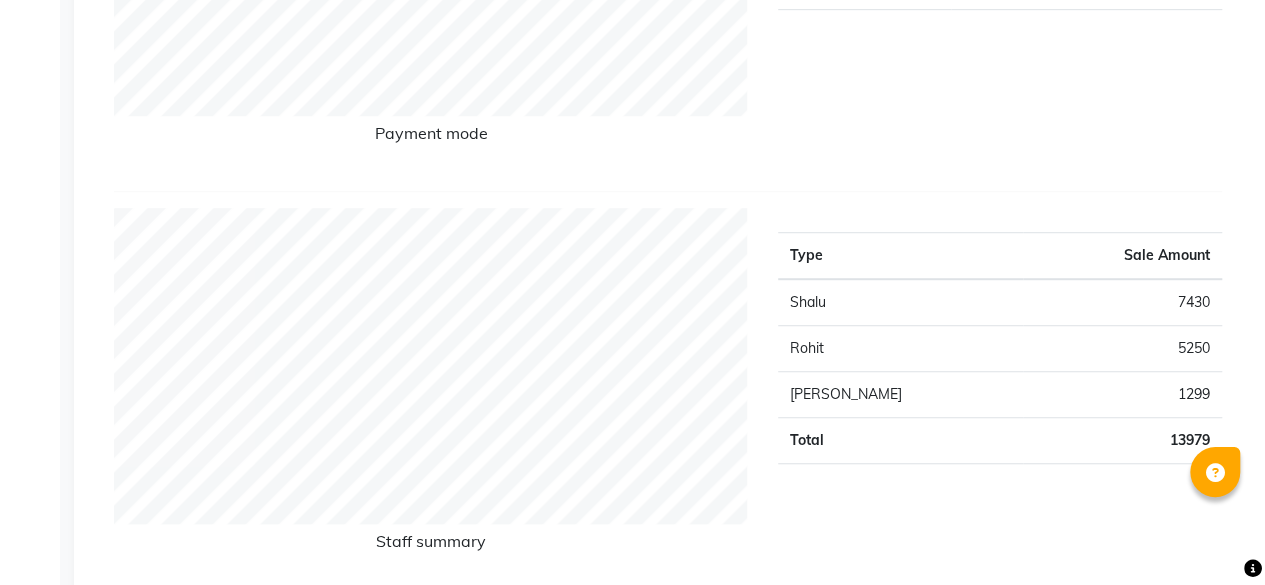 scroll, scrollTop: 581, scrollLeft: 0, axis: vertical 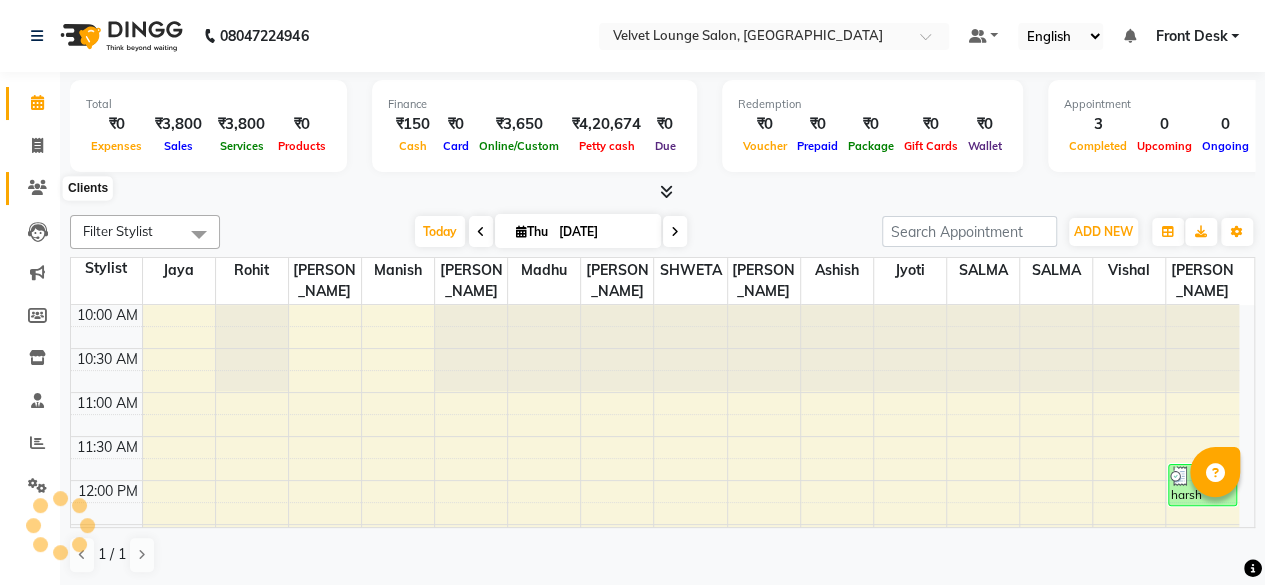 click 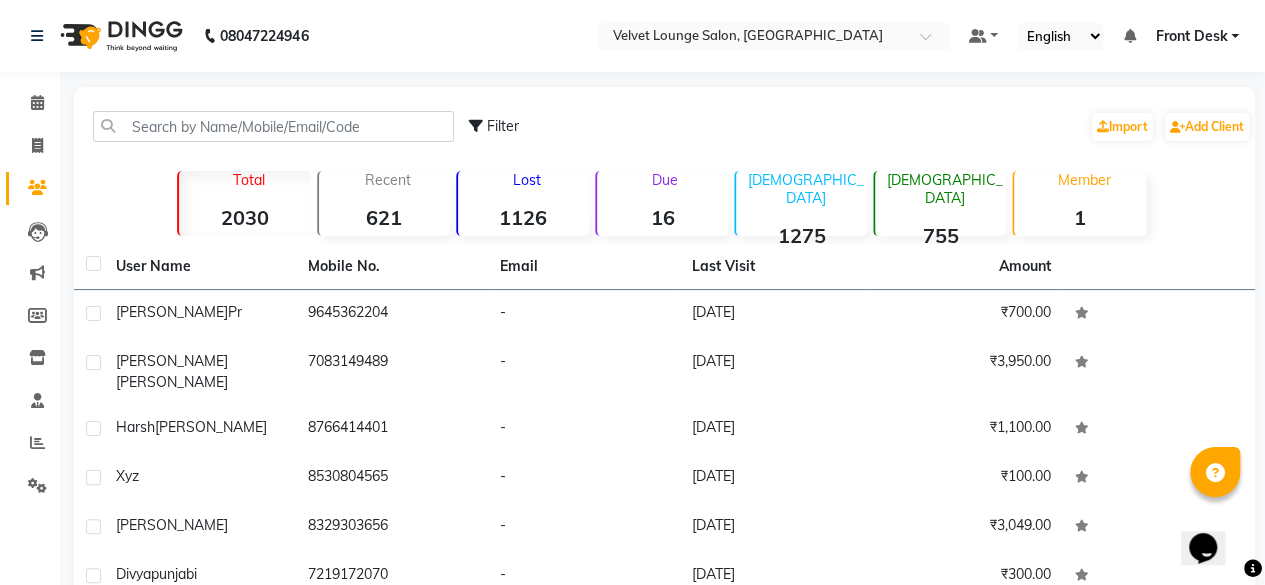 scroll, scrollTop: 0, scrollLeft: 0, axis: both 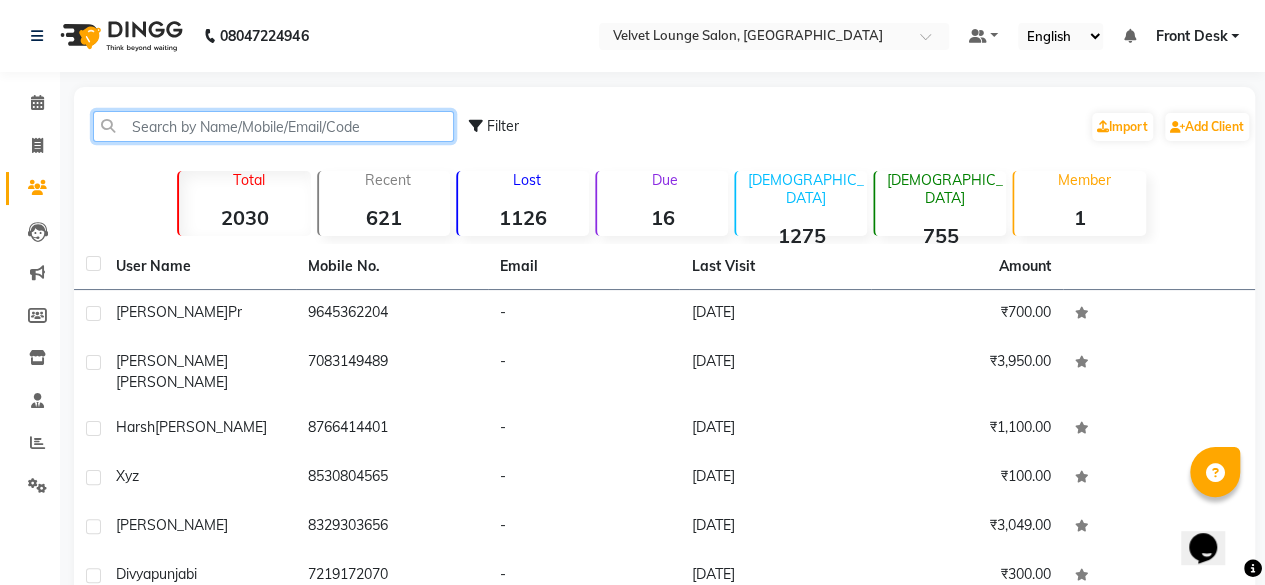 click 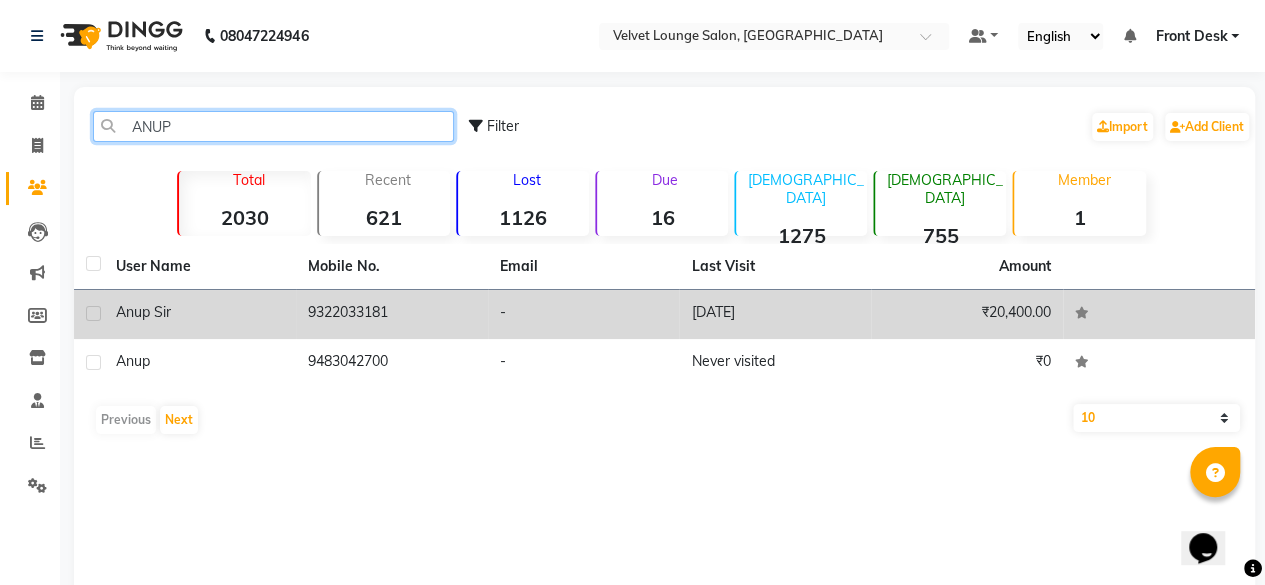 type on "ANUP" 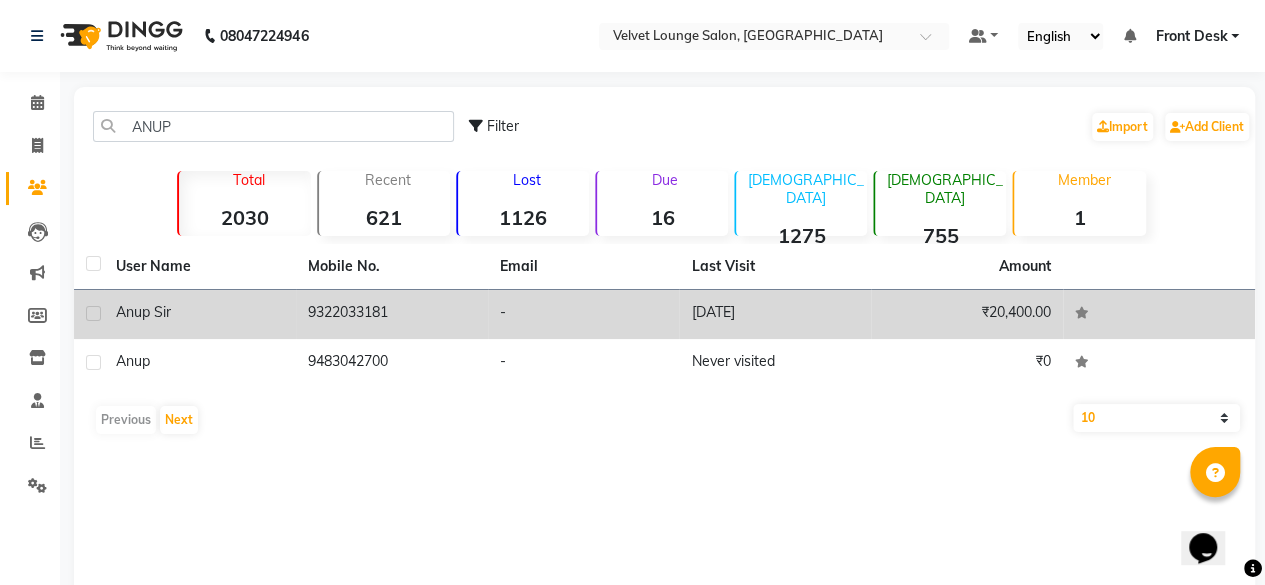 click on "-" 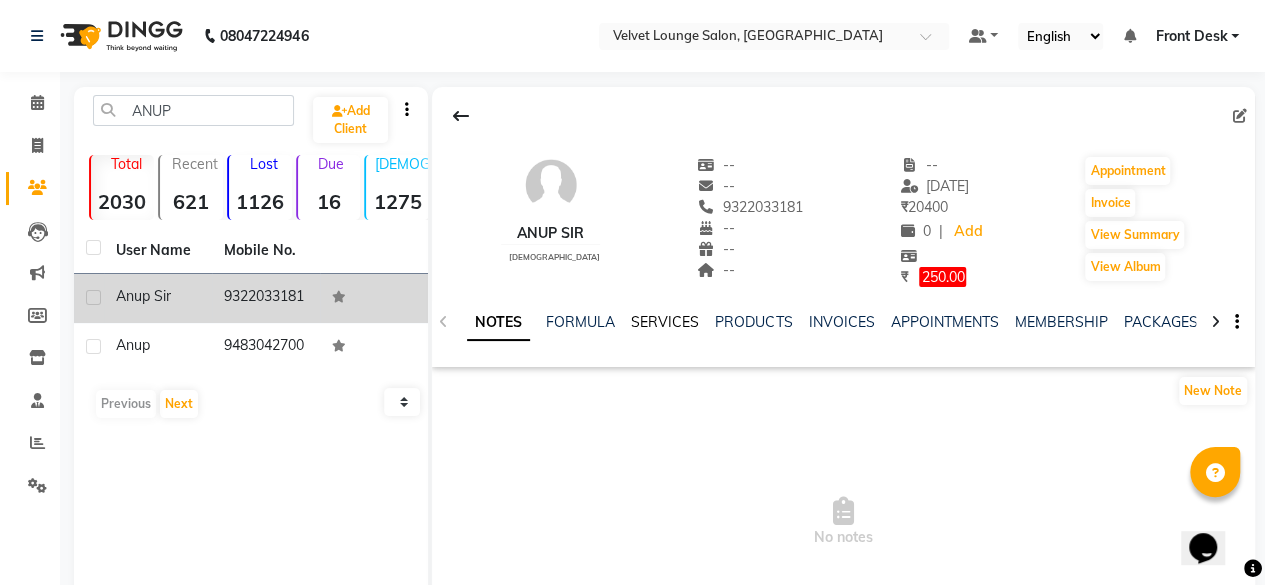click on "SERVICES" 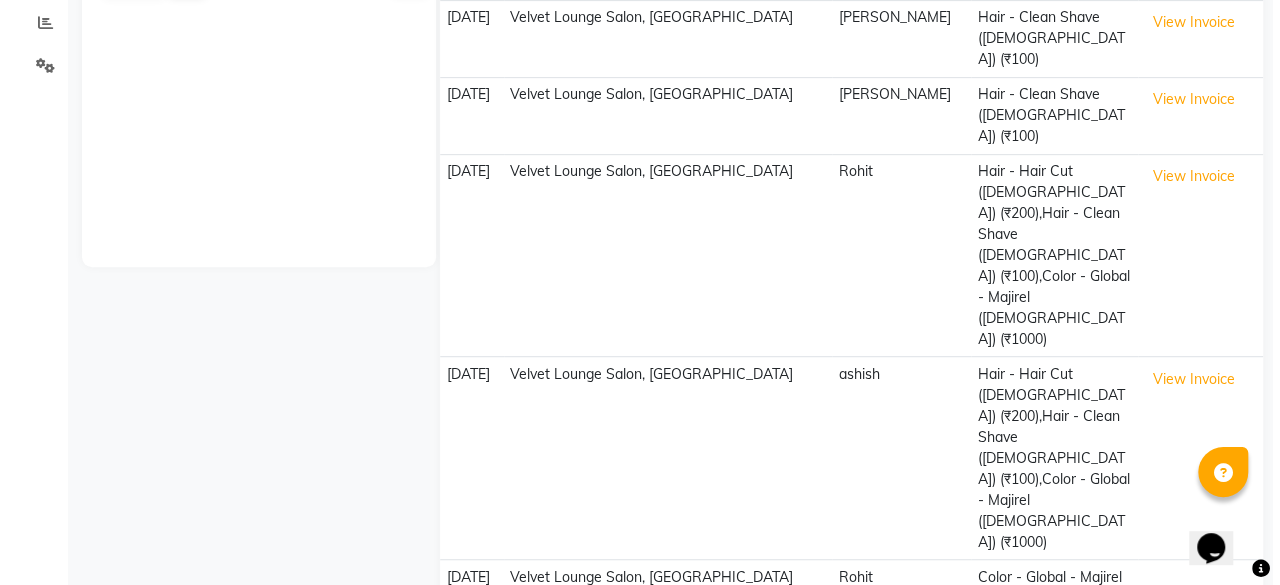 scroll, scrollTop: 428, scrollLeft: 0, axis: vertical 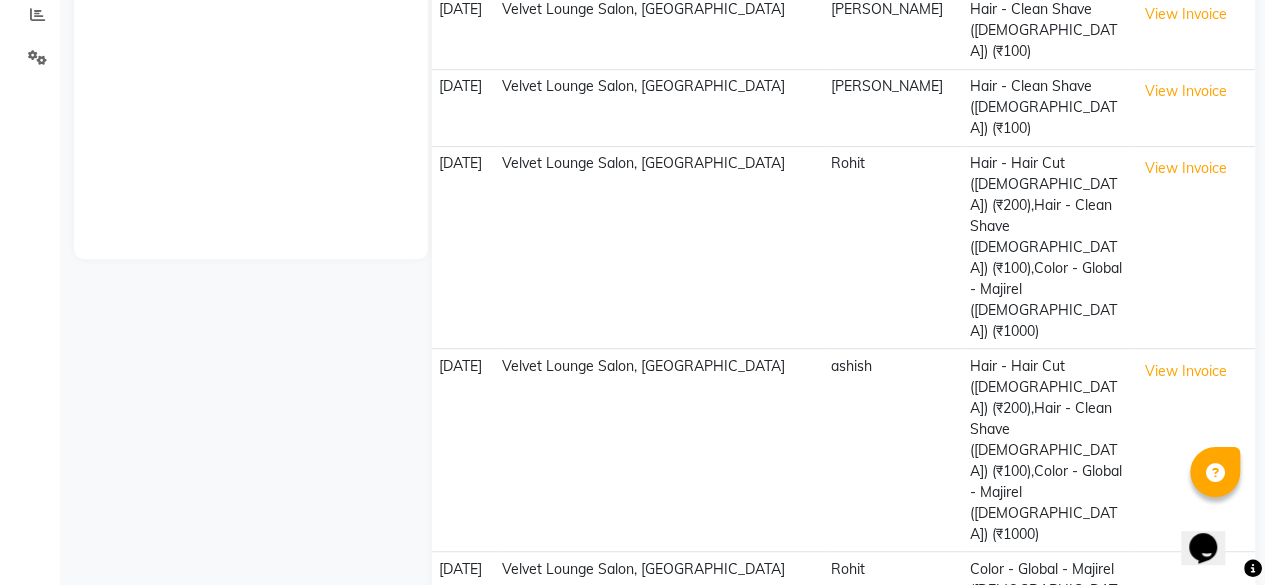 click on "Color - Global - Majirel ([DEMOGRAPHIC_DATA]) (₹1000),Kera Spa & Morocco Spa - M Hair Spa (Us) (₹1900),Hair - Clean Shave ([DEMOGRAPHIC_DATA]) (₹100),Hair - Hair Cut ([DEMOGRAPHIC_DATA]) (₹200)" 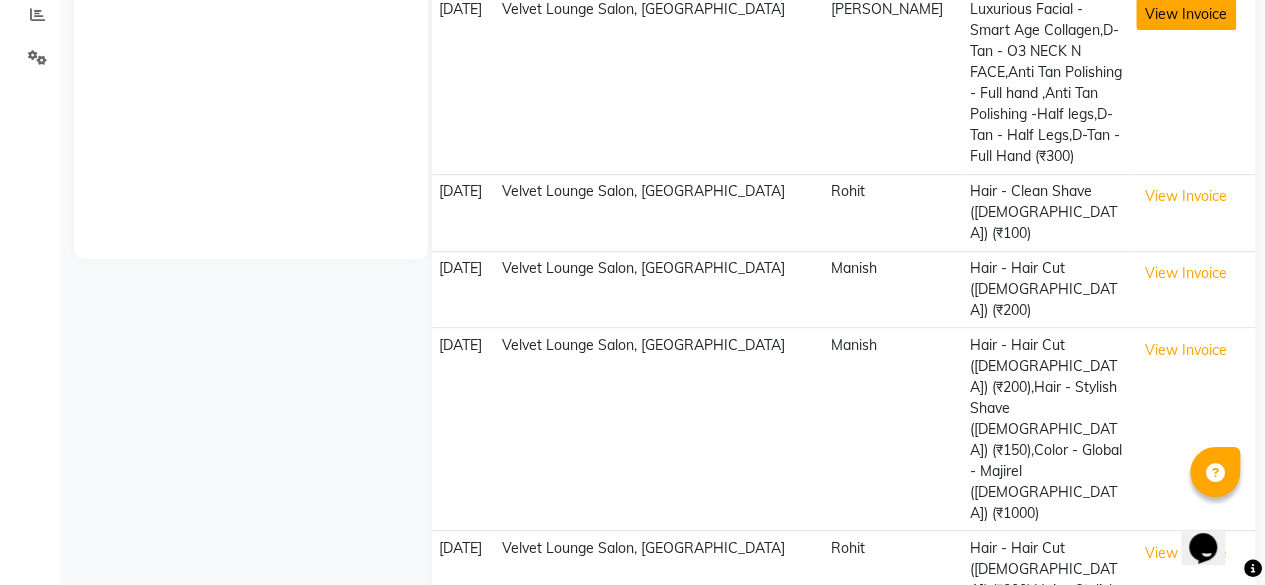 click on "View Invoice" 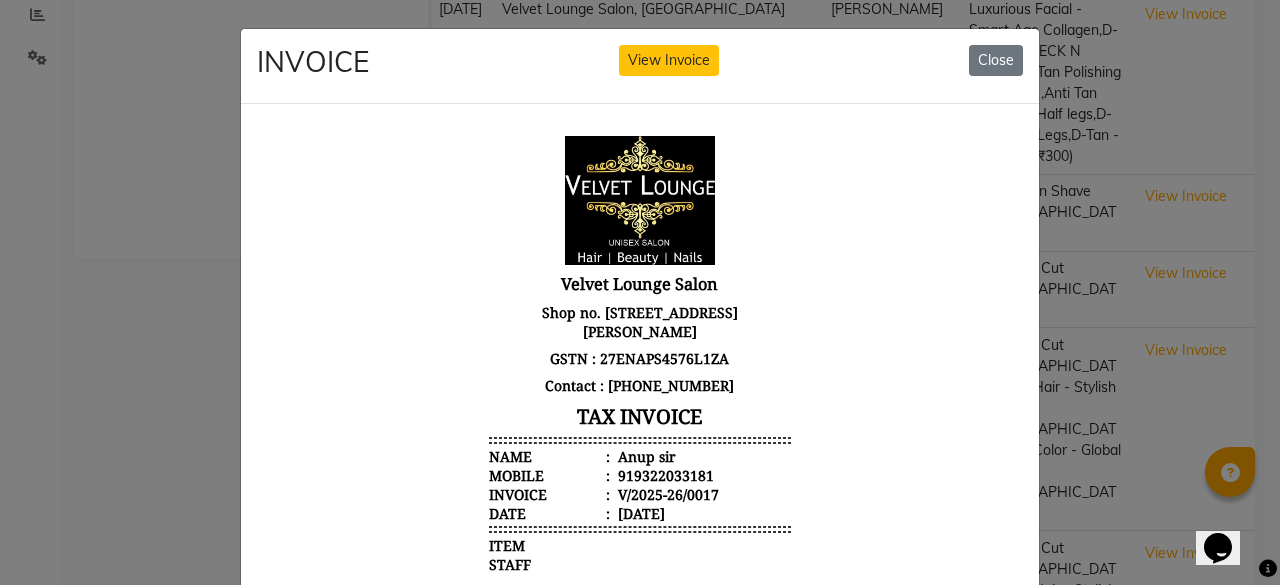 scroll, scrollTop: 0, scrollLeft: 0, axis: both 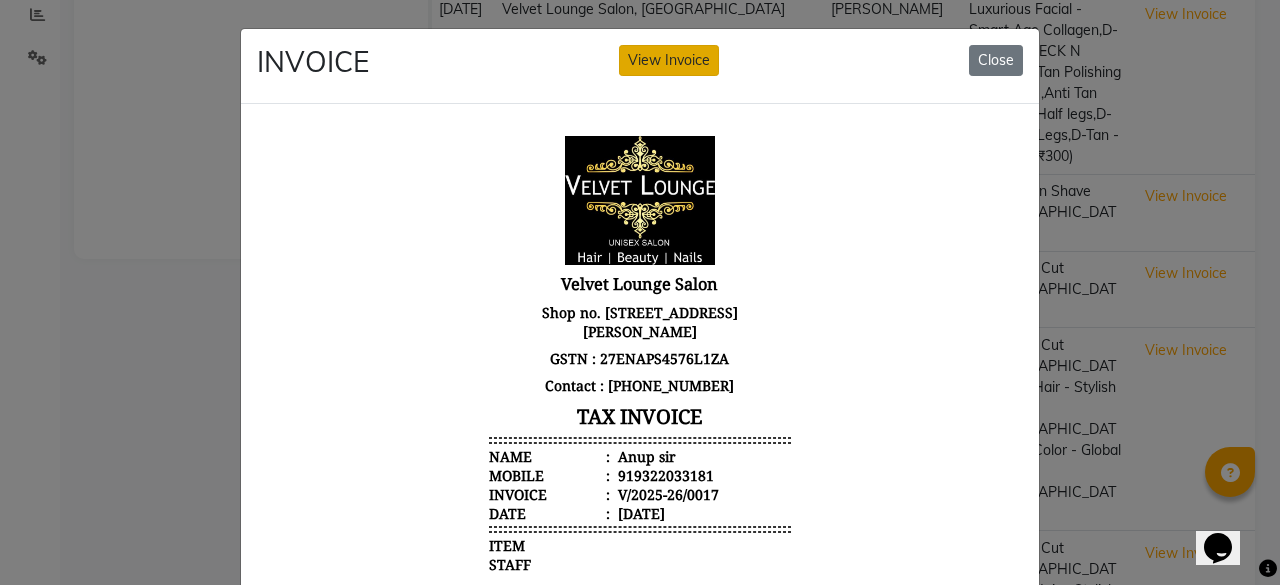 click on "View Invoice" 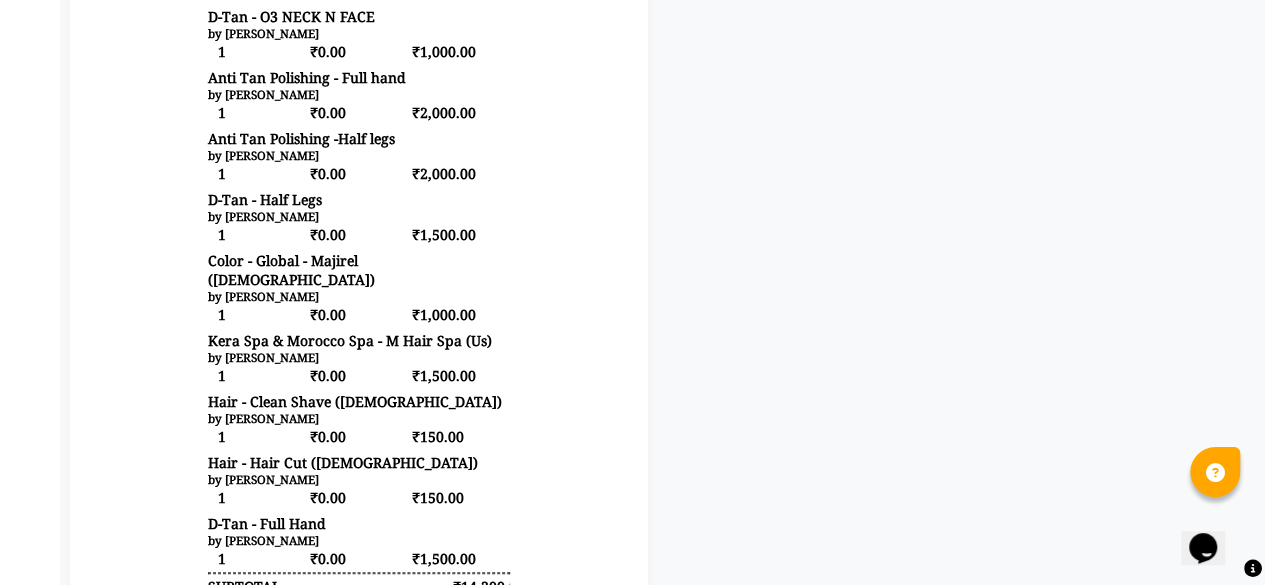scroll, scrollTop: 720, scrollLeft: 0, axis: vertical 